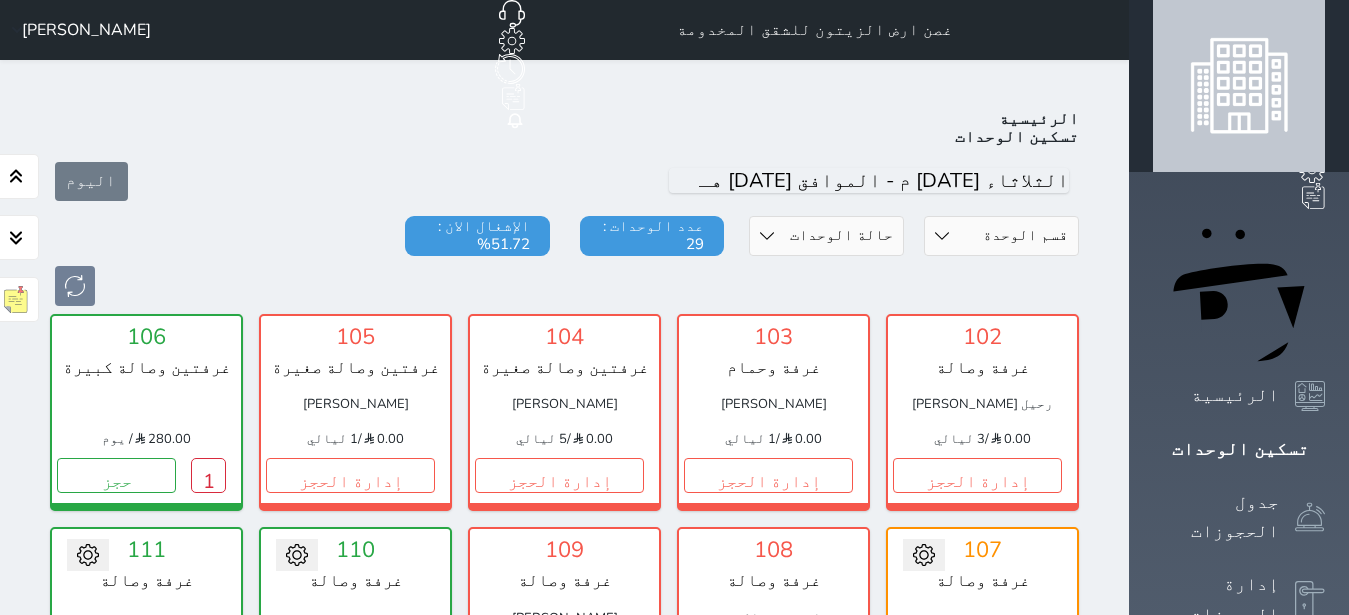 scroll, scrollTop: 582, scrollLeft: 0, axis: vertical 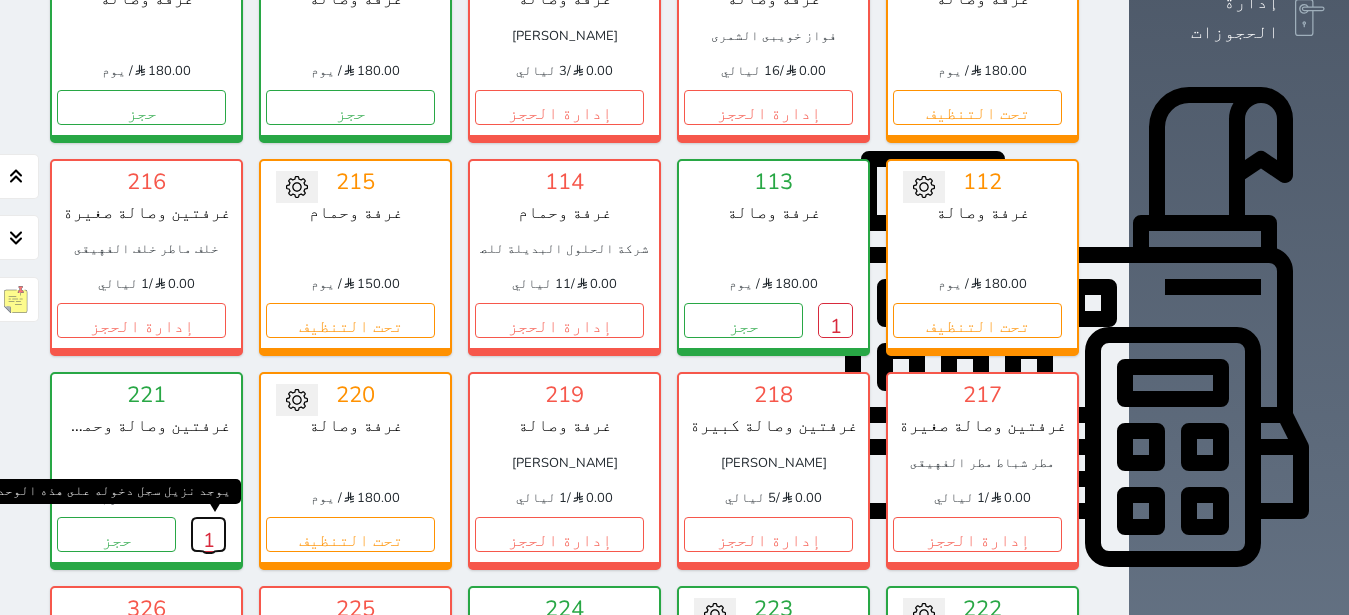 click on "1" at bounding box center [208, 534] 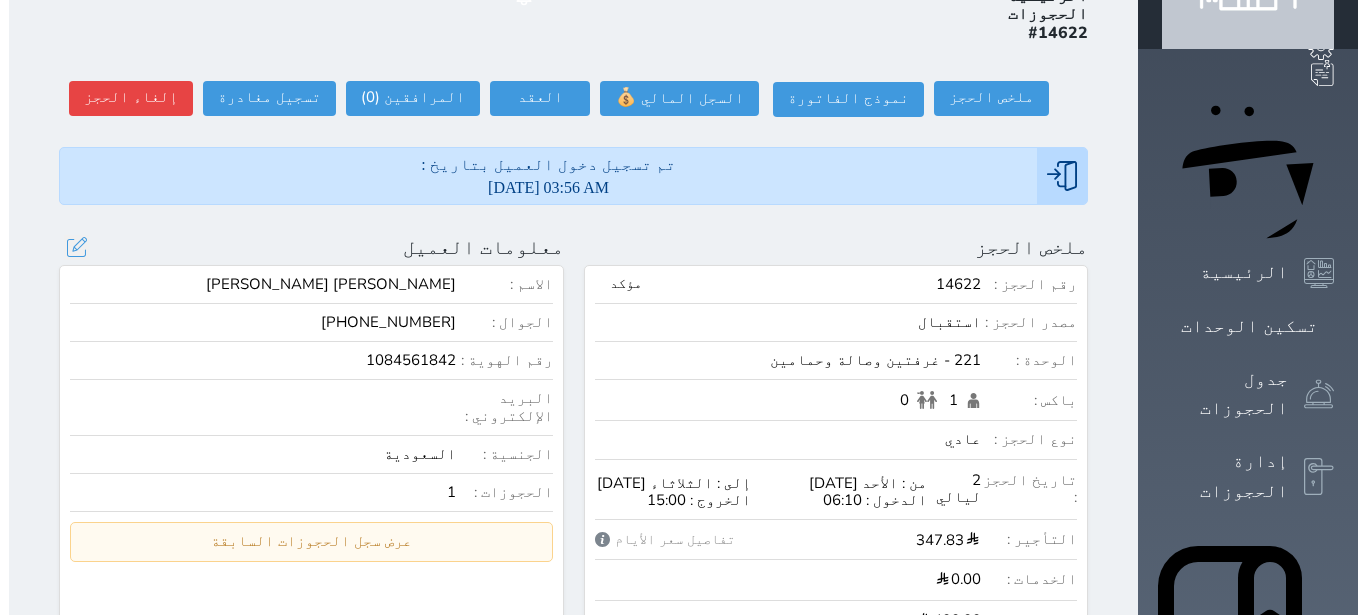 scroll, scrollTop: 0, scrollLeft: 0, axis: both 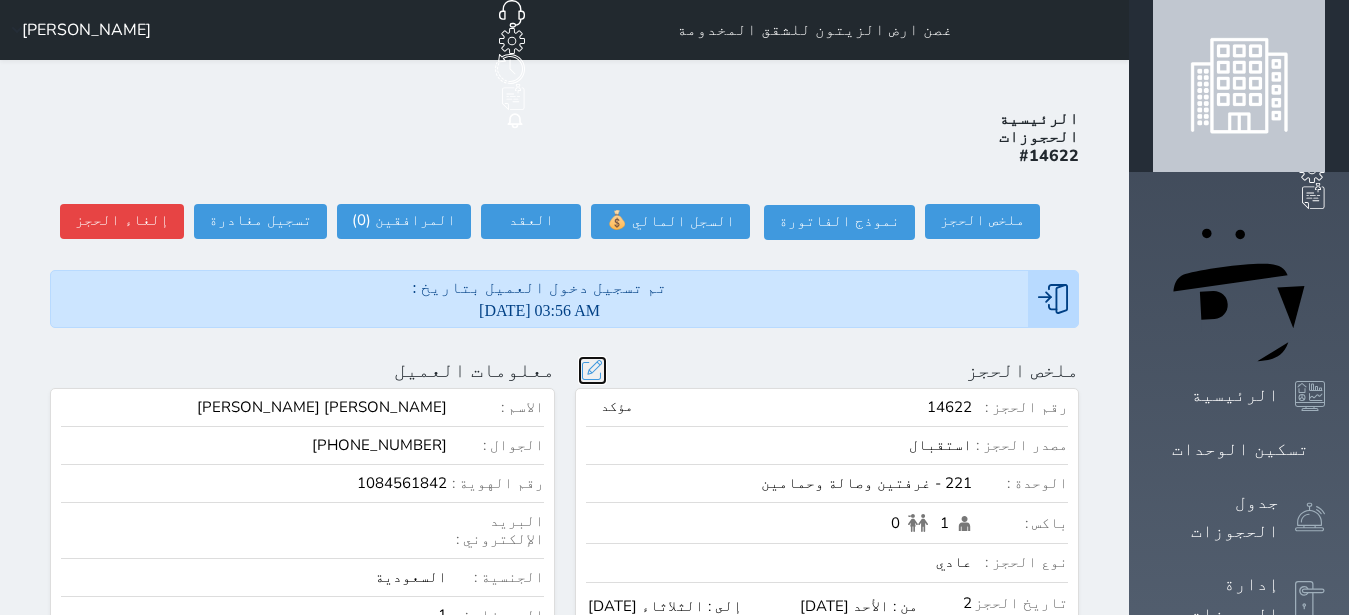 click at bounding box center (592, 370) 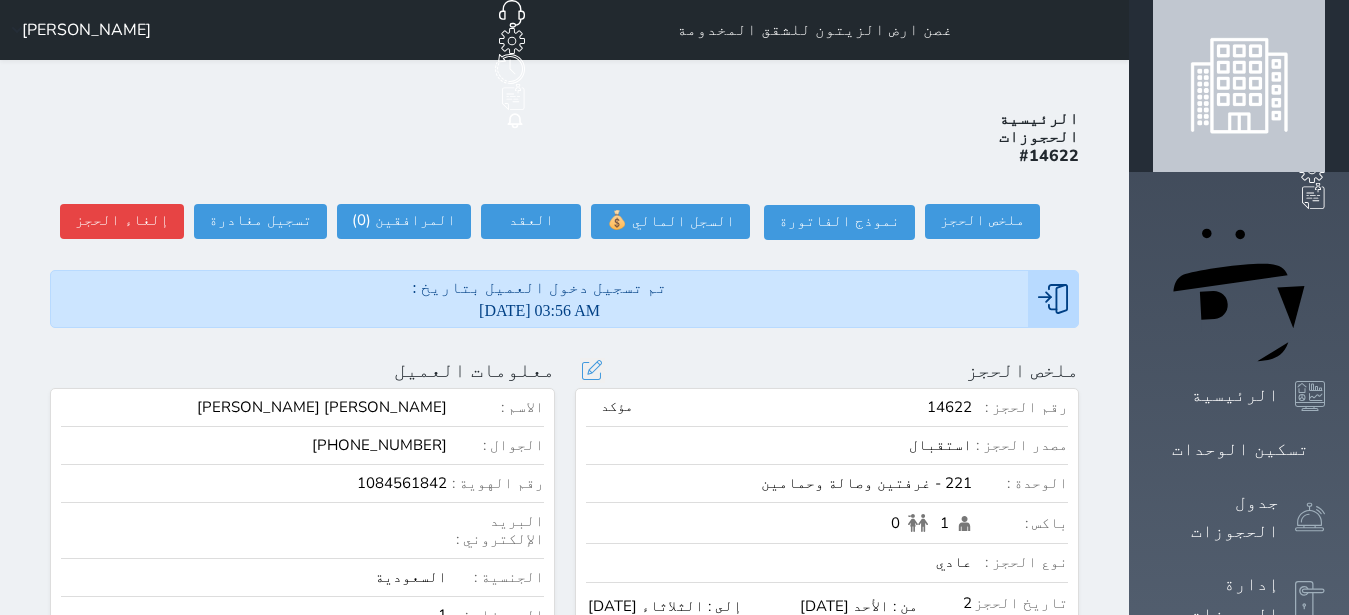 click at bounding box center [0, 0] 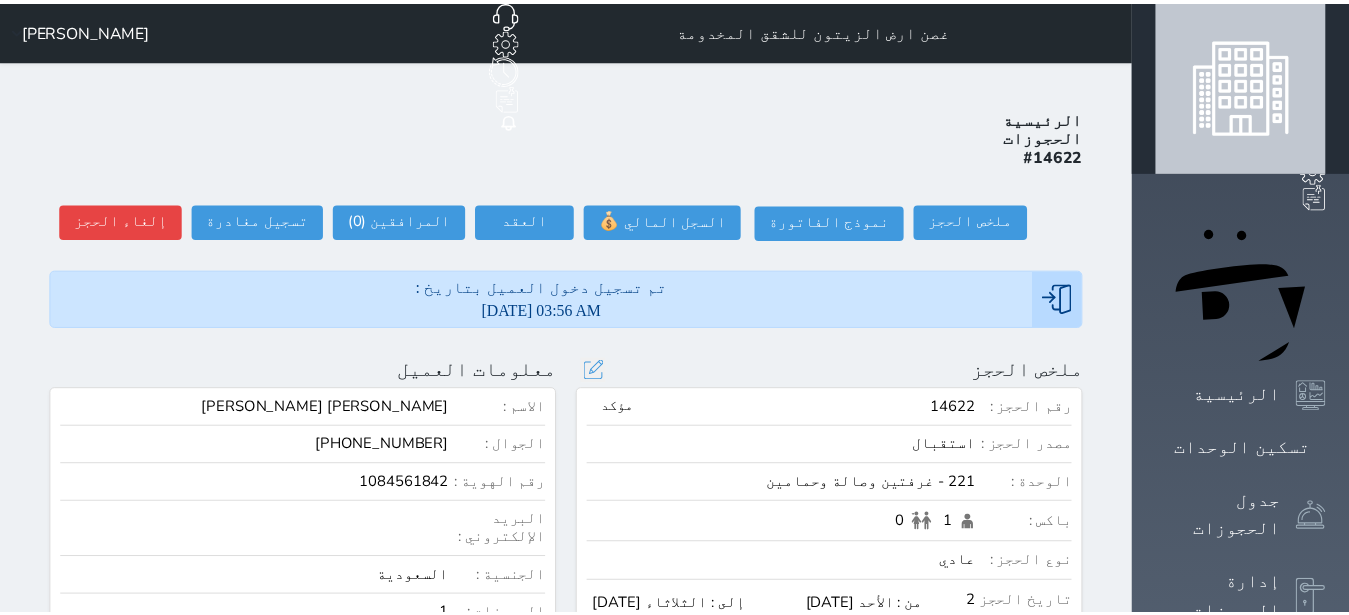 scroll, scrollTop: 45, scrollLeft: 0, axis: vertical 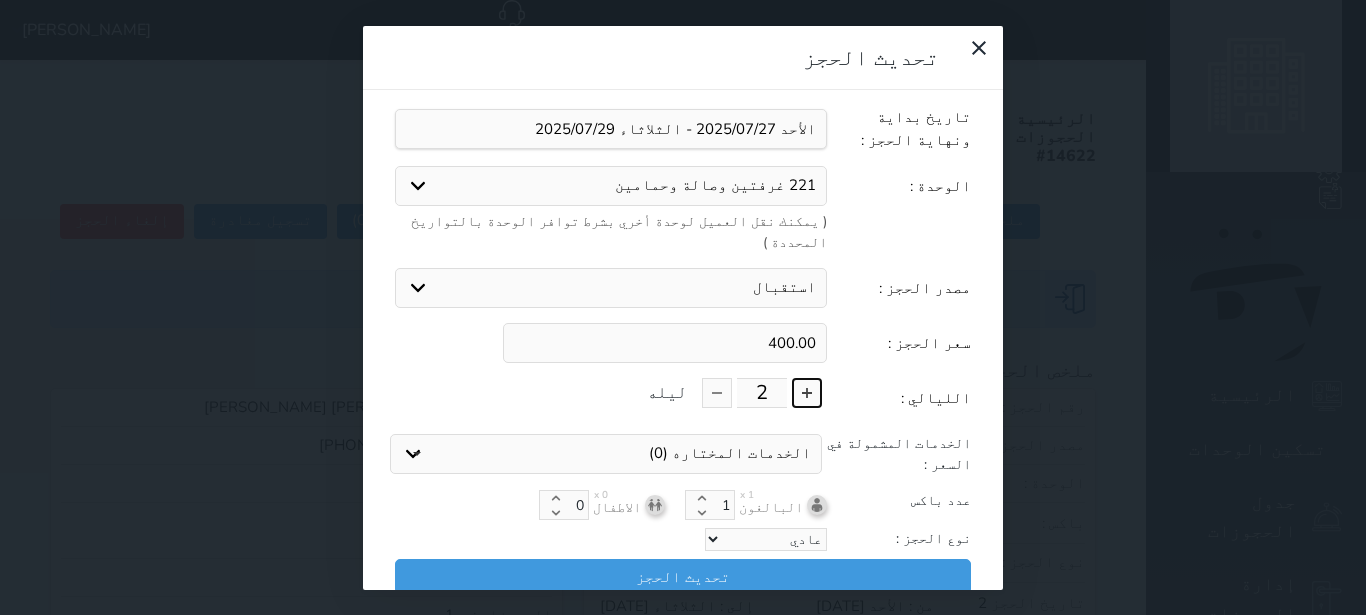 click at bounding box center (807, 393) 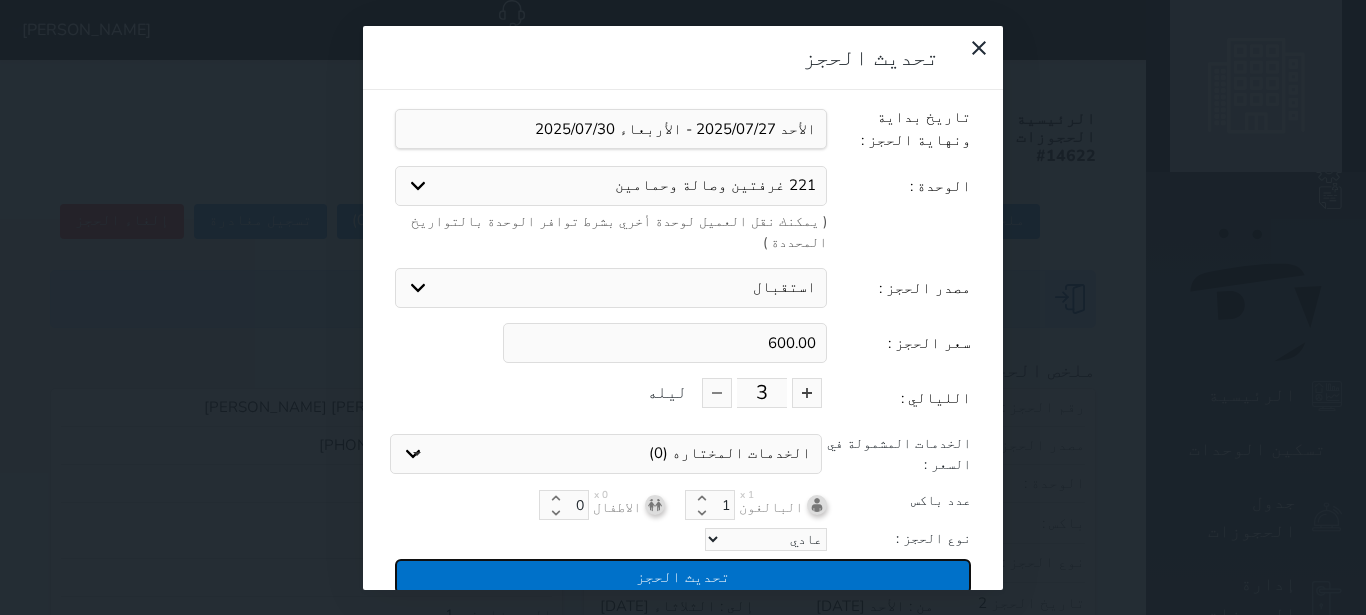 click on "تحديث الحجز" at bounding box center [683, 576] 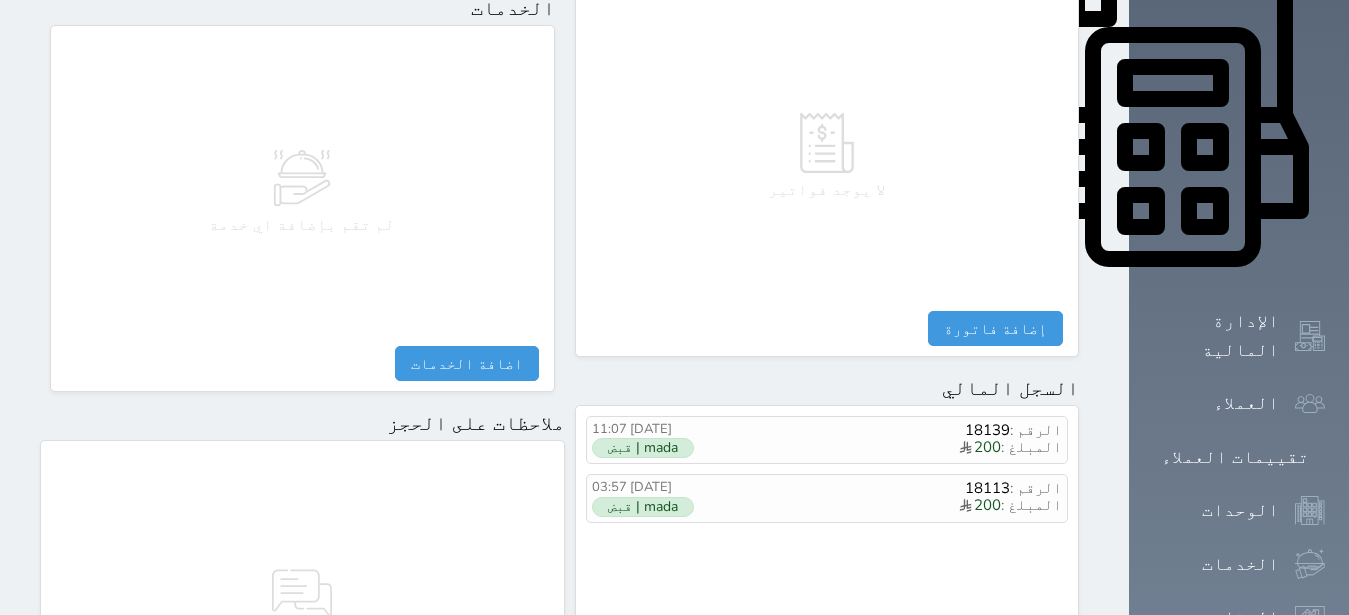 scroll, scrollTop: 1165, scrollLeft: 0, axis: vertical 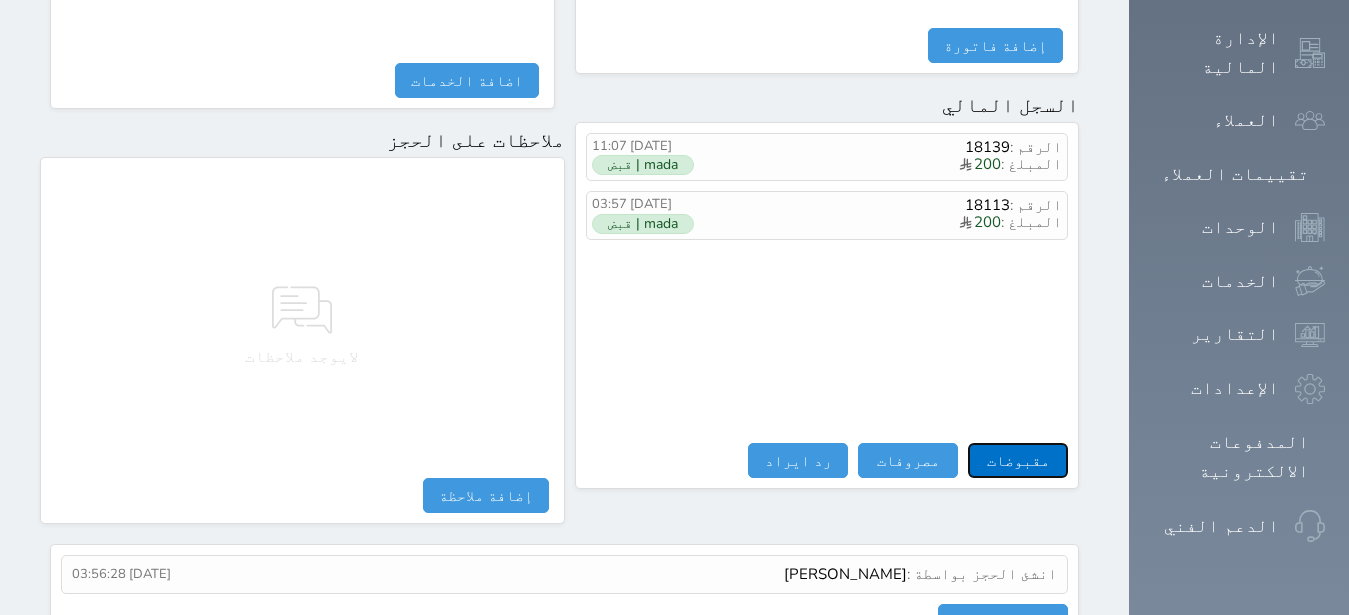 click on "مقبوضات" at bounding box center [1018, 460] 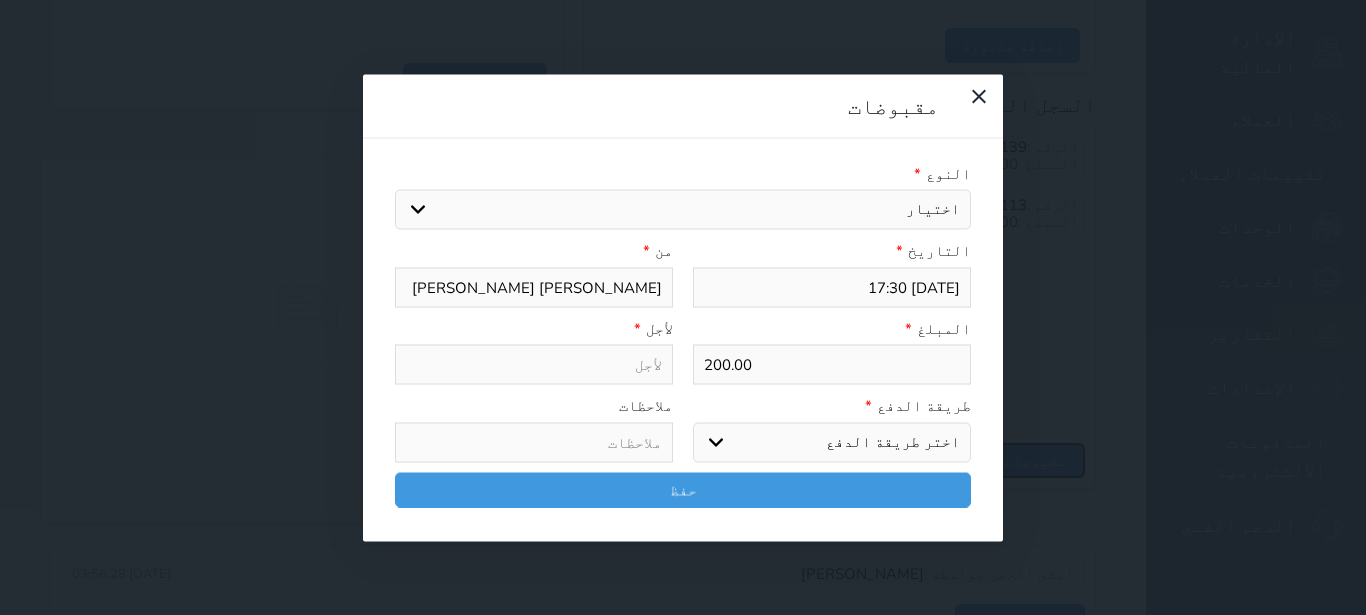 select 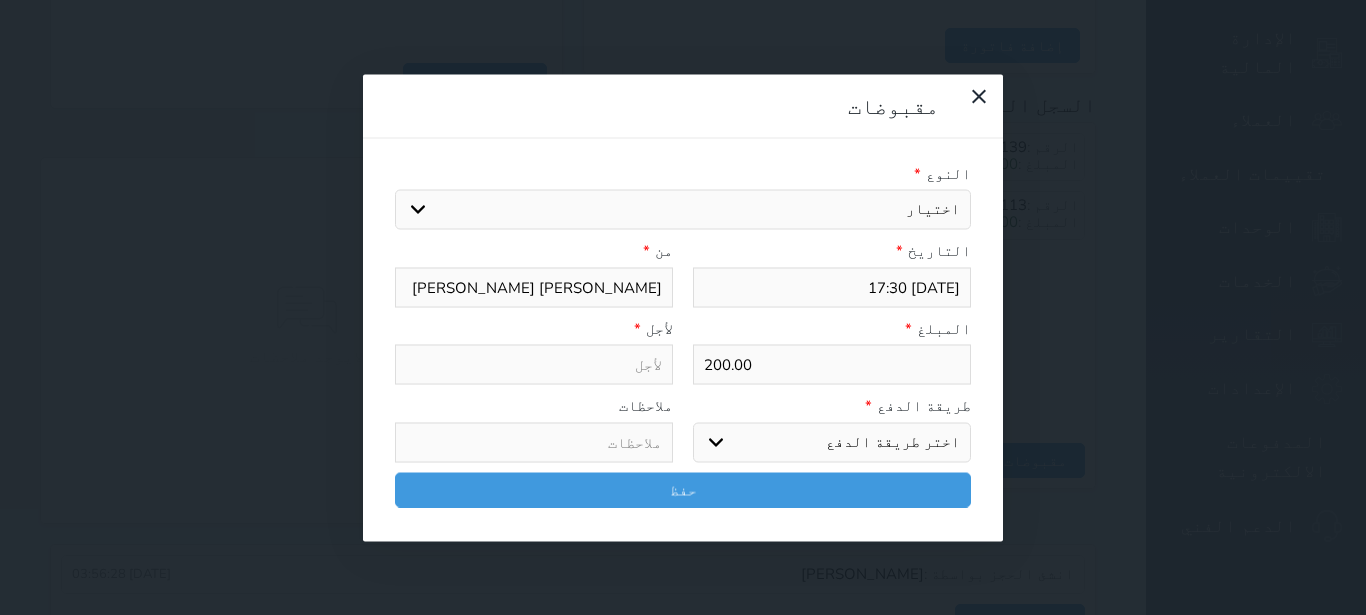 click on "اختيار   مقبوضات عامة قيمة إيجار فواتير تامين عربون لا ينطبق آخر مغسلة واي فاي - الإنترنت مواقف السيارات طعام الأغذية والمشروبات مشروبات المشروبات الباردة المشروبات الساخنة الإفطار غداء عشاء مخبز و كعك حمام سباحة الصالة الرياضية سبا و خدمات الجمال اختيار وإسقاط (خدمات النقل) ميني بار كابل - تلفزيون سرير إضافي تصفيف الشعر التسوق خدمات الجولات السياحية المنظمة خدمات الدليل السياحي" at bounding box center [683, 210] 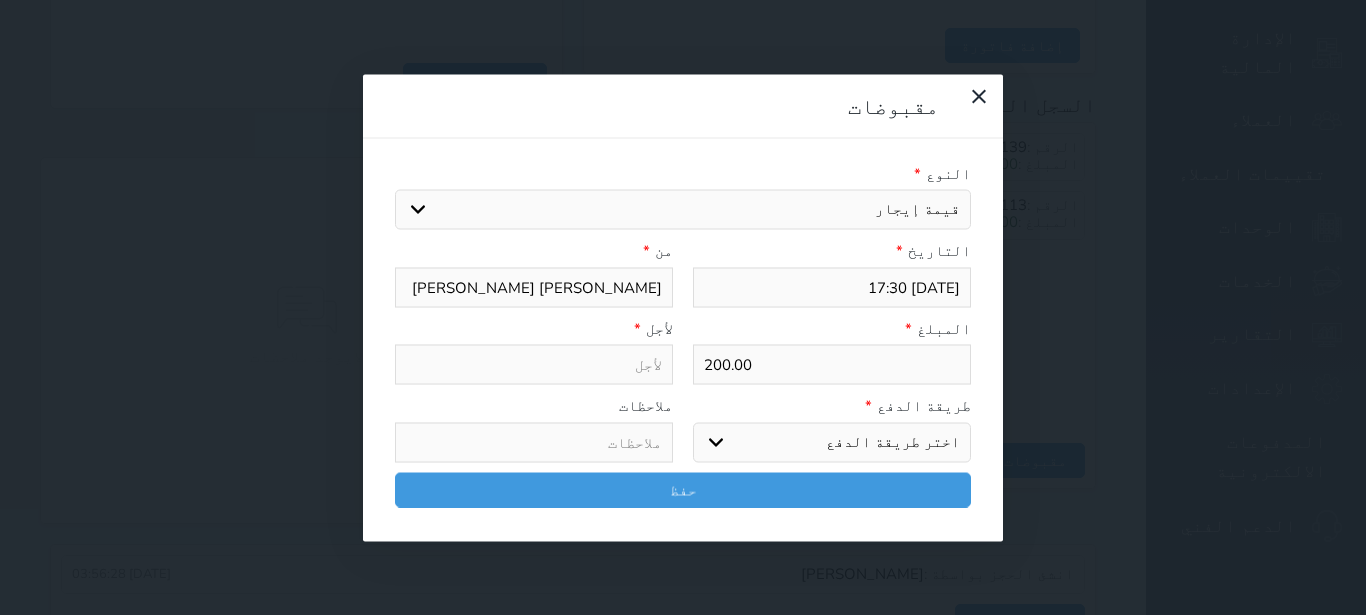 select 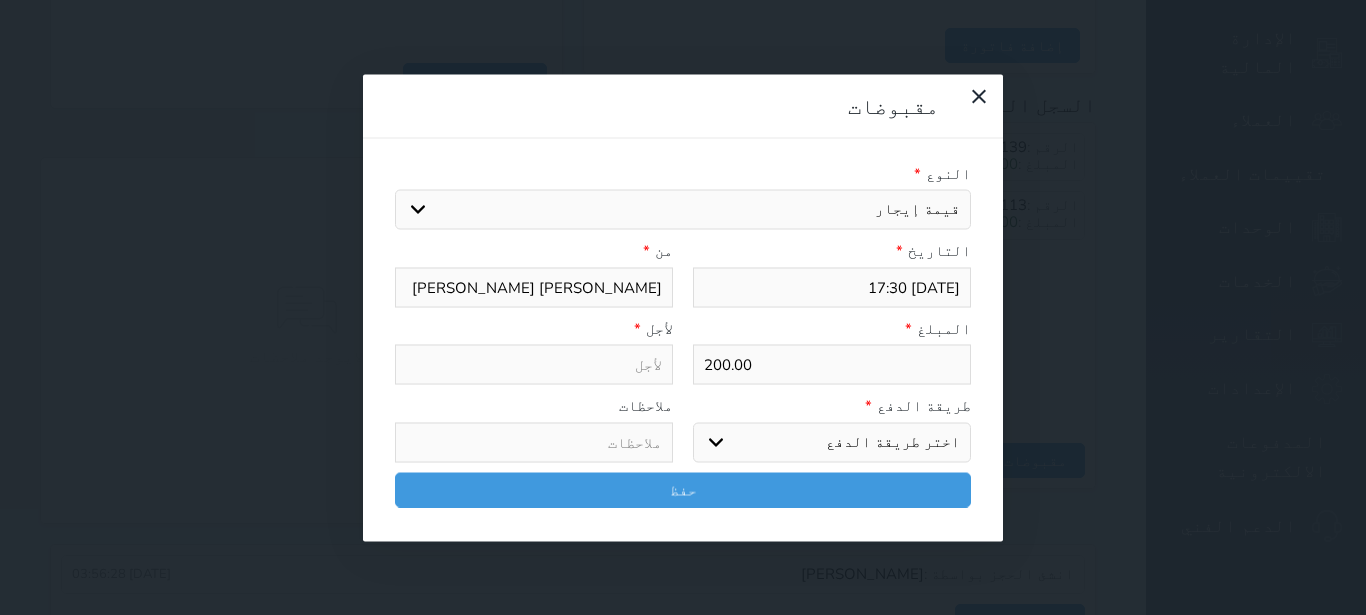 type on "قيمة إيجار - الوحدة - 221" 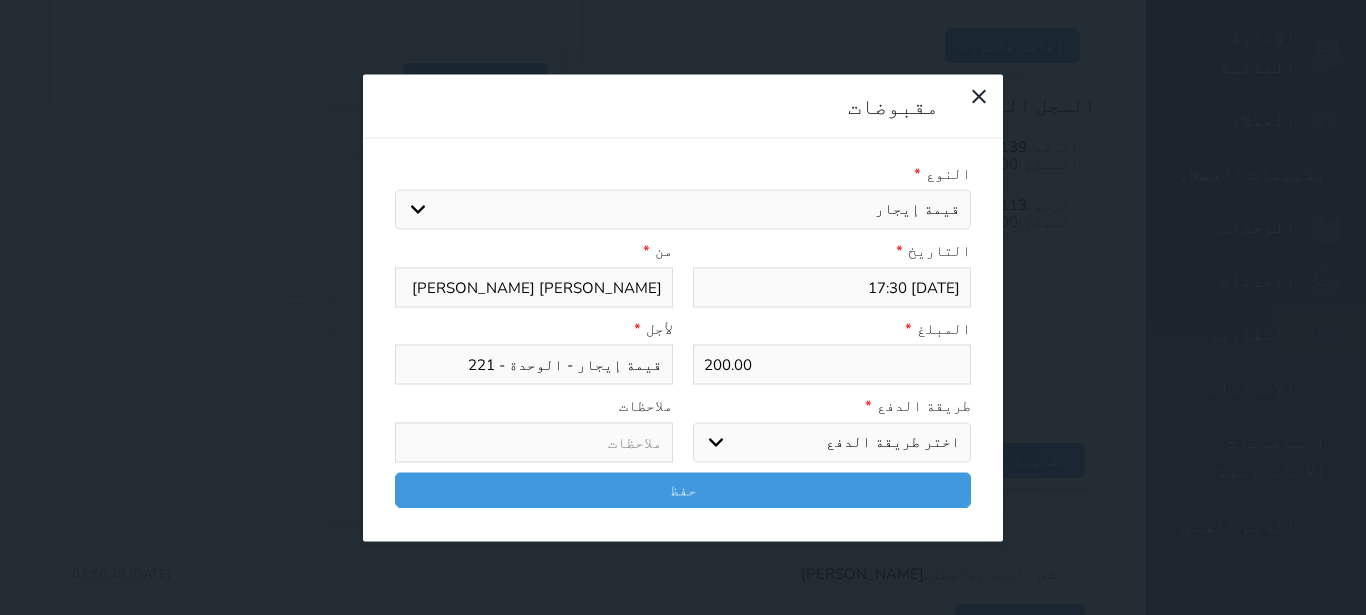click on "اختر طريقة الدفع   دفع نقدى   تحويل بنكى   مدى   بطاقة ائتمان   آجل" at bounding box center (832, 442) 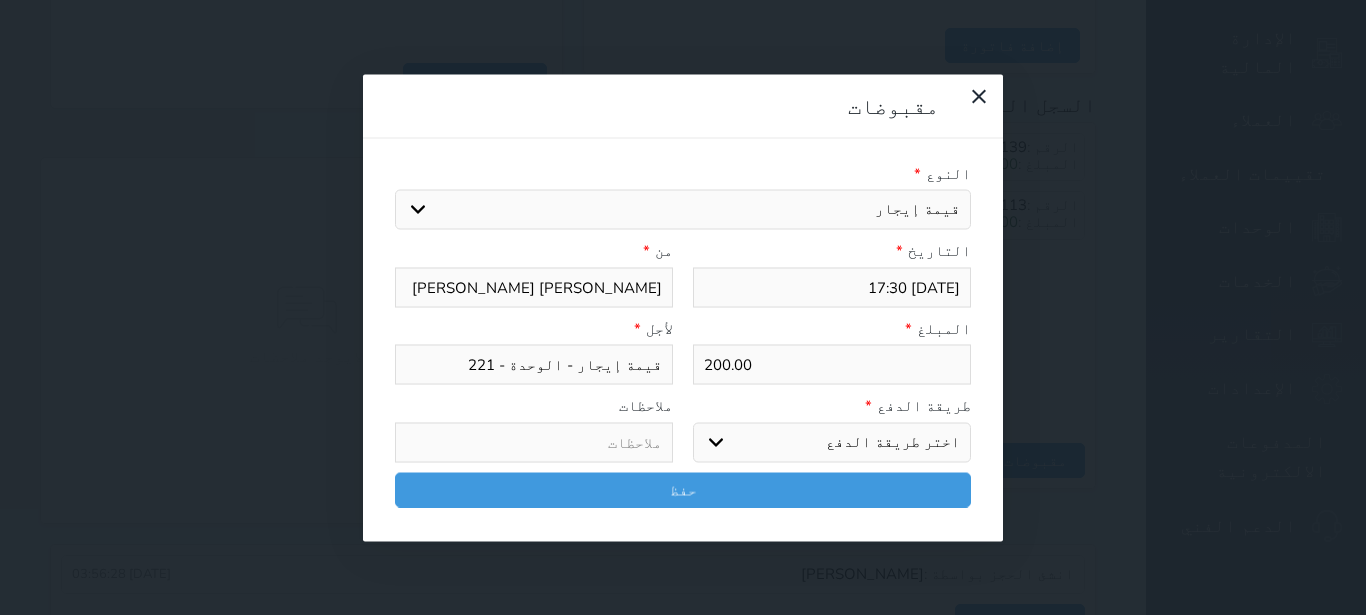 select on "mada" 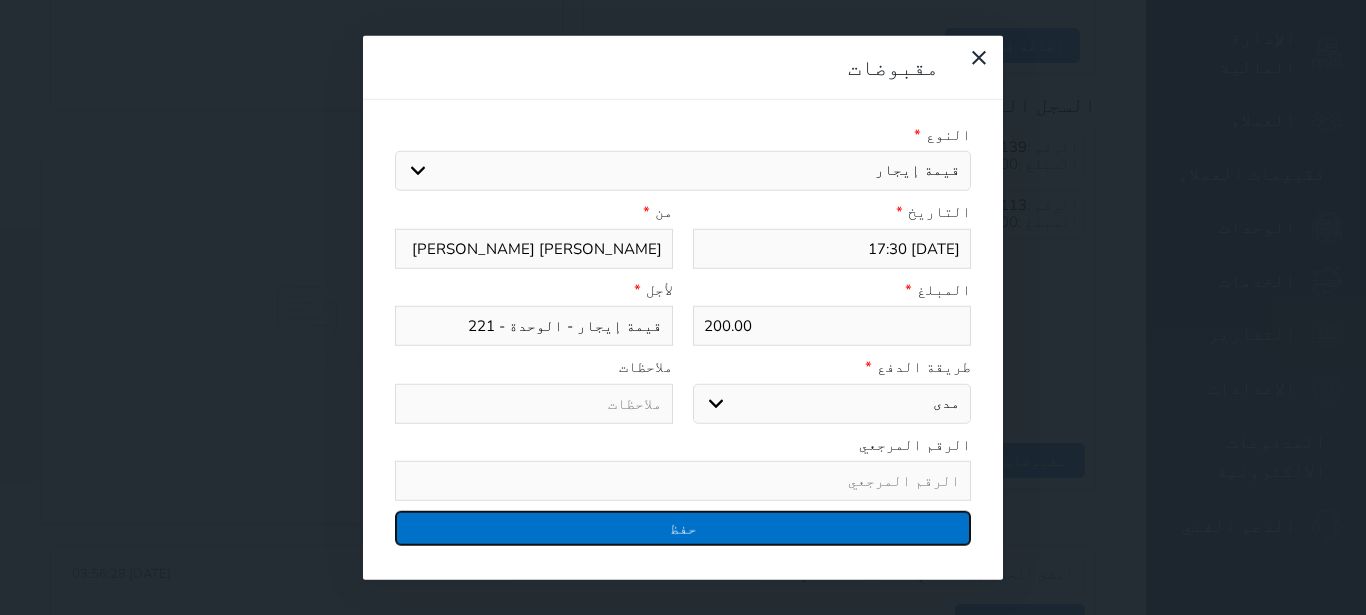 click on "حفظ" at bounding box center (683, 528) 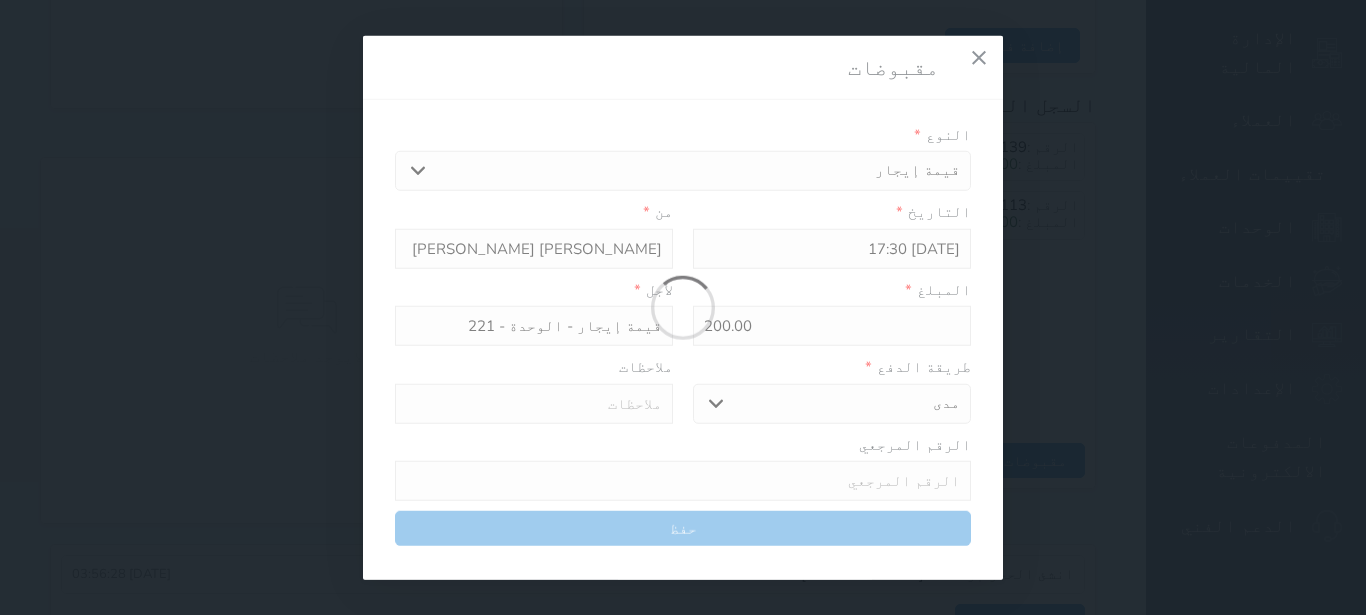 select 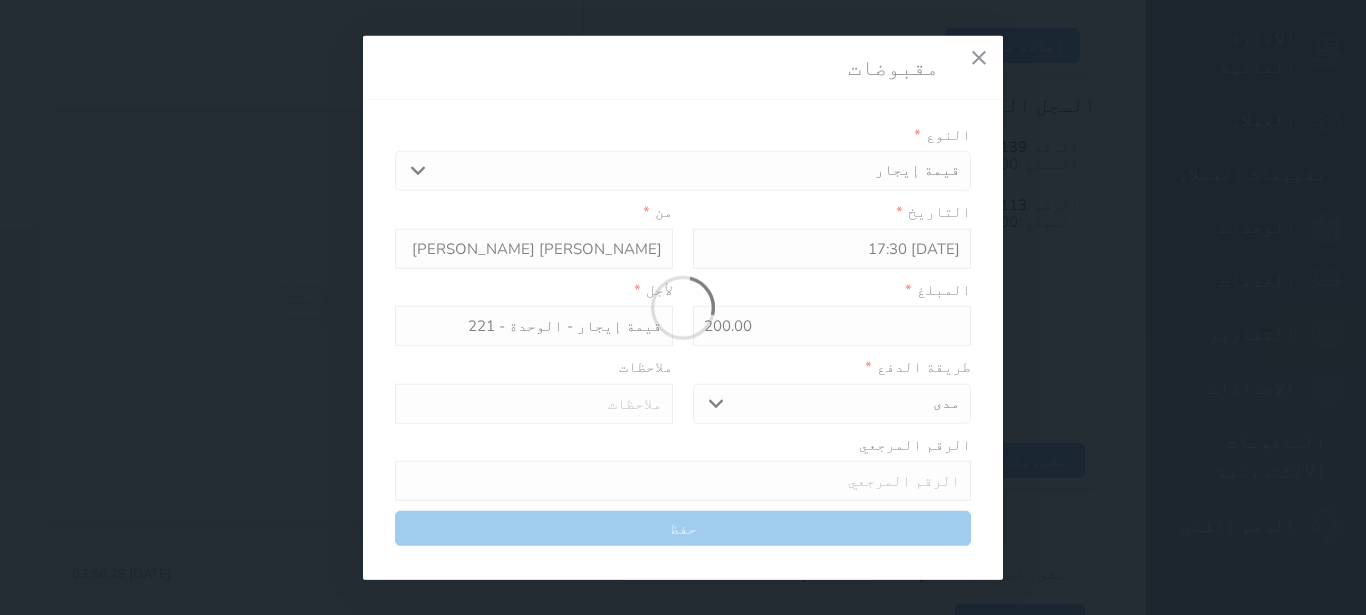 type 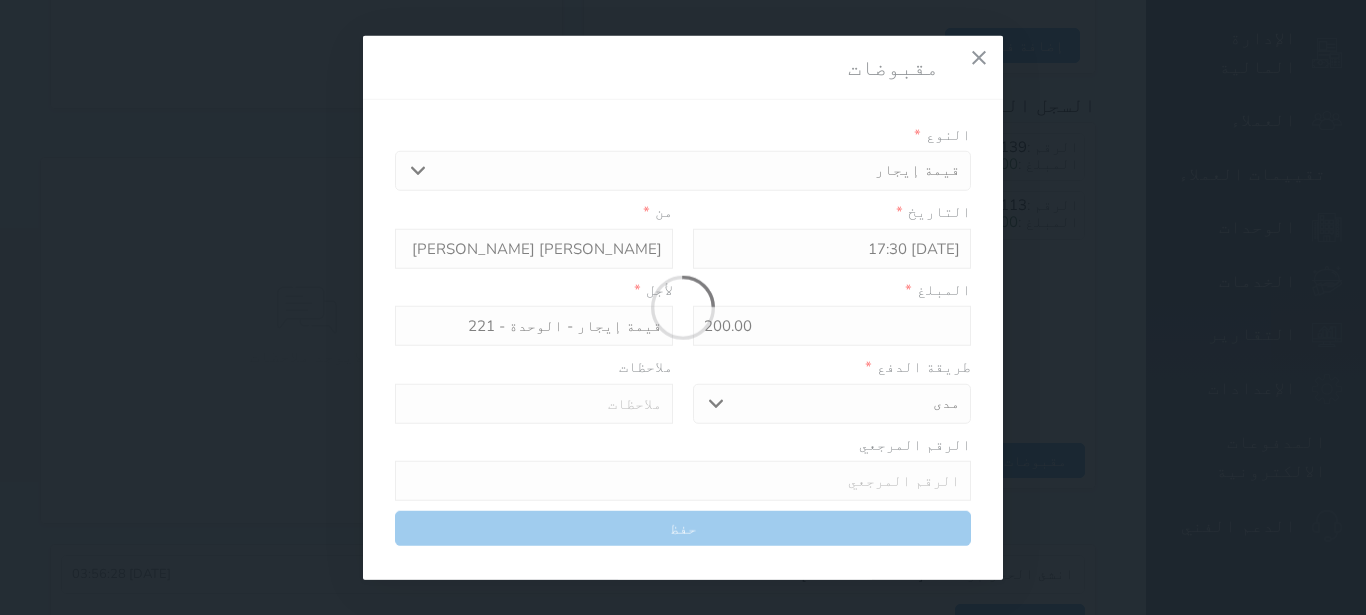 type on "0" 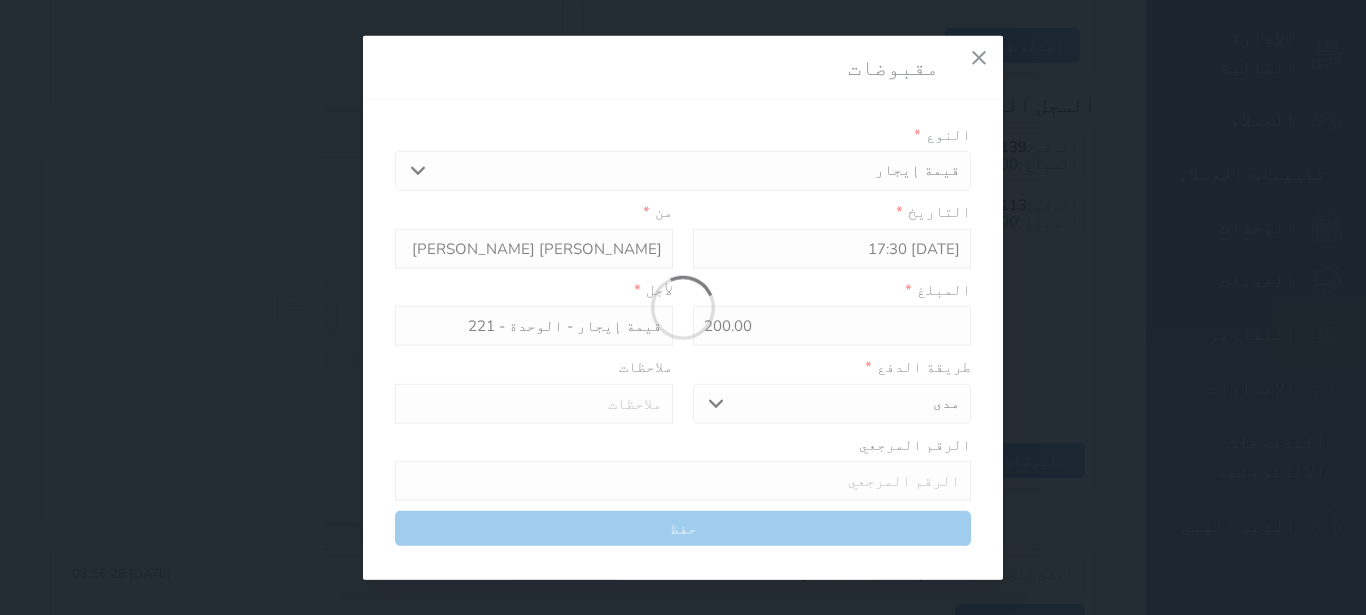 select 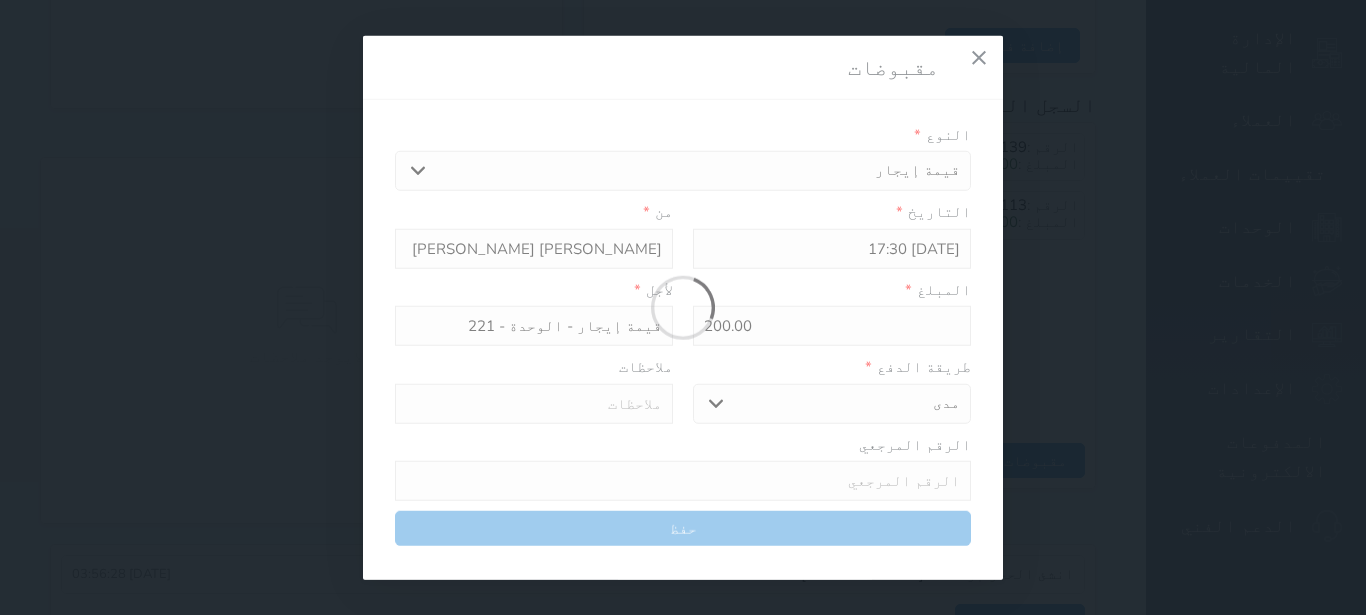 type on "0" 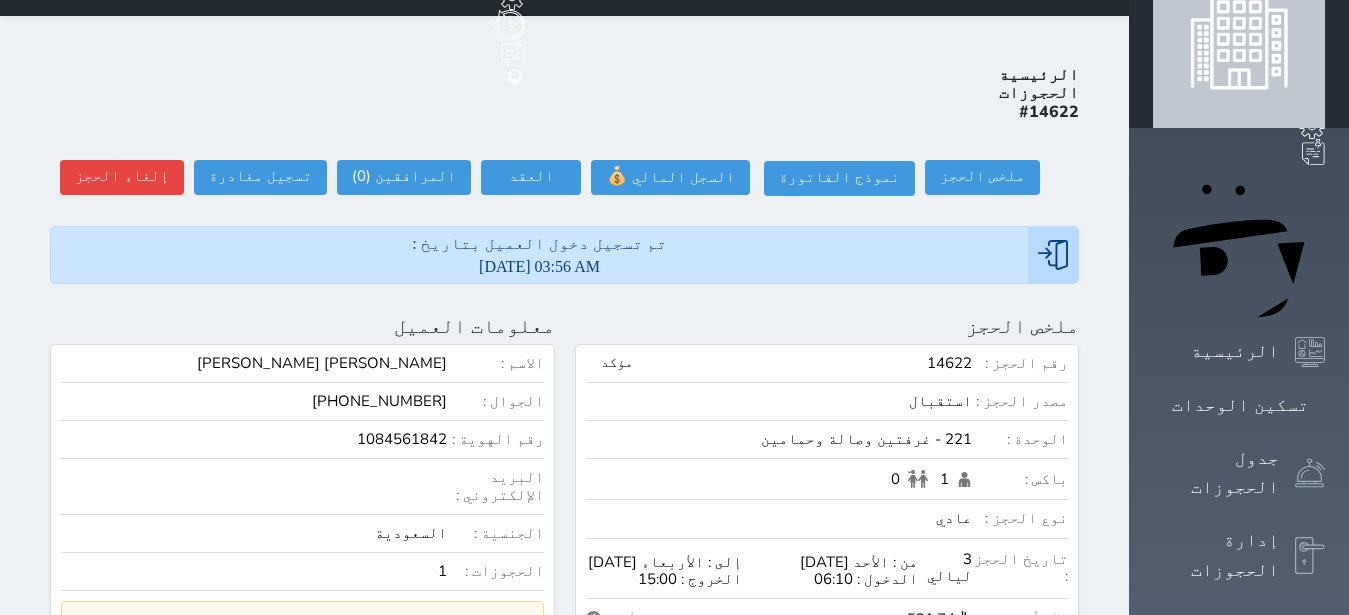 scroll, scrollTop: 0, scrollLeft: 0, axis: both 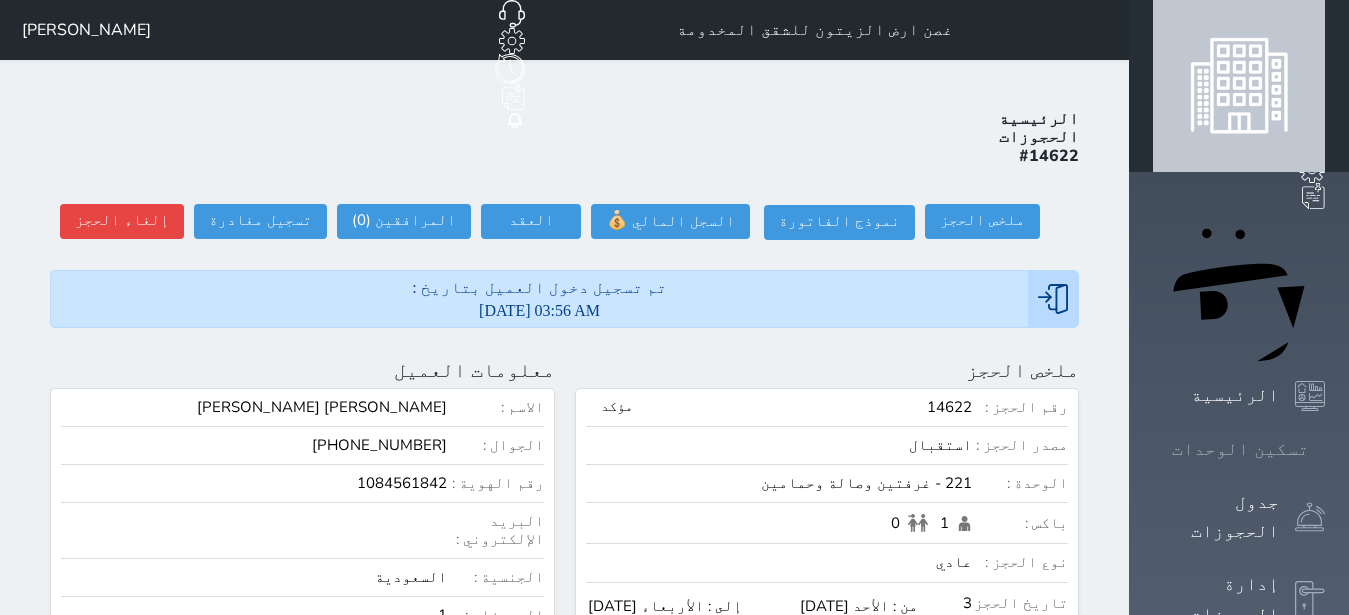 click on "تسكين الوحدات" at bounding box center [1239, 449] 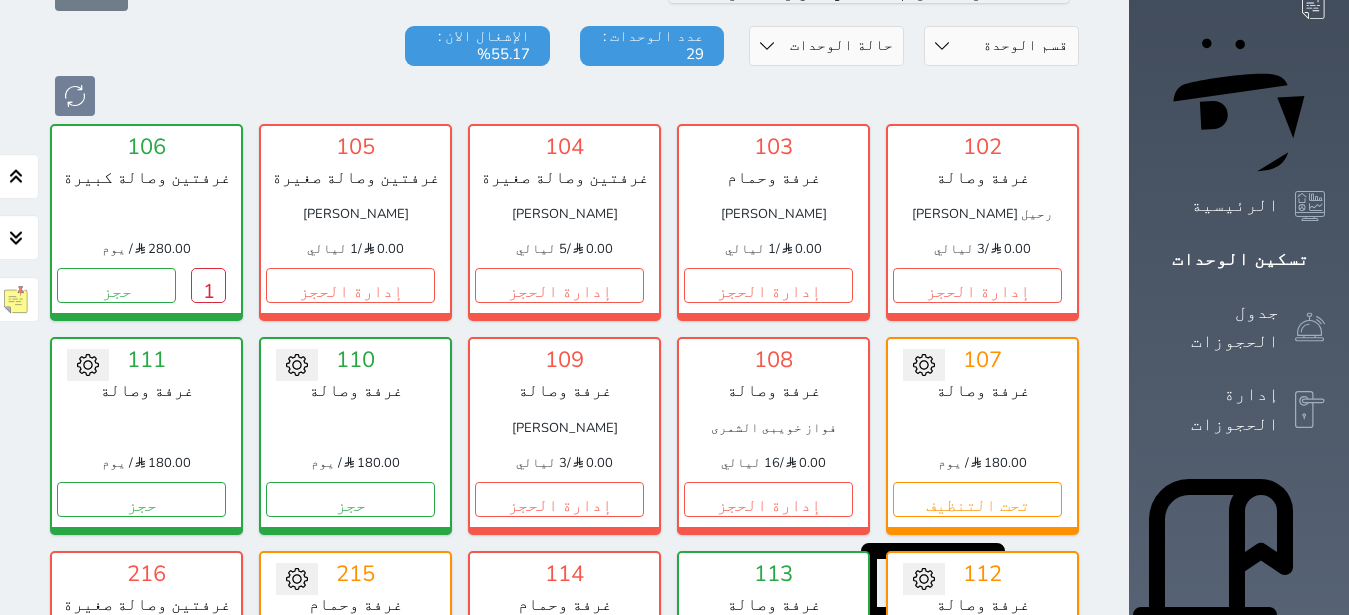 scroll, scrollTop: 78, scrollLeft: 0, axis: vertical 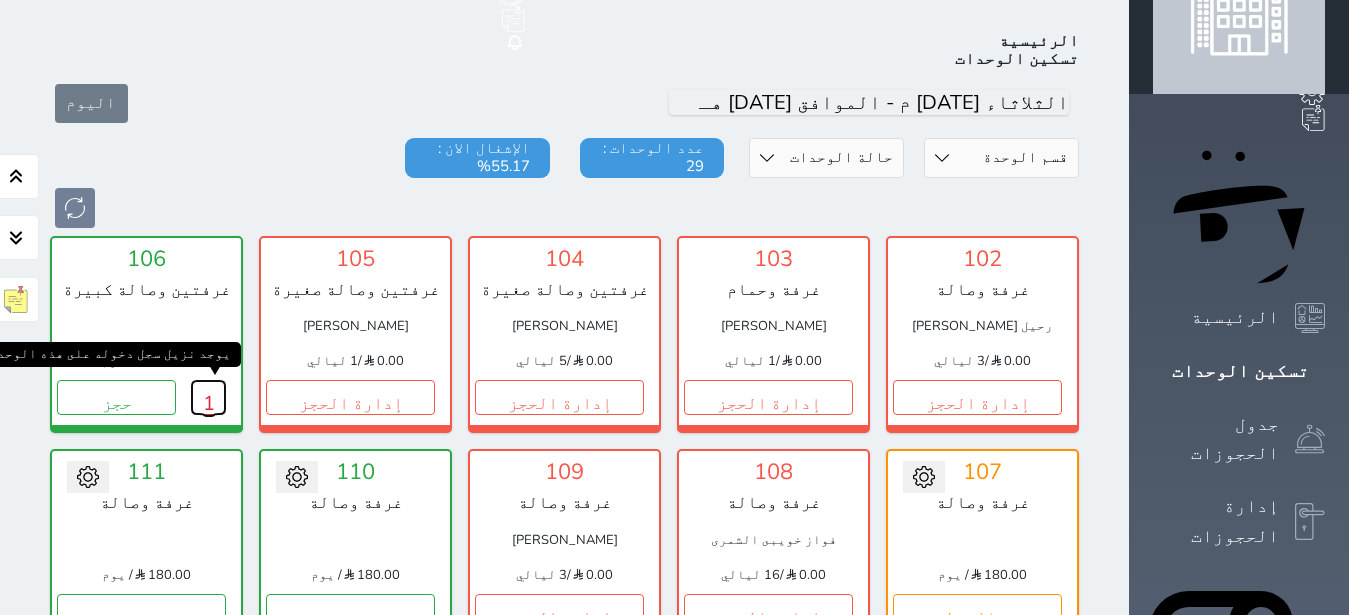 click on "1" at bounding box center [208, 397] 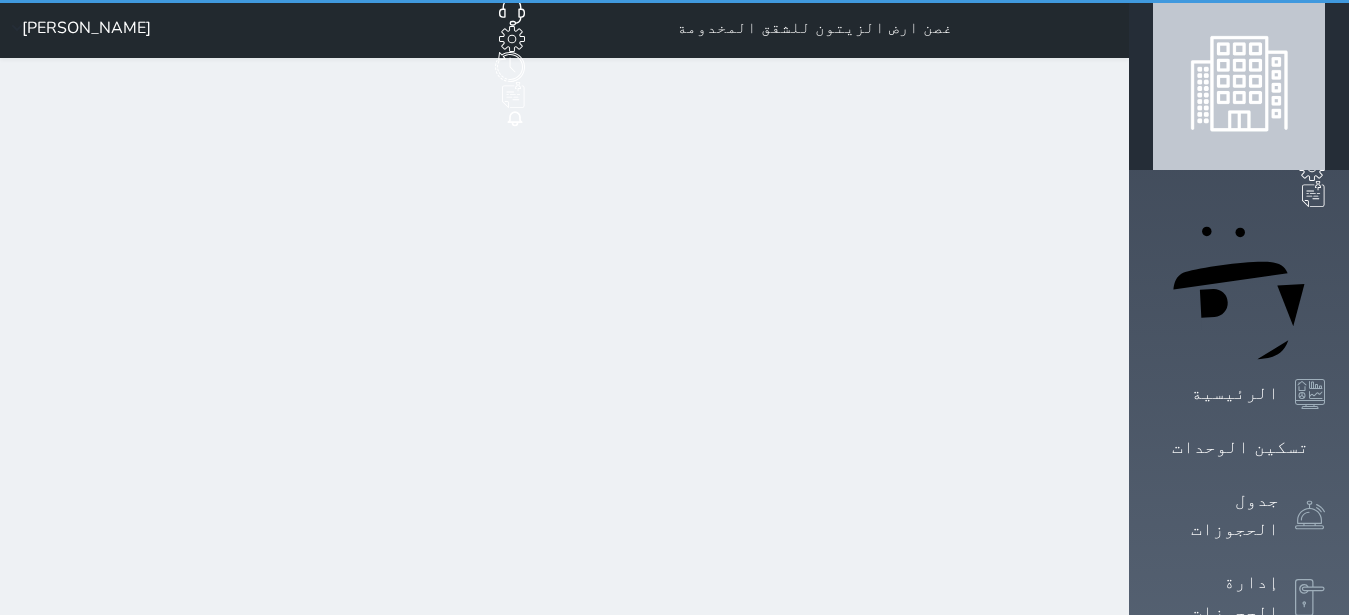 scroll, scrollTop: 0, scrollLeft: 0, axis: both 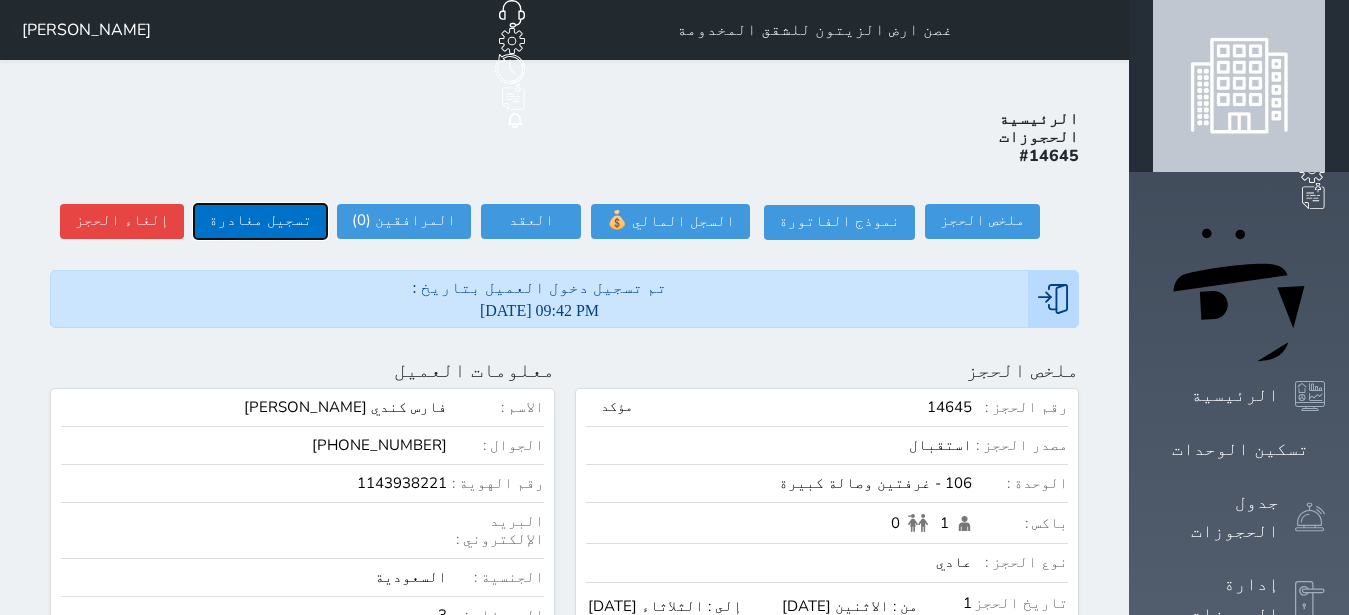 click on "تسجيل مغادرة" at bounding box center (260, 221) 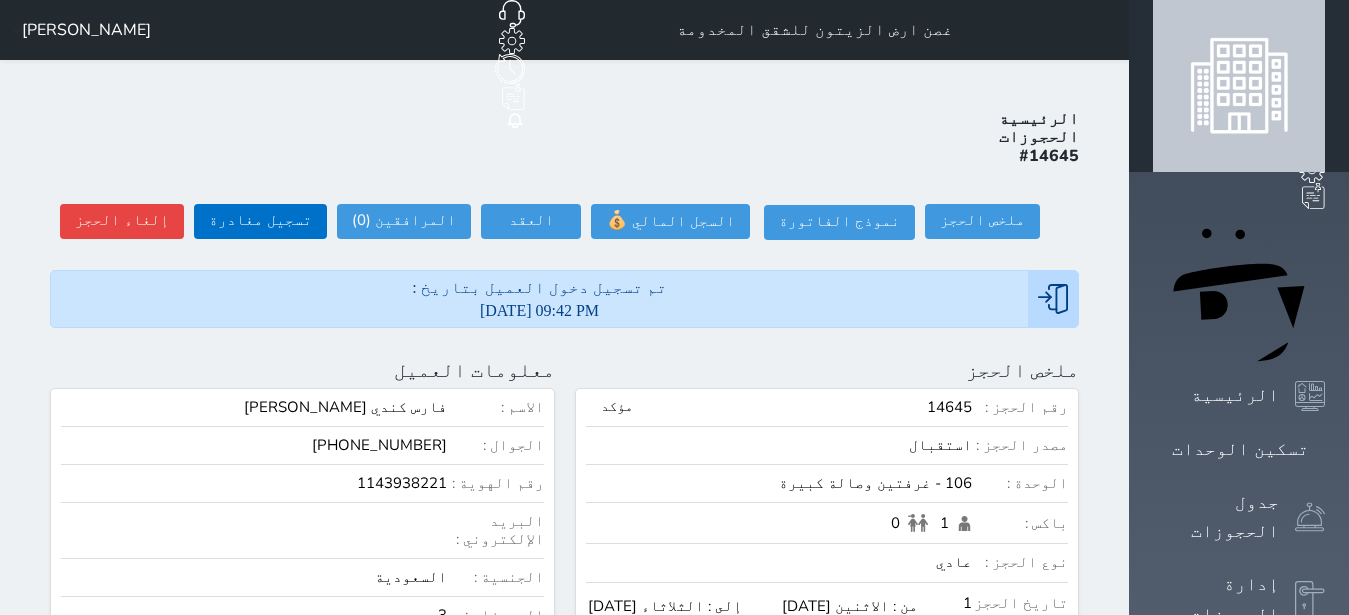 click on "تسجيل مغادرة                       وقت تسجيل المغادرة    17:30
تسجيل مغادرة" at bounding box center (0, 0) 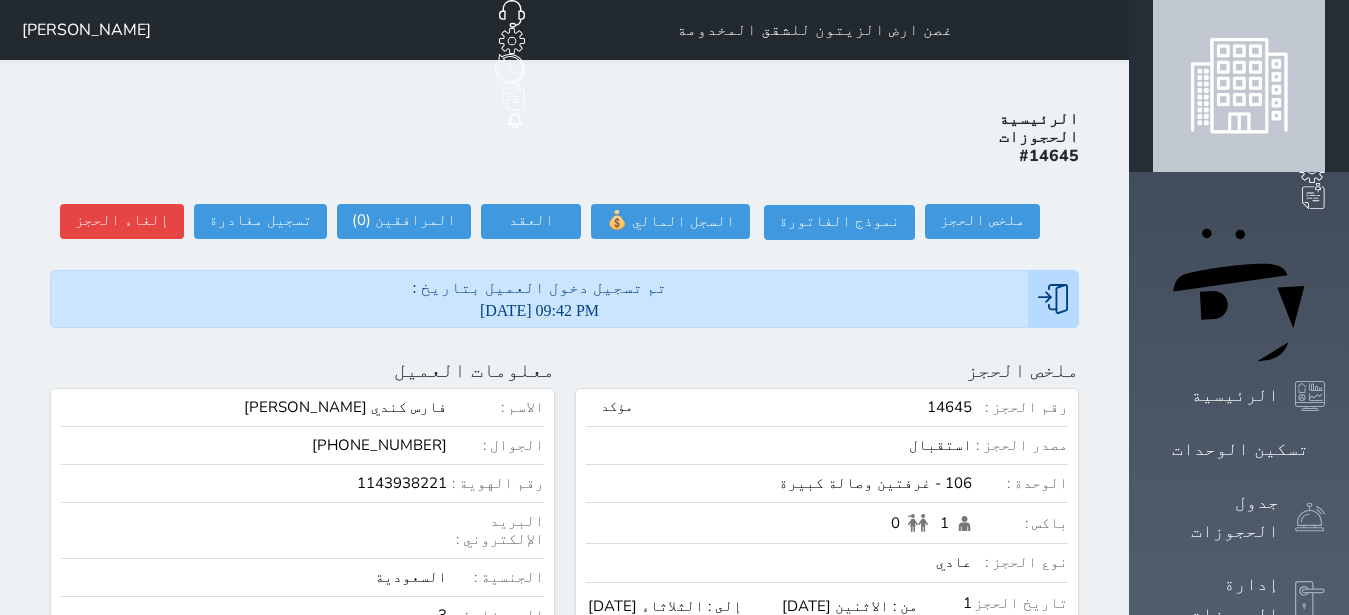 click on "الرئيسية   الحجوزات   #14645         ملخص الحجز         ملخص الحجز #14645                           نموذج الفاتورة   السجل المالي   💰         العقد         العقد #14645                                   العقود الموقعه #14645
العقود الموقعه (0)
#   تاريخ التوقيع   الاجرائات       المرافقين (0)         المرافقين                 البحث عن المرافقين :        الاسم       رقم الهوية       البريد الإلكتروني       الجوال           تغيير العميل              الاسم *     الجنس    اختر الجنس   ذكر انثى   تاريخ الميلاد *         تاريخ الميلاد الهجرى         صلة القرابة
اختر صلة القرابة   ابن ابنه زوجة اخ اخت اب ام زوج أخرى   نوع العميل *   اختر نوع     *" at bounding box center [564, 978] 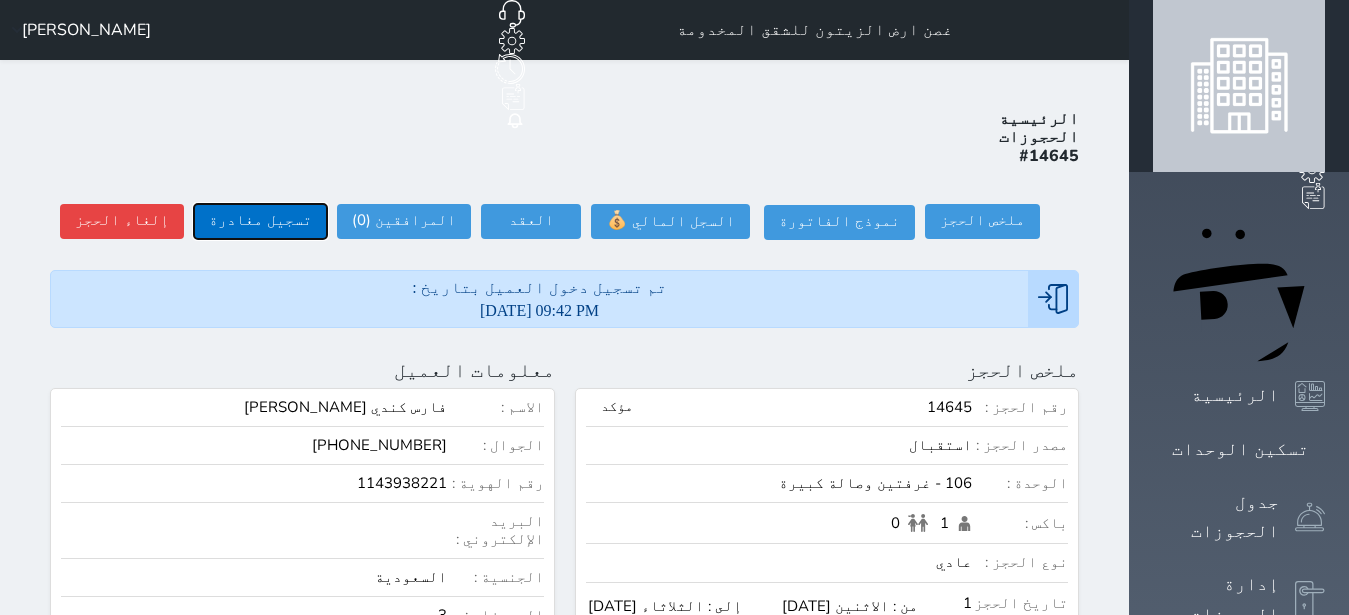 click on "تسجيل مغادرة" at bounding box center [260, 221] 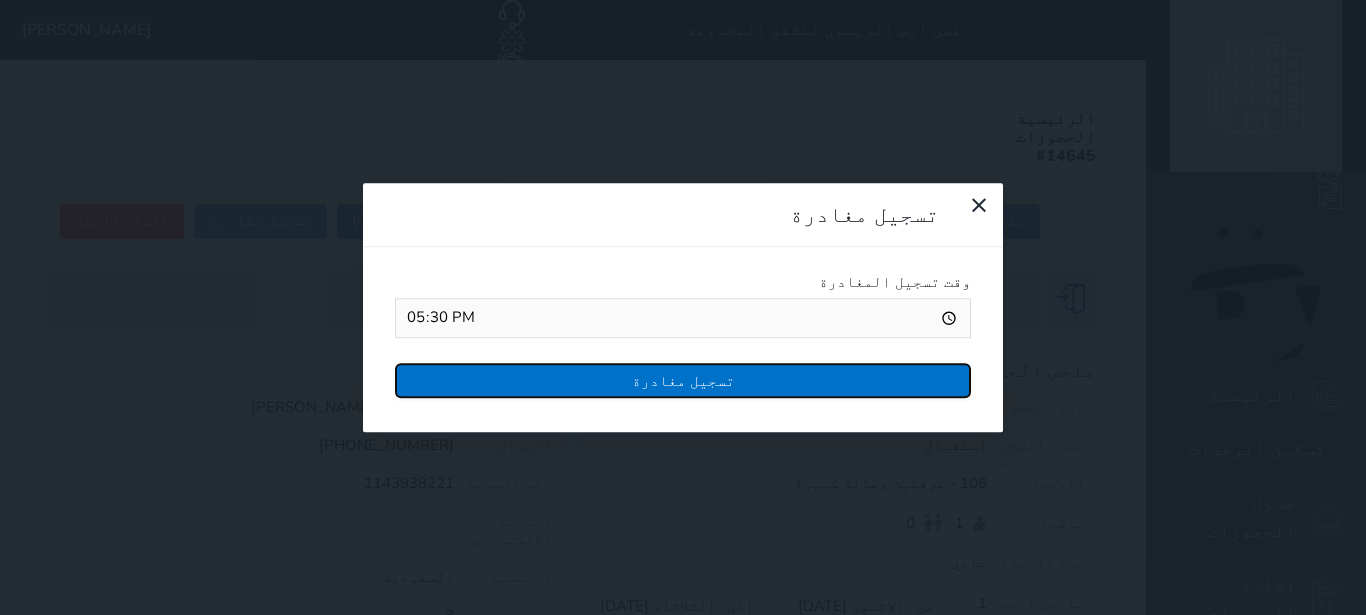 click on "تسجيل مغادرة" at bounding box center (683, 380) 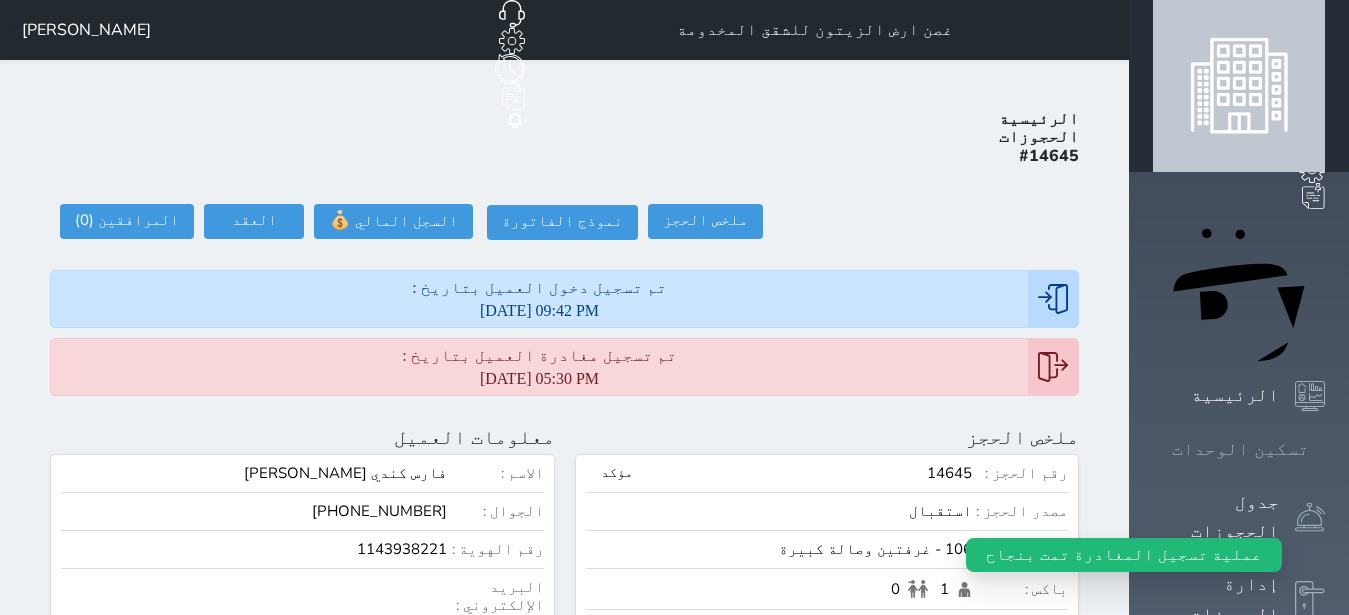 click on "تسكين الوحدات" at bounding box center [1240, 449] 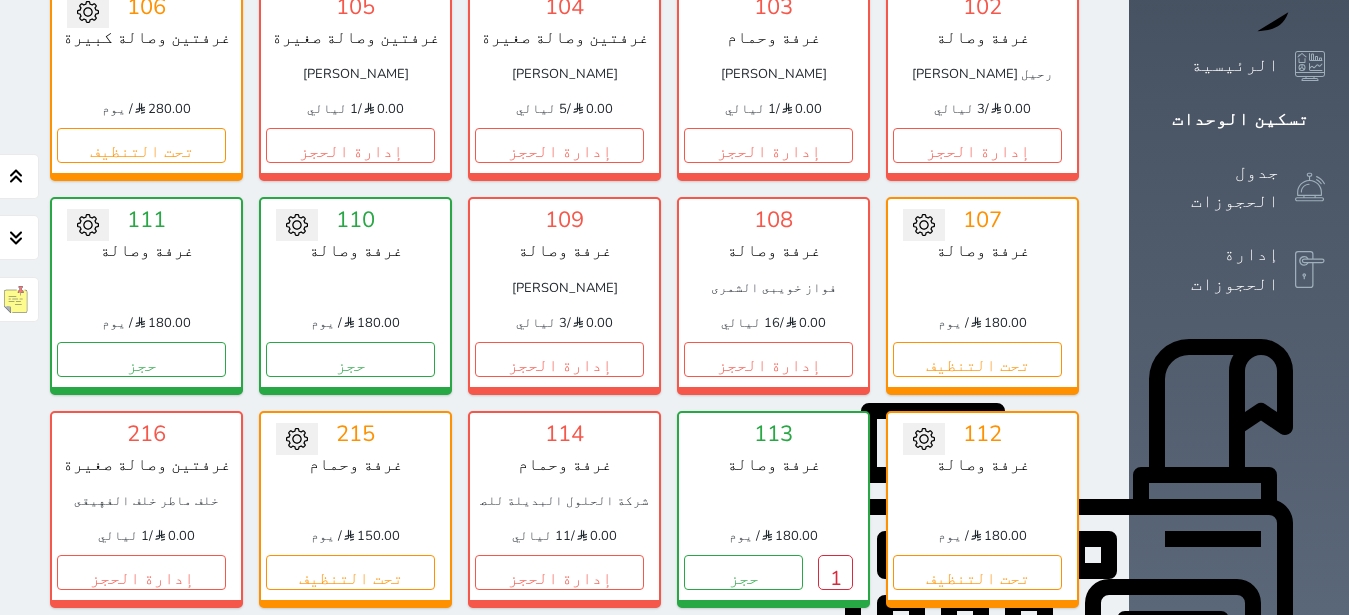 scroll, scrollTop: 582, scrollLeft: 0, axis: vertical 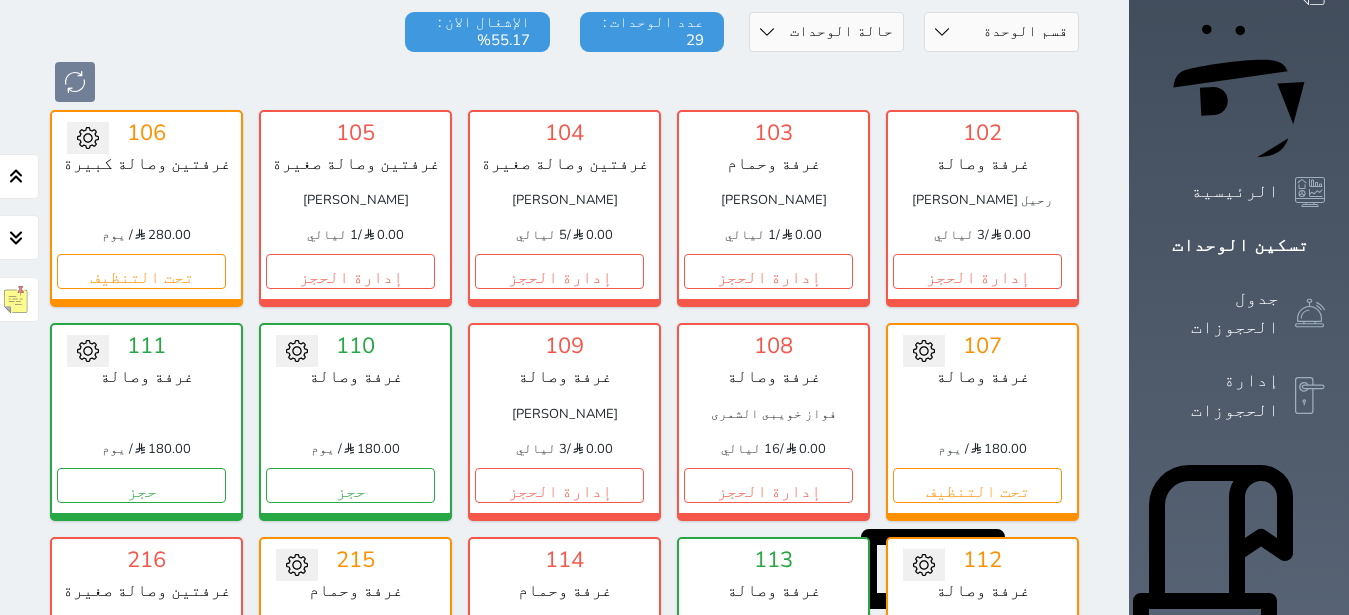 click on "تحت التنظيف" at bounding box center [977, 698] 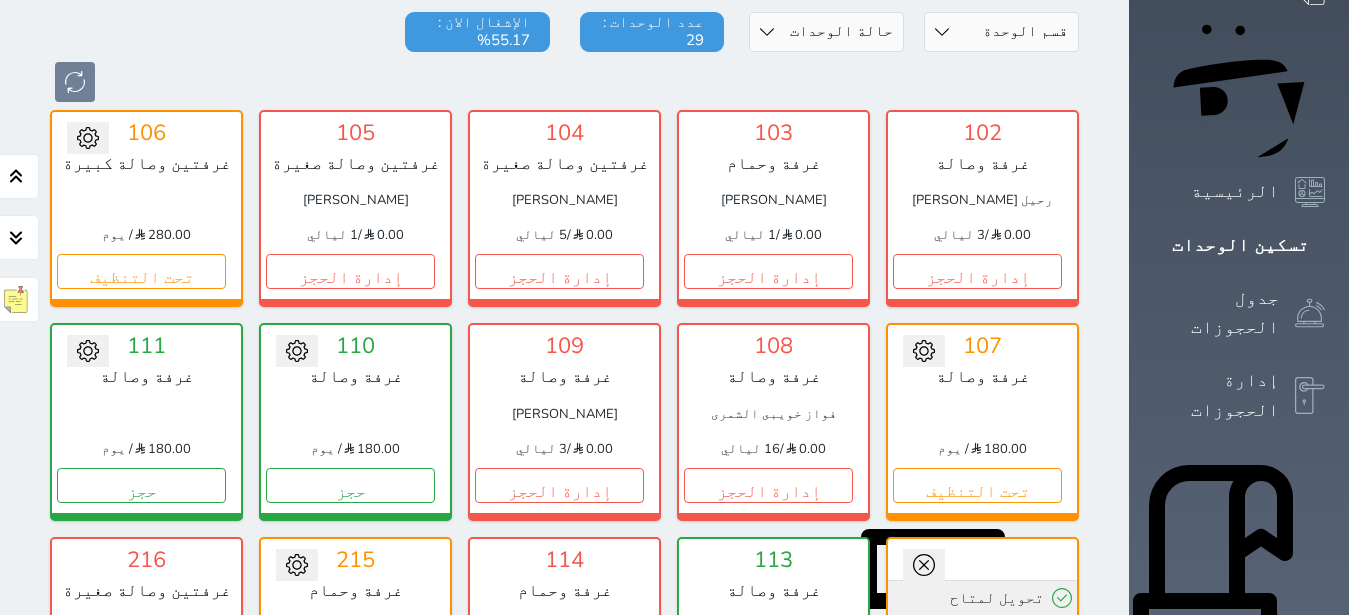 click on "تحويل لمتاح" at bounding box center (982, 598) 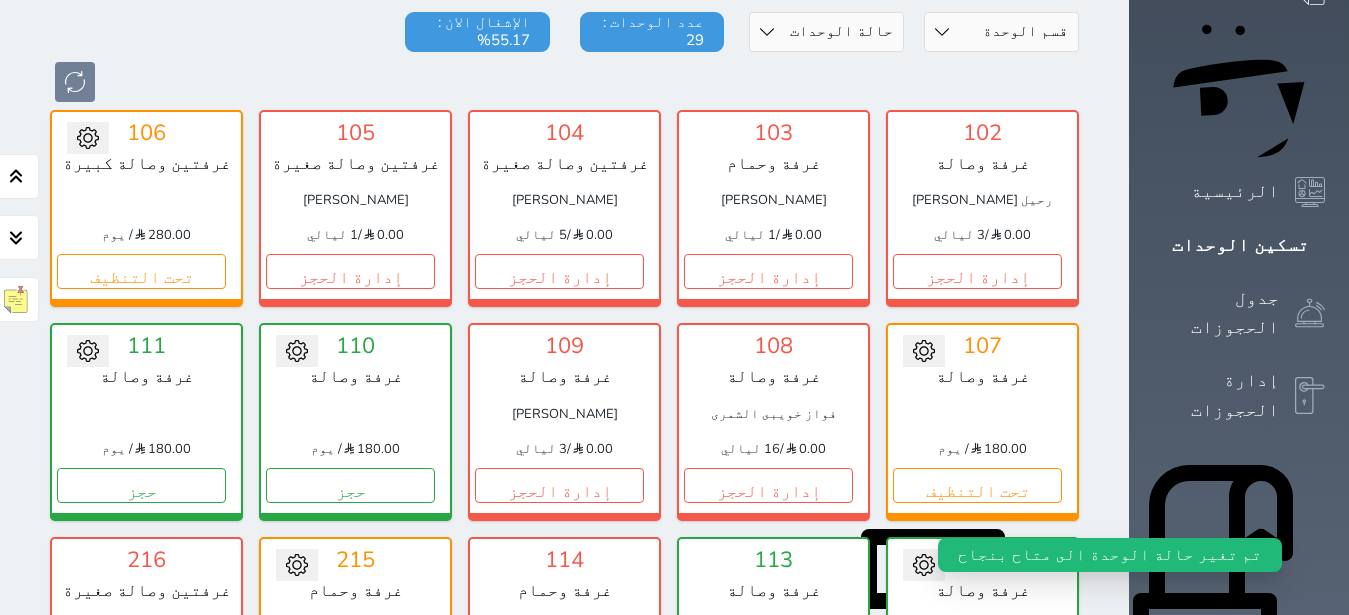 click on "حجز" at bounding box center [977, 698] 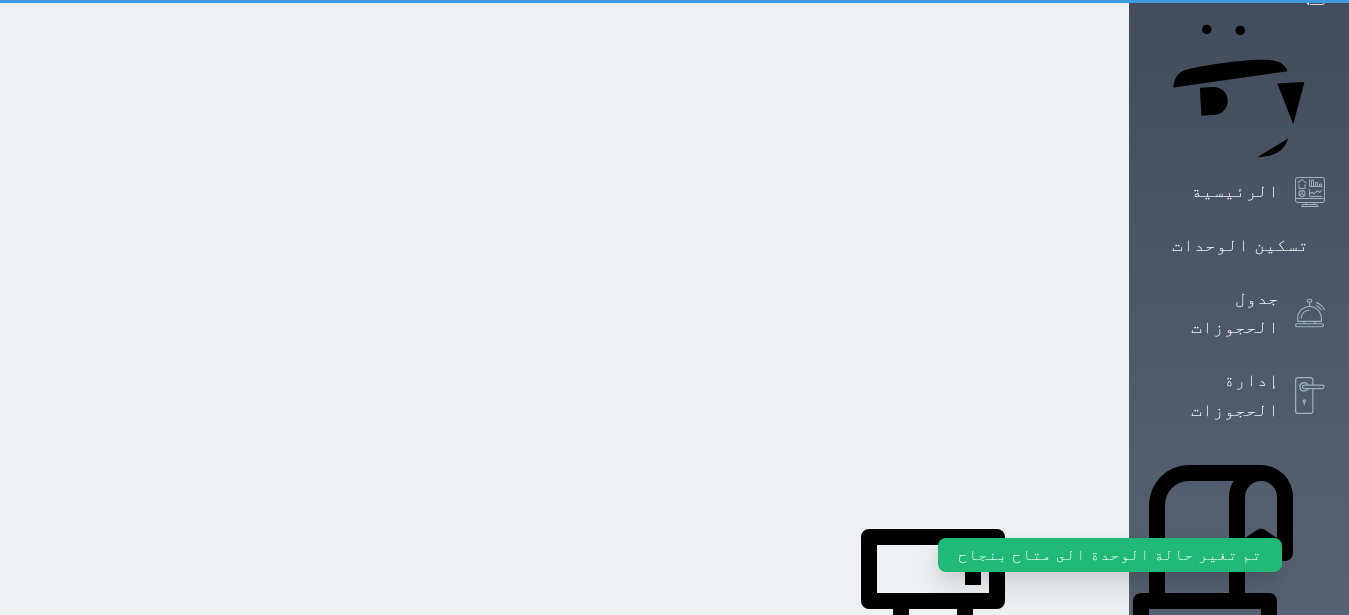select on "1" 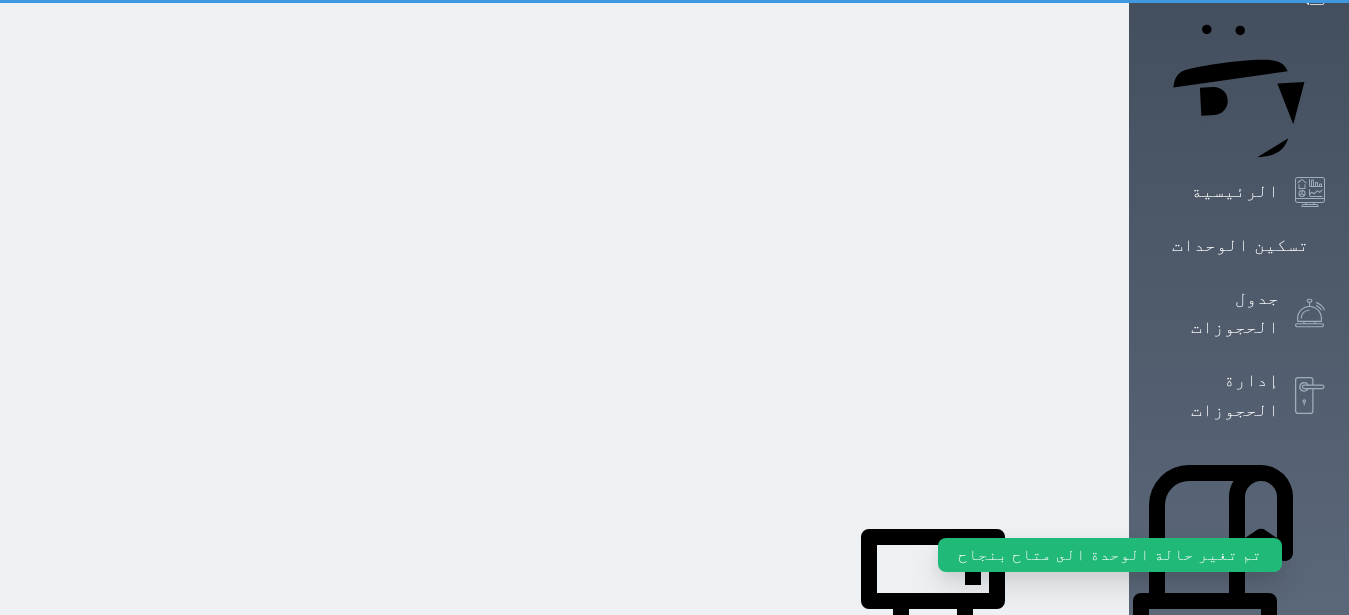 scroll, scrollTop: 0, scrollLeft: 0, axis: both 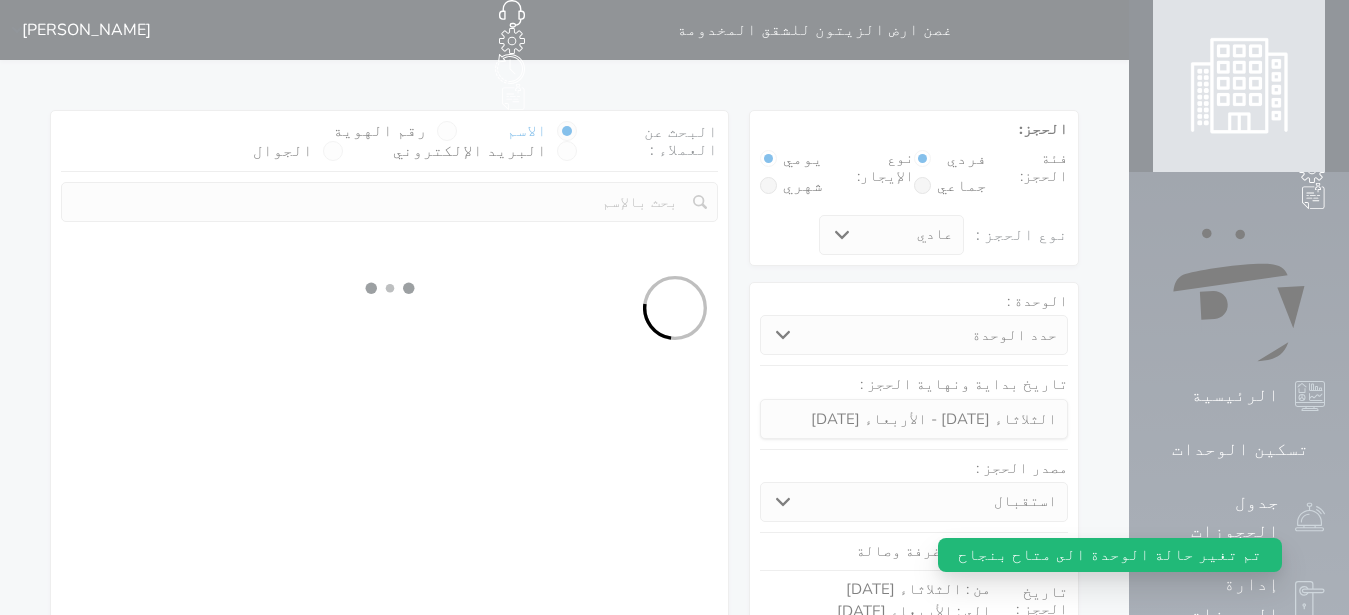 select 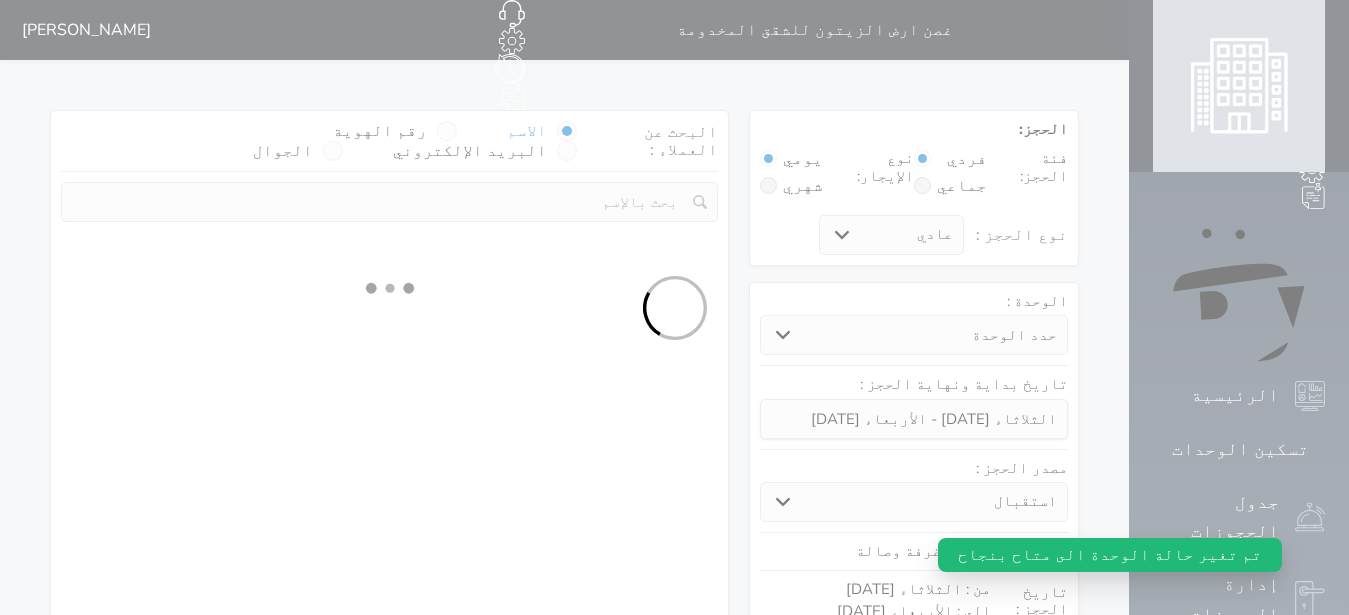 select on "1" 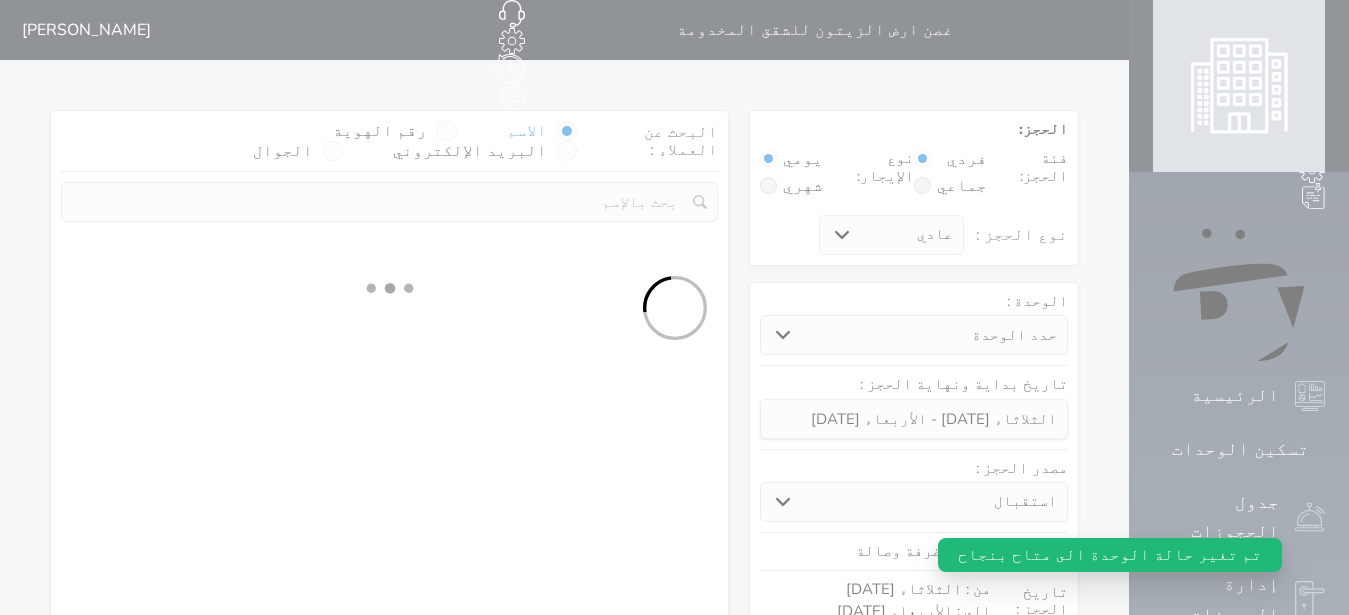 select on "113" 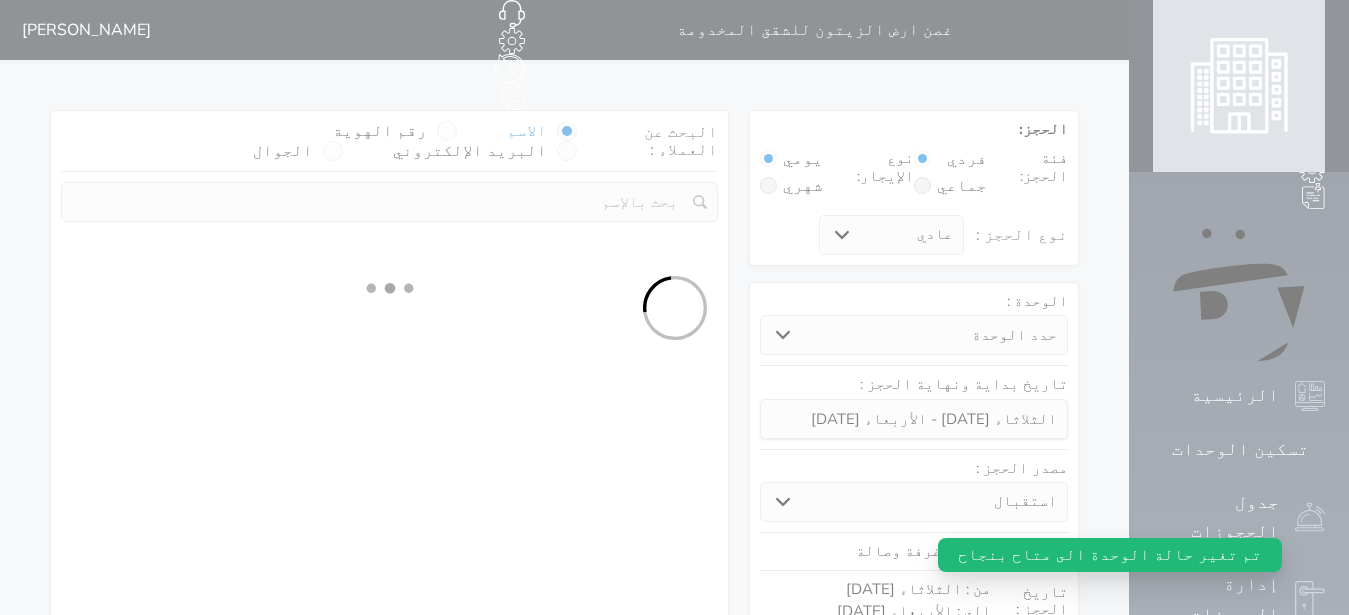 select on "1" 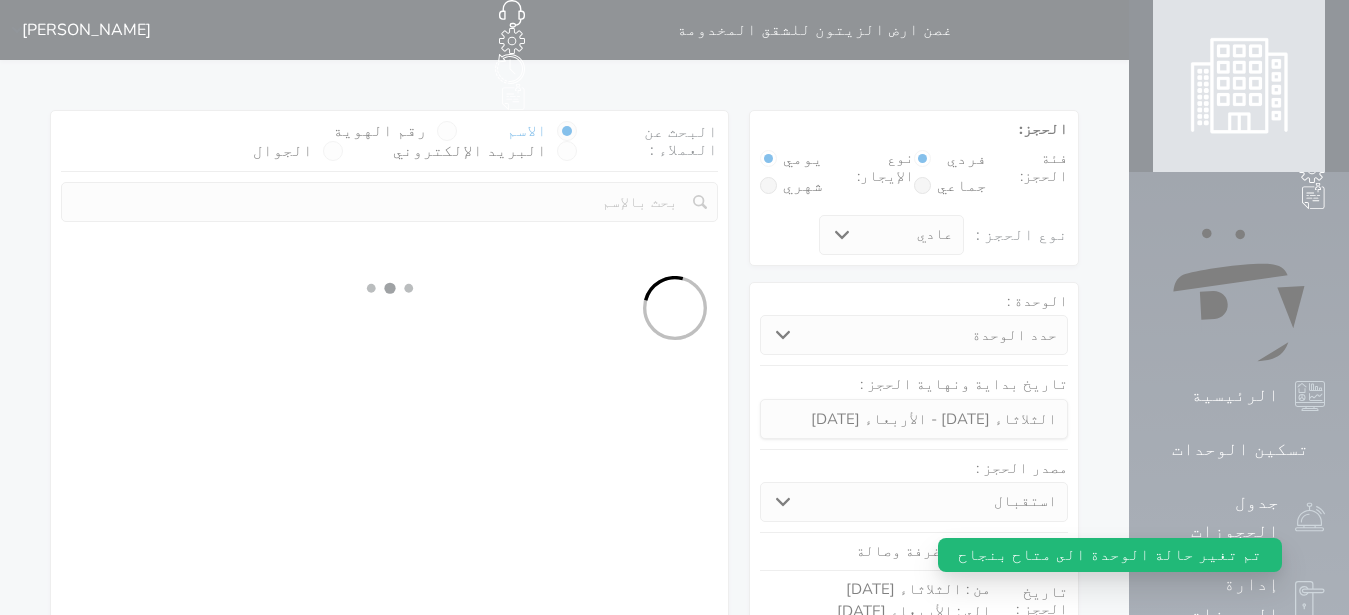 select 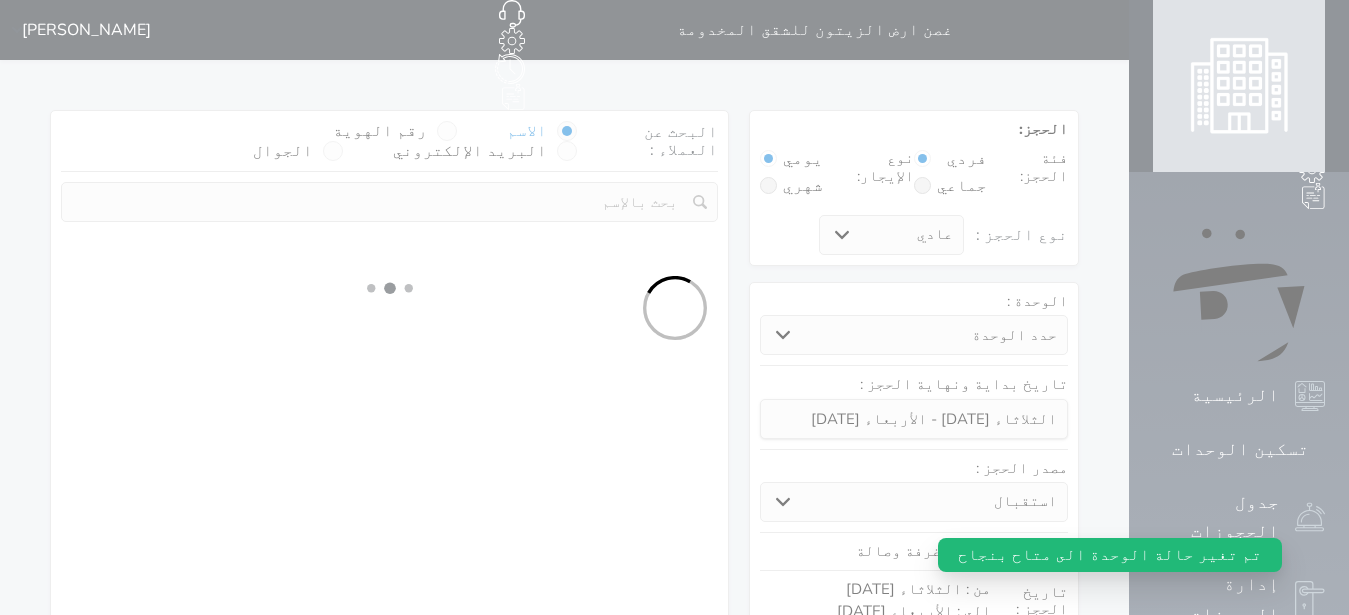 select on "7" 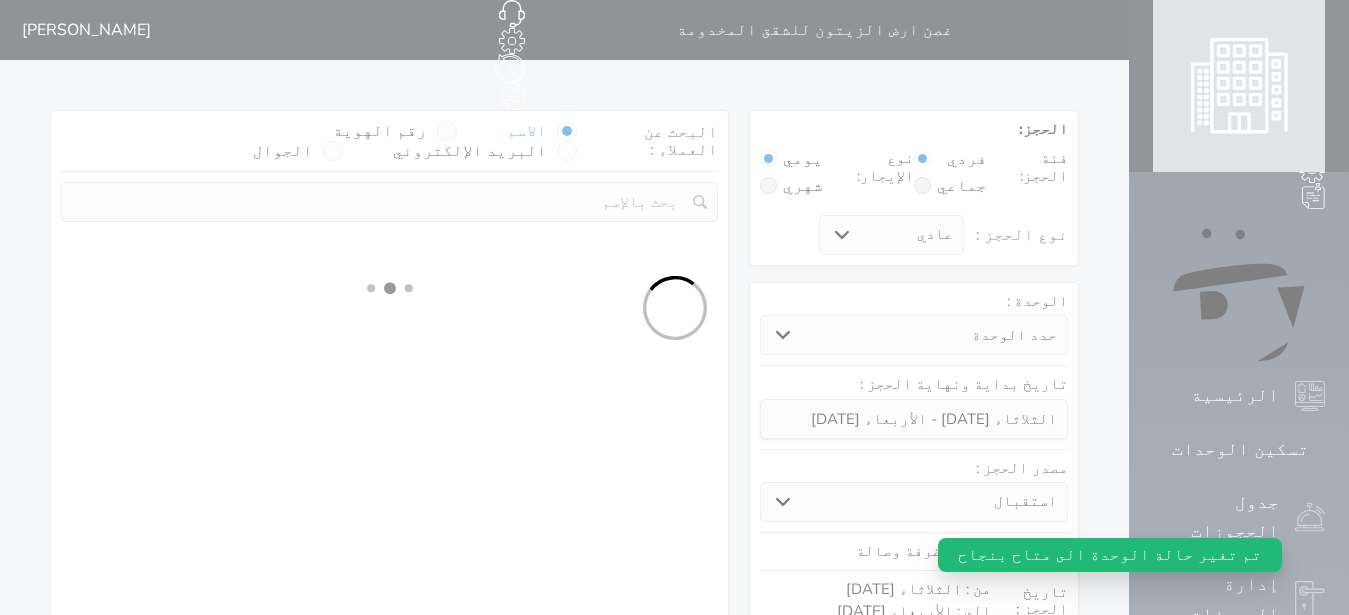 select 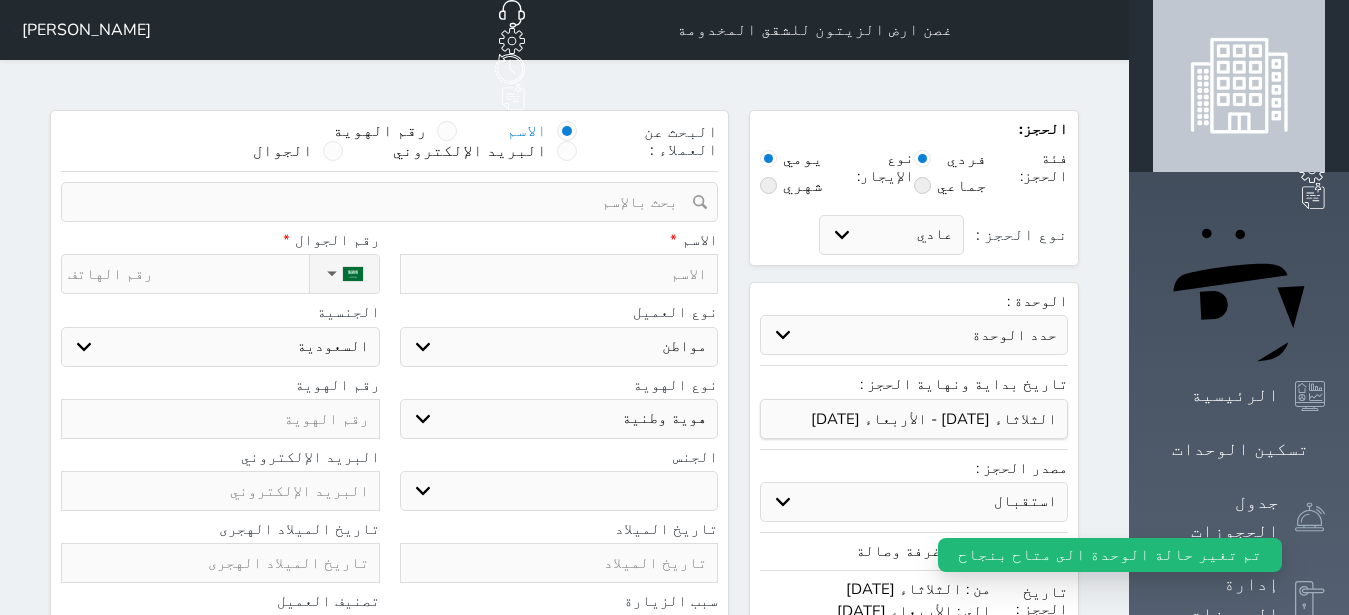 select 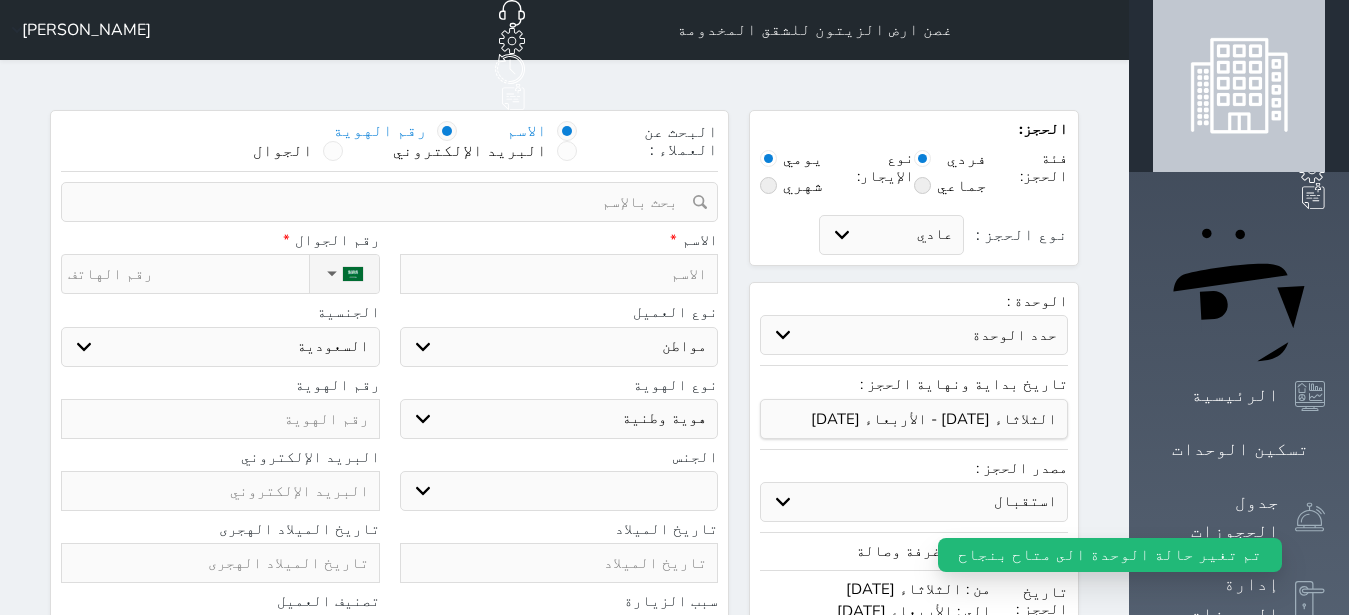 select 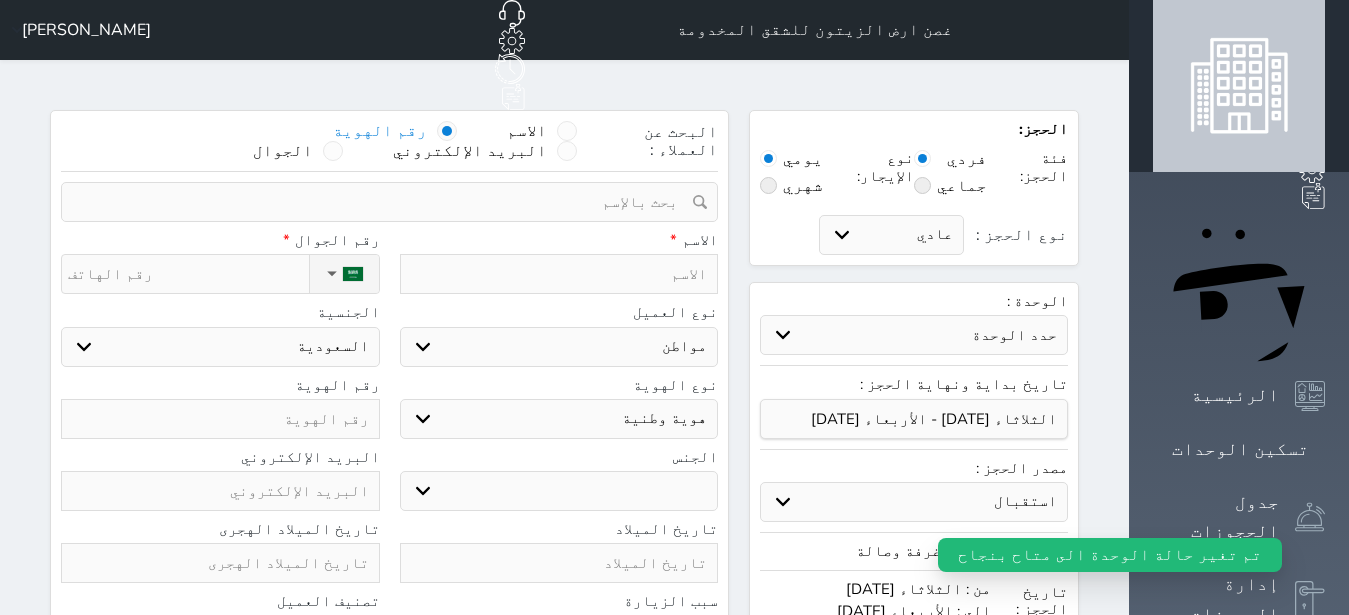 select 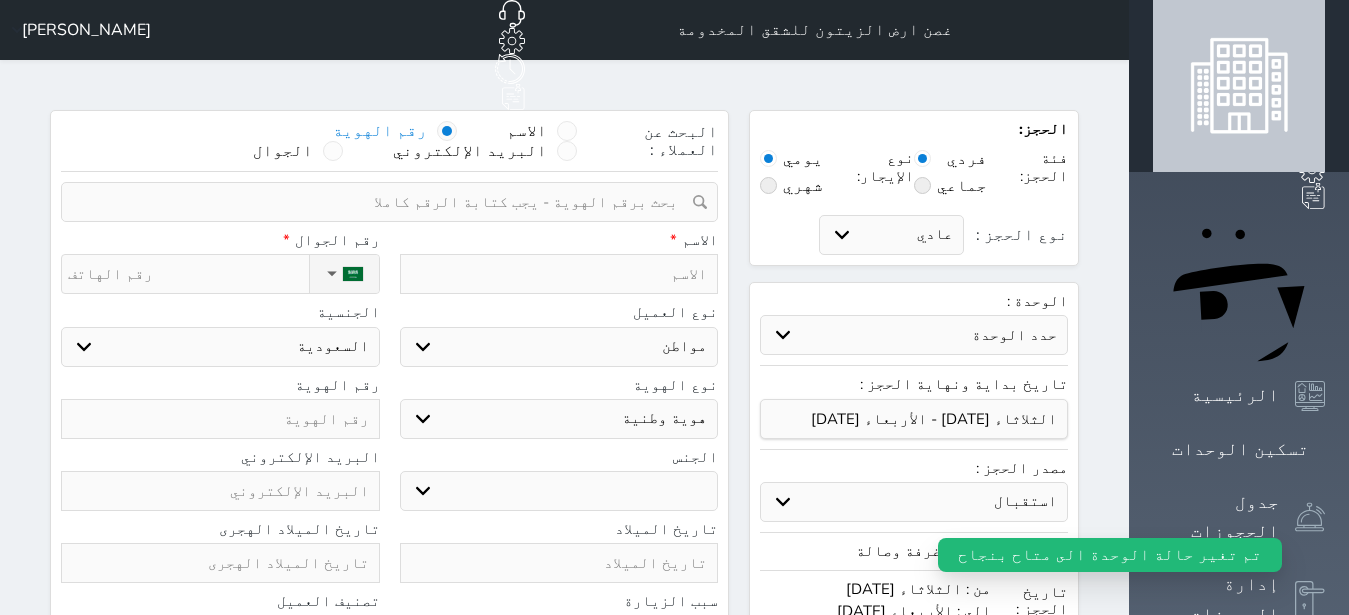 click at bounding box center [382, 202] 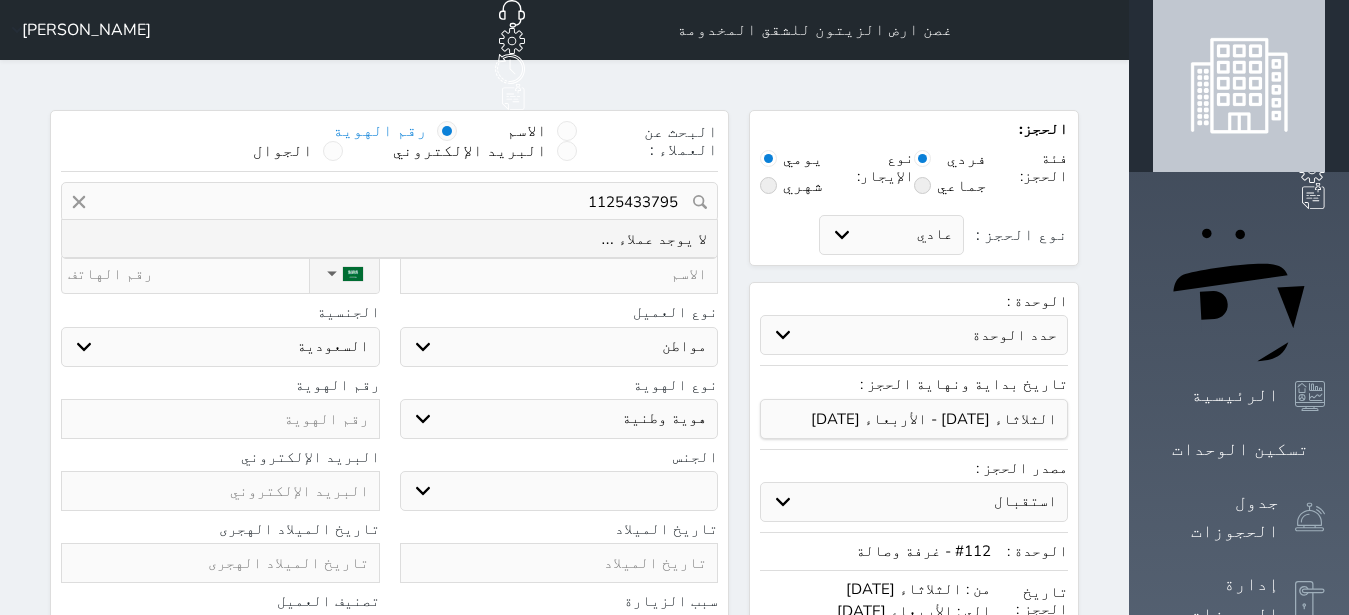 type on "1125433795" 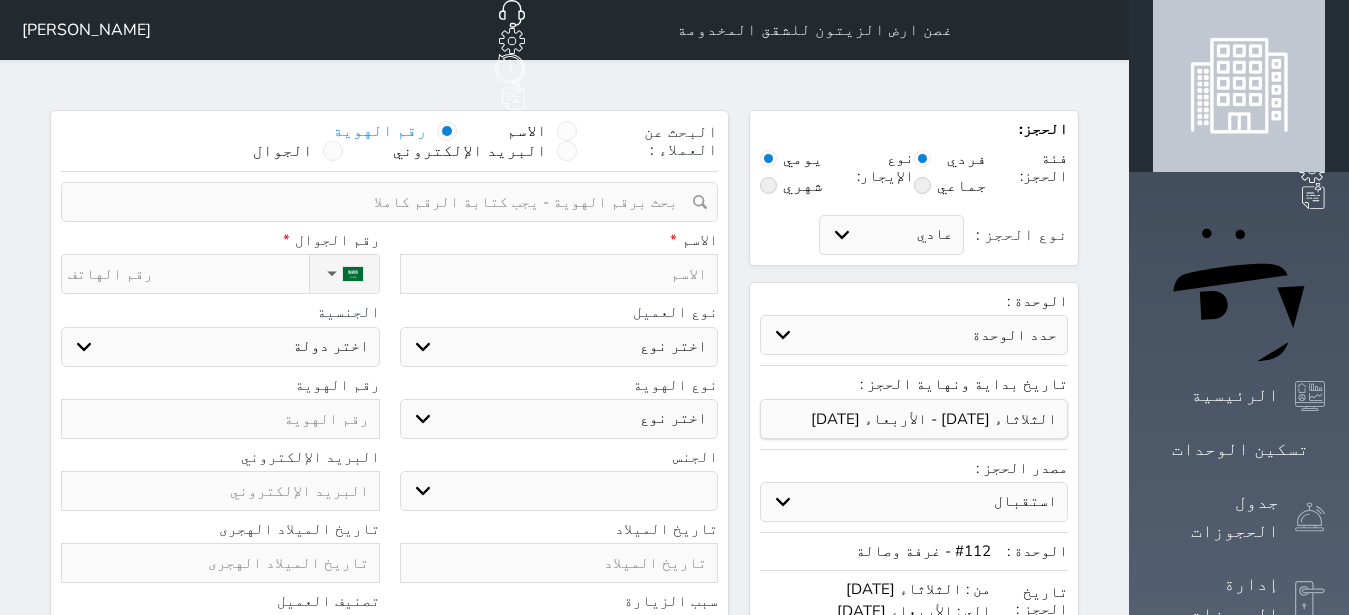 type on "ص" 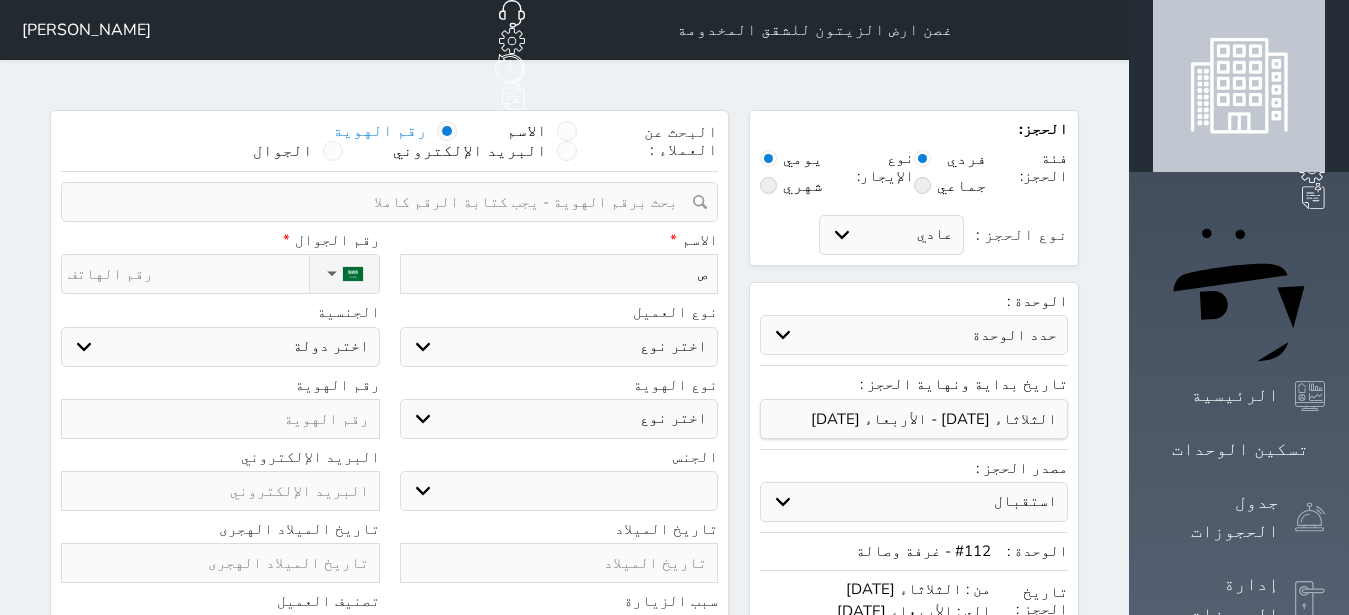 type on "صل" 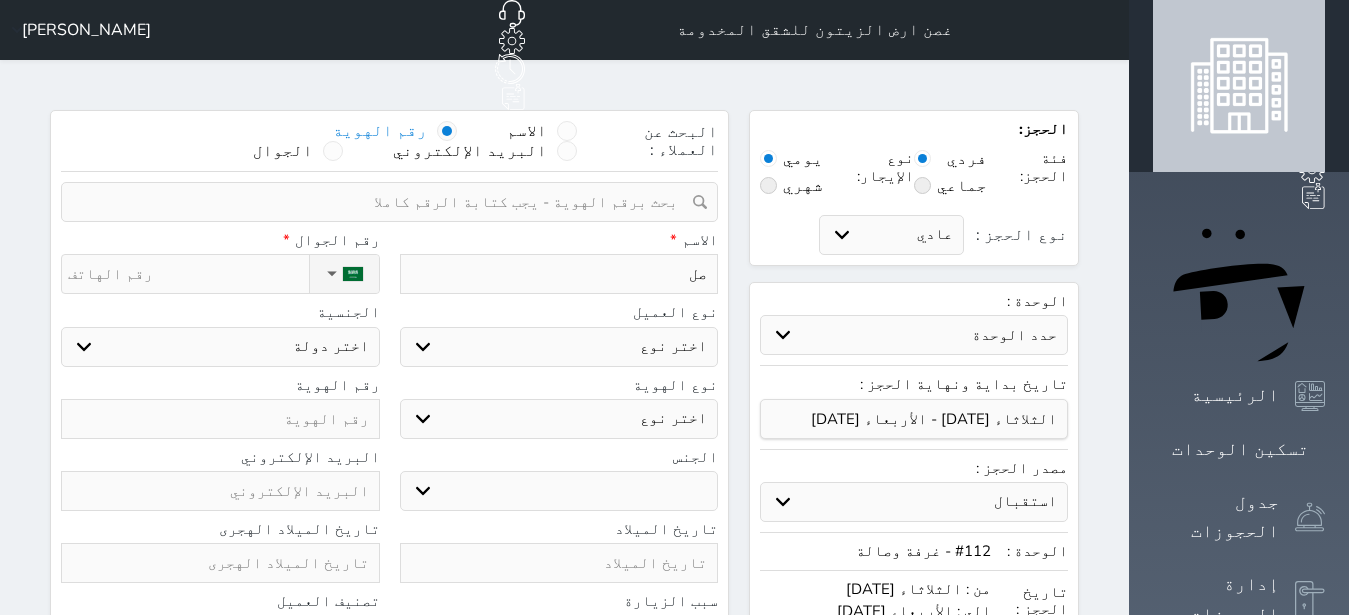 select 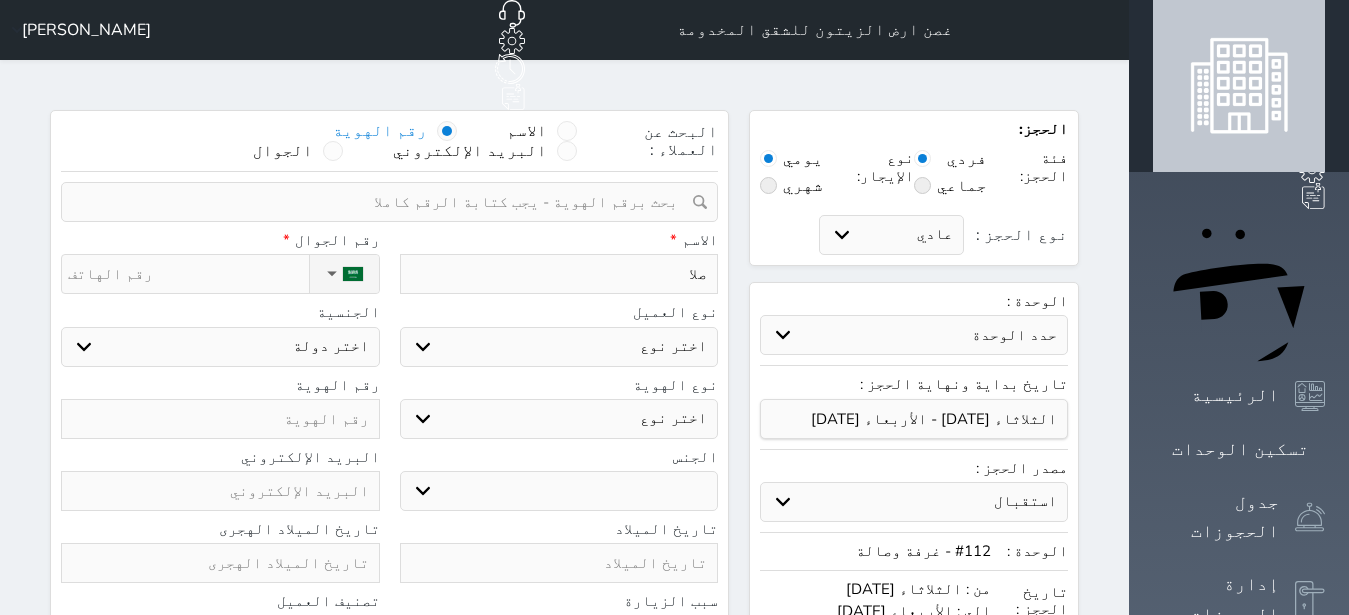type on "صلاح" 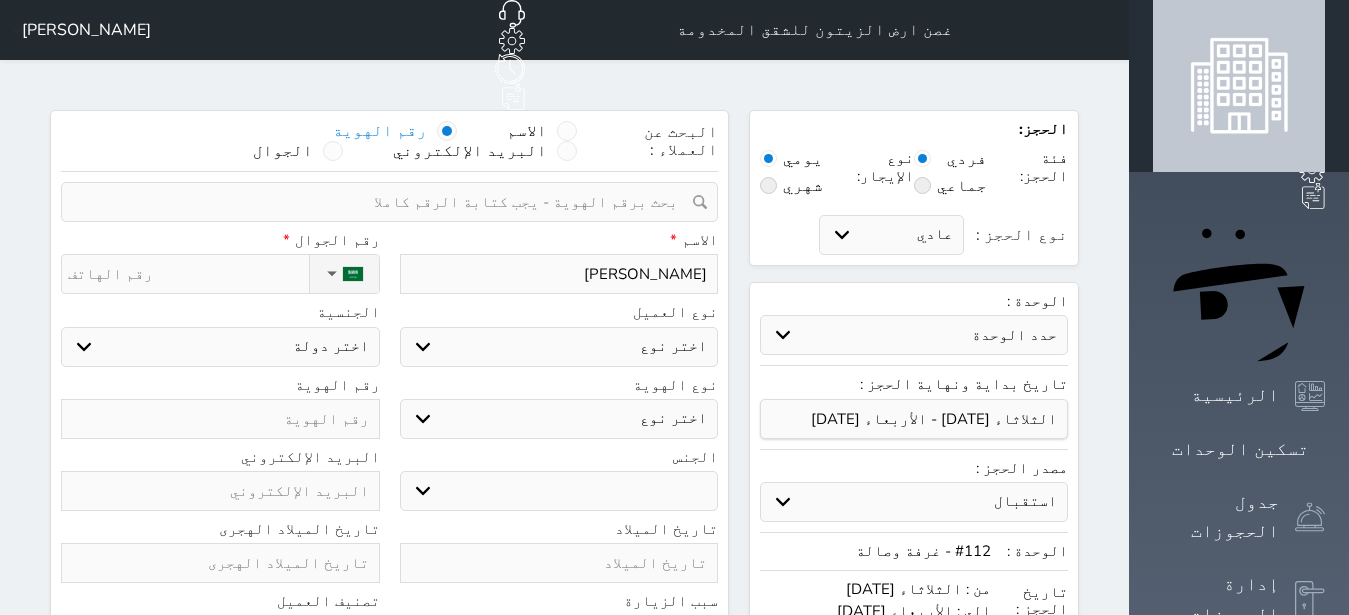 type on "صلاح" 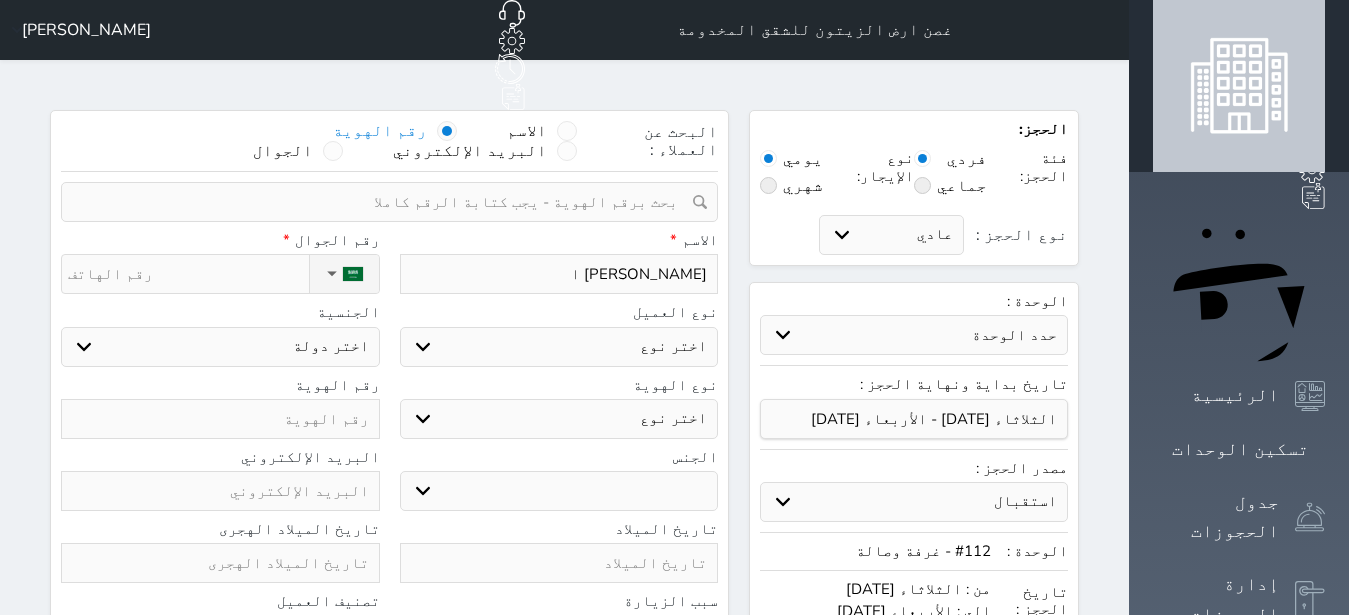 type on "صلاح عطا عليان ال" 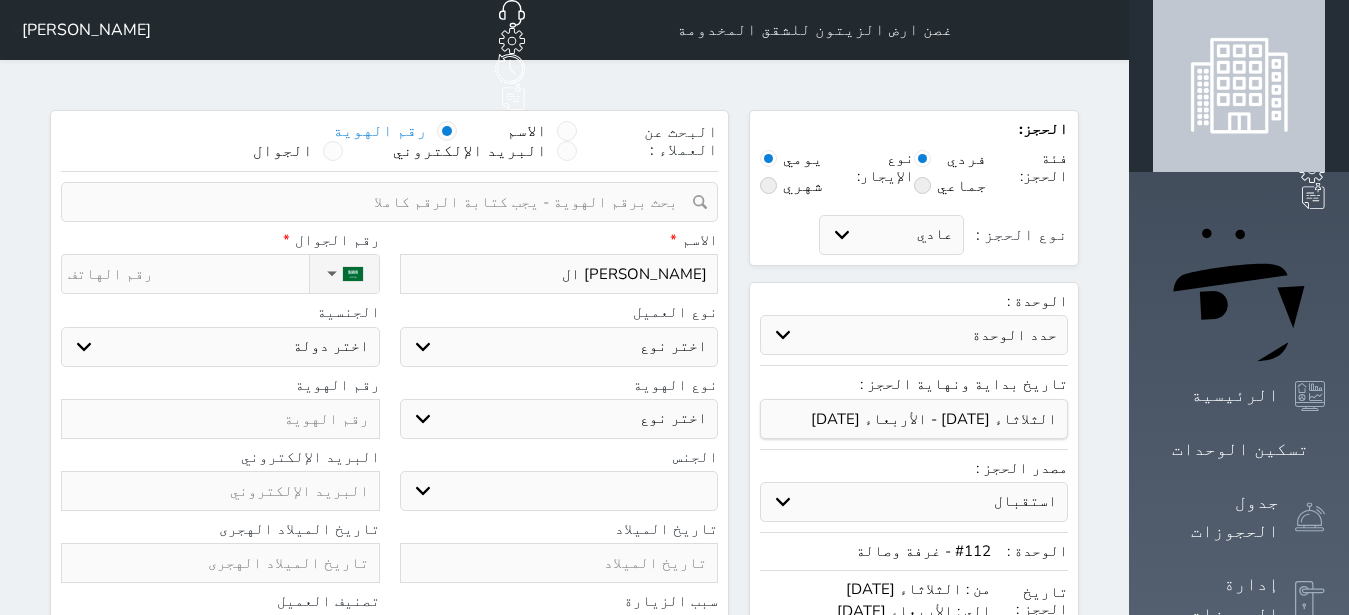type on "صلاح عطا عليان الض" 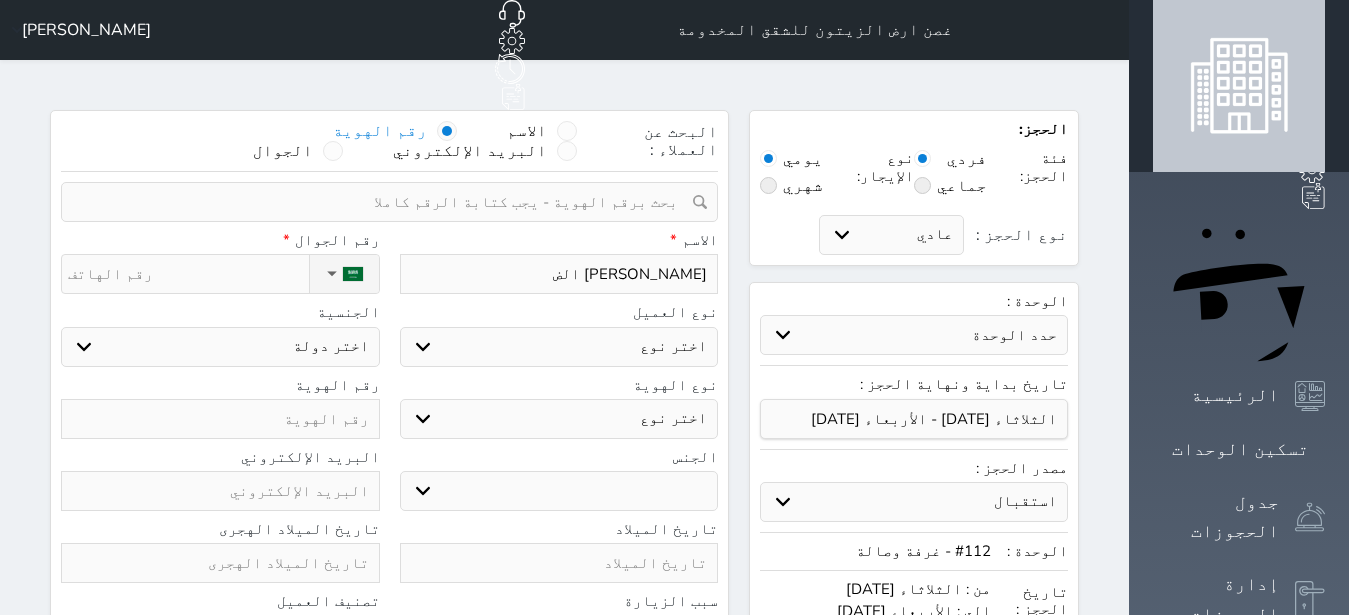 type on "صلاح عطا عليان الضم" 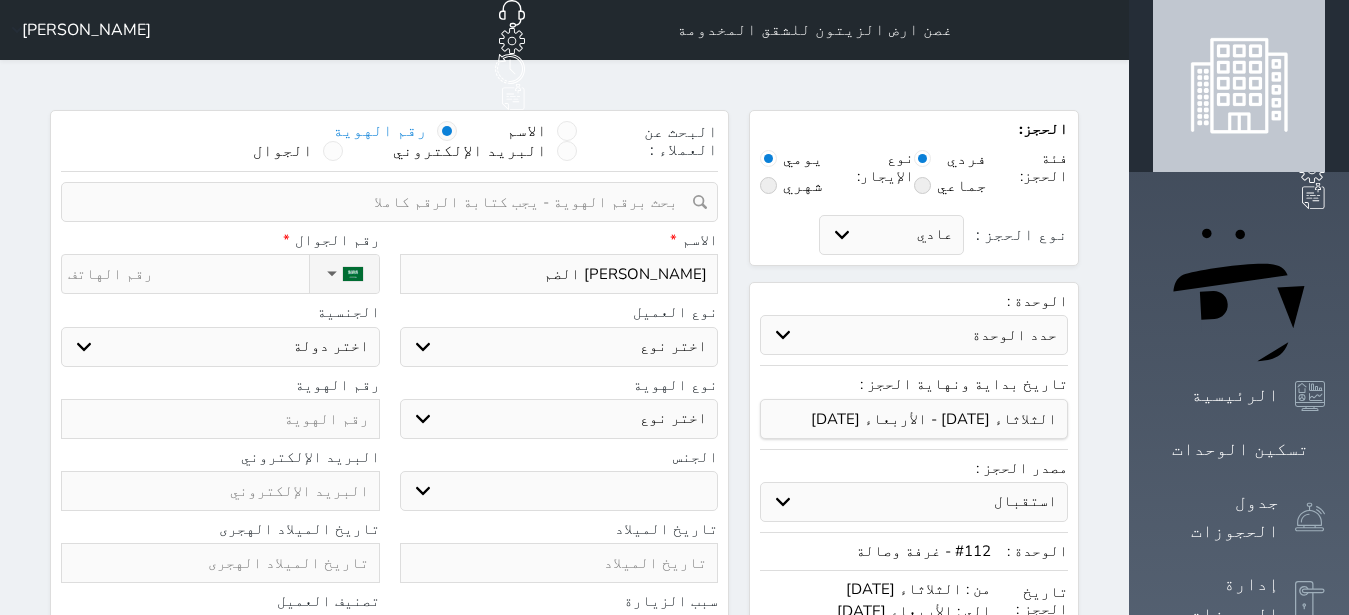 type on "صلاح عطا عليان الضمي" 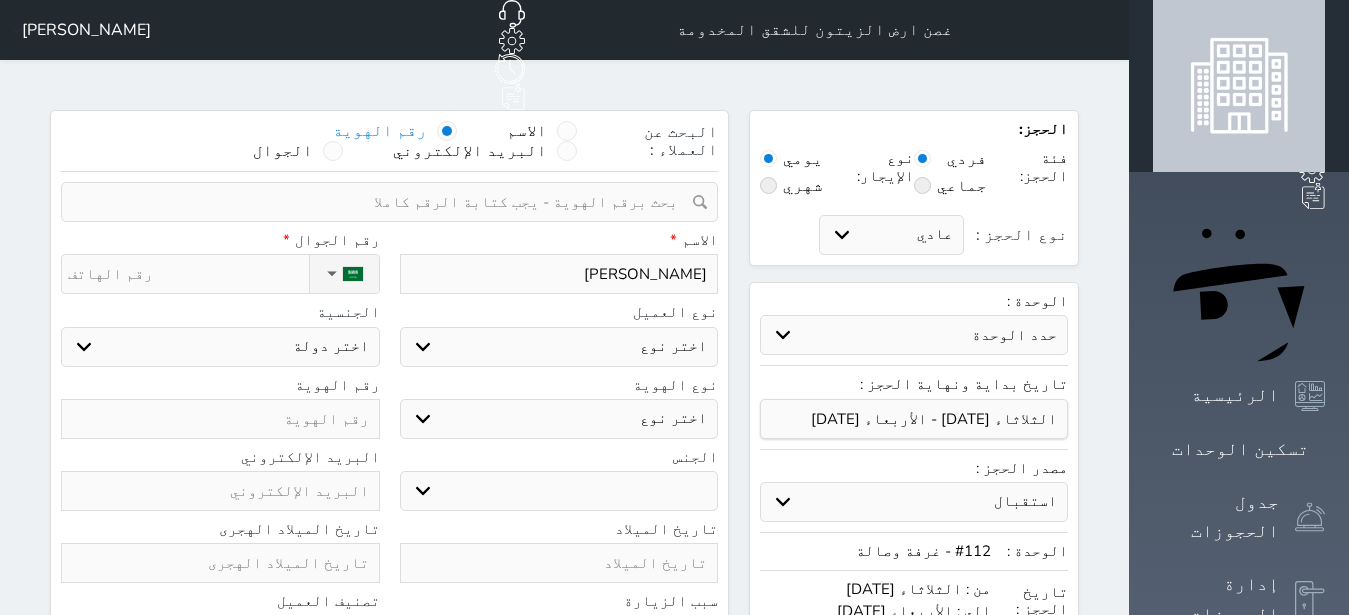 type on "صلاح عطا عليان الضمير" 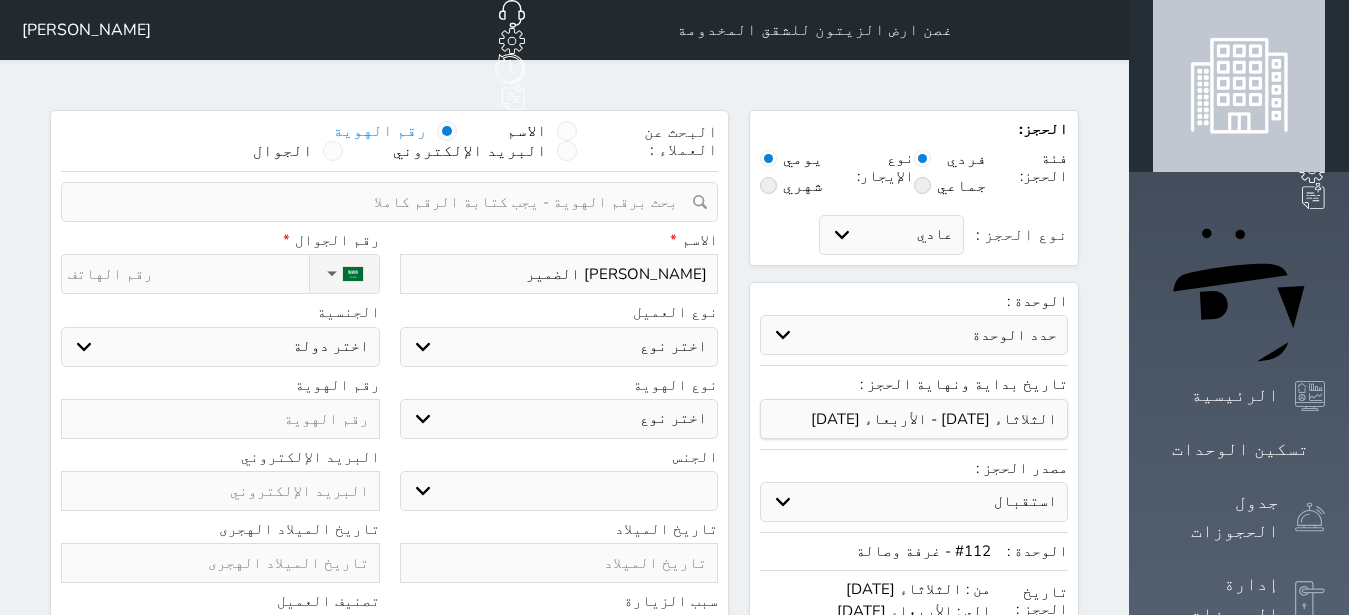 select 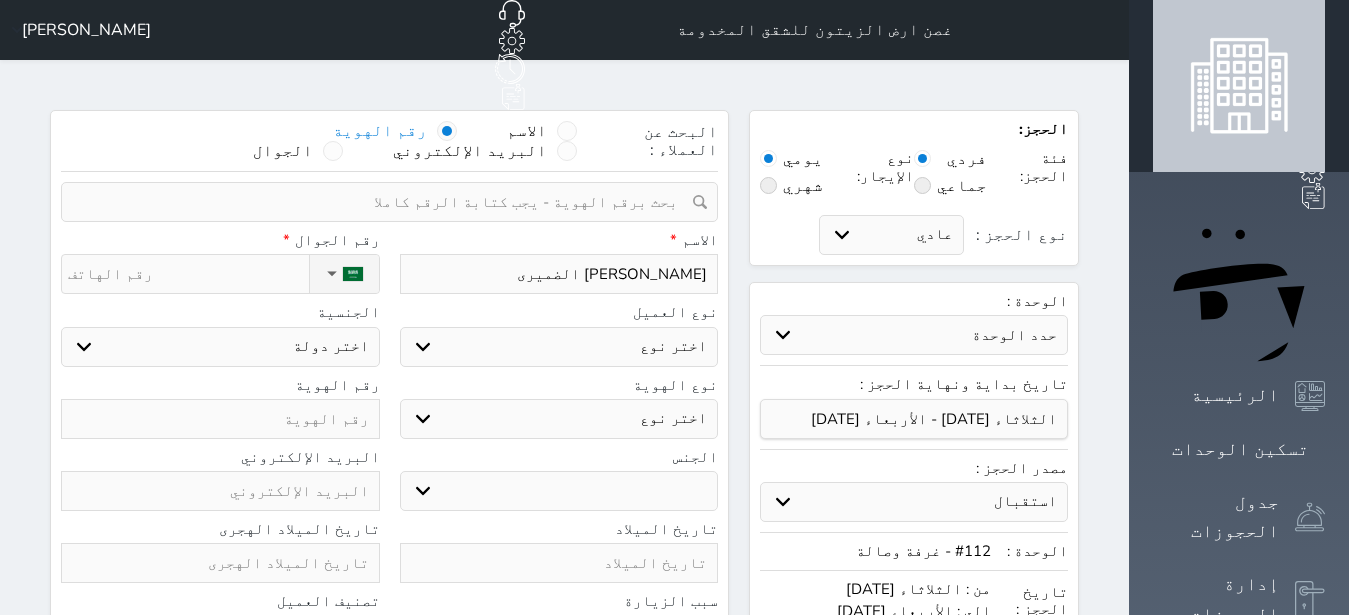 type on "[PERSON_NAME]" 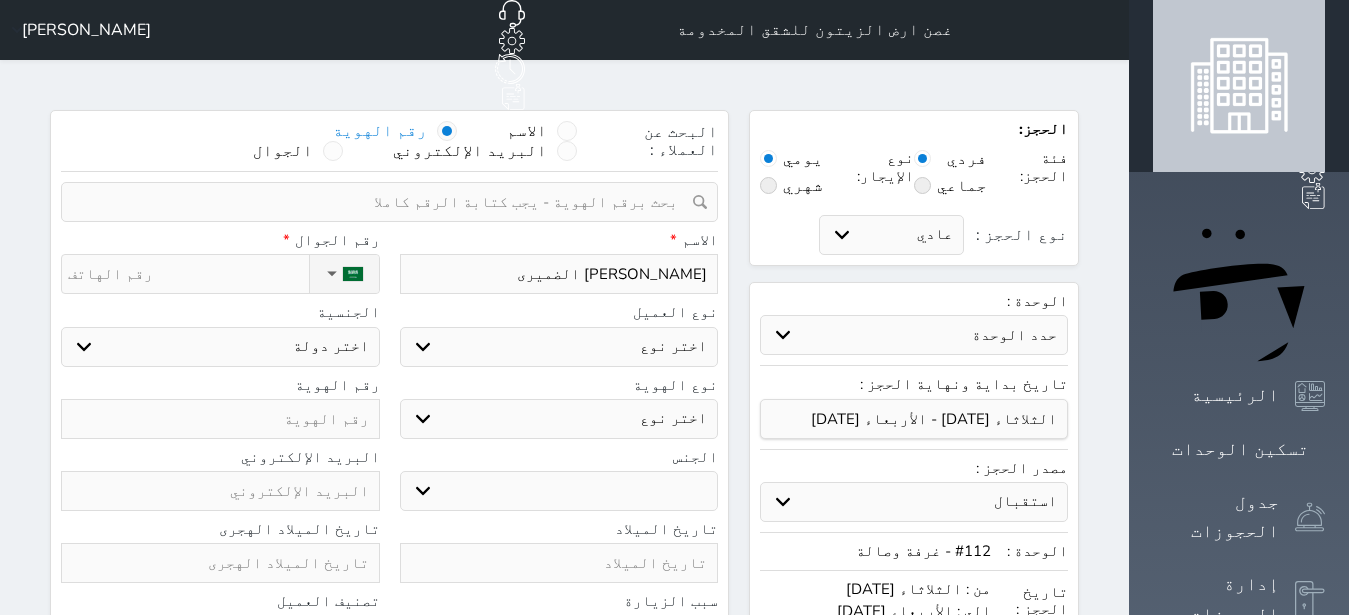 click on "اختر نوع   مواطن مواطن خليجي زائر مقيم" at bounding box center (559, 347) 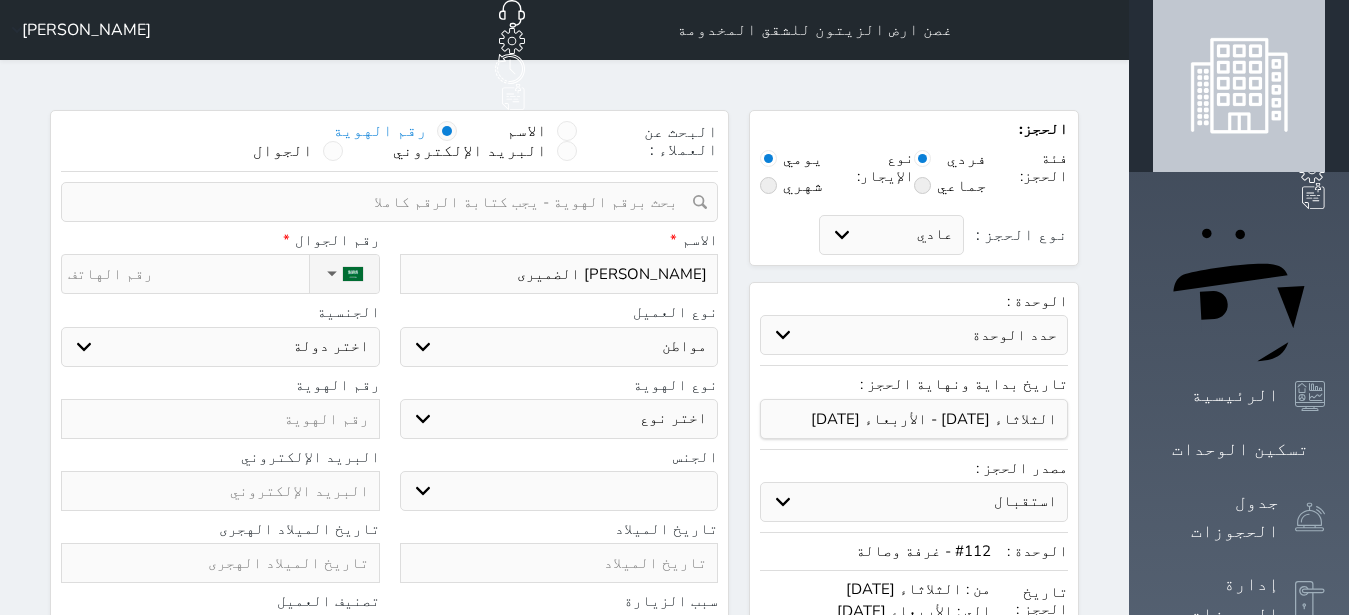 click on "مواطن" at bounding box center (0, 0) 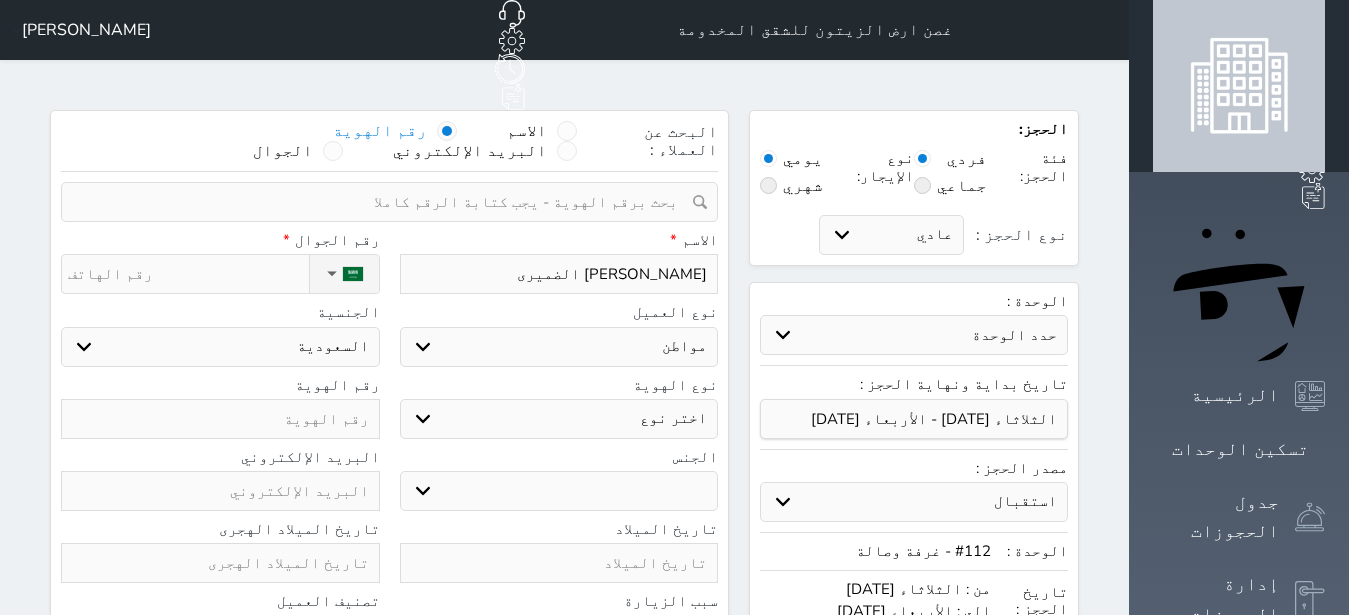 click on "اختر نوع   هوية وطنية هوية عائلية جواز السفر" at bounding box center [559, 419] 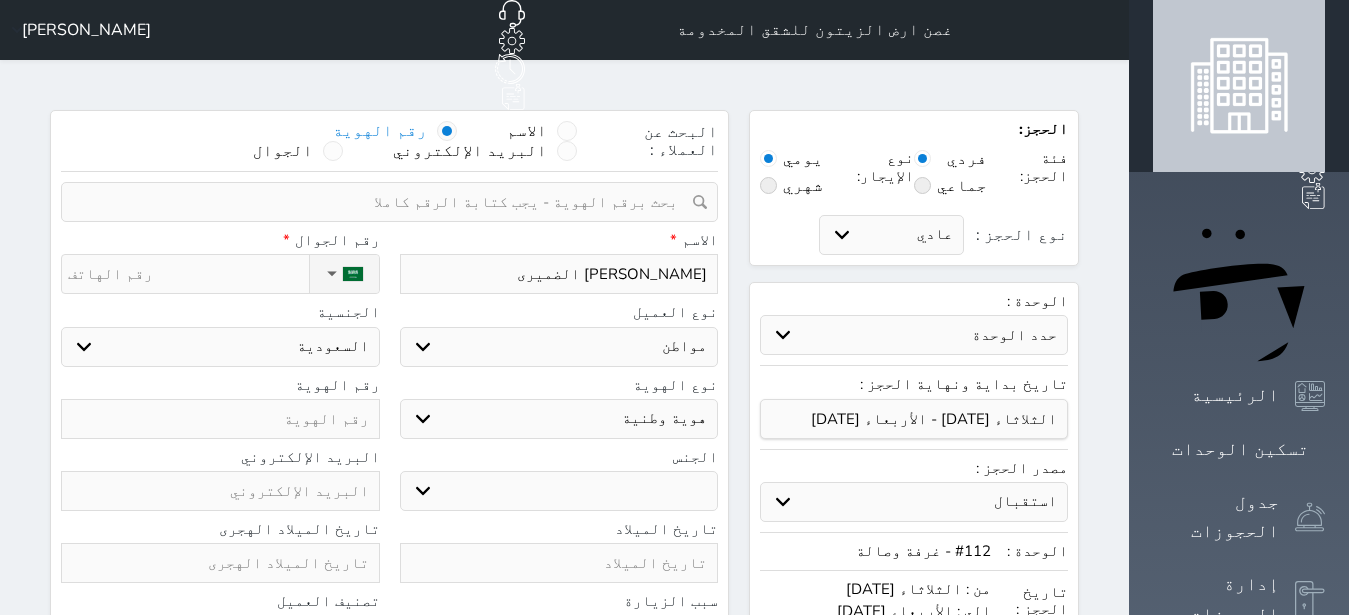 select 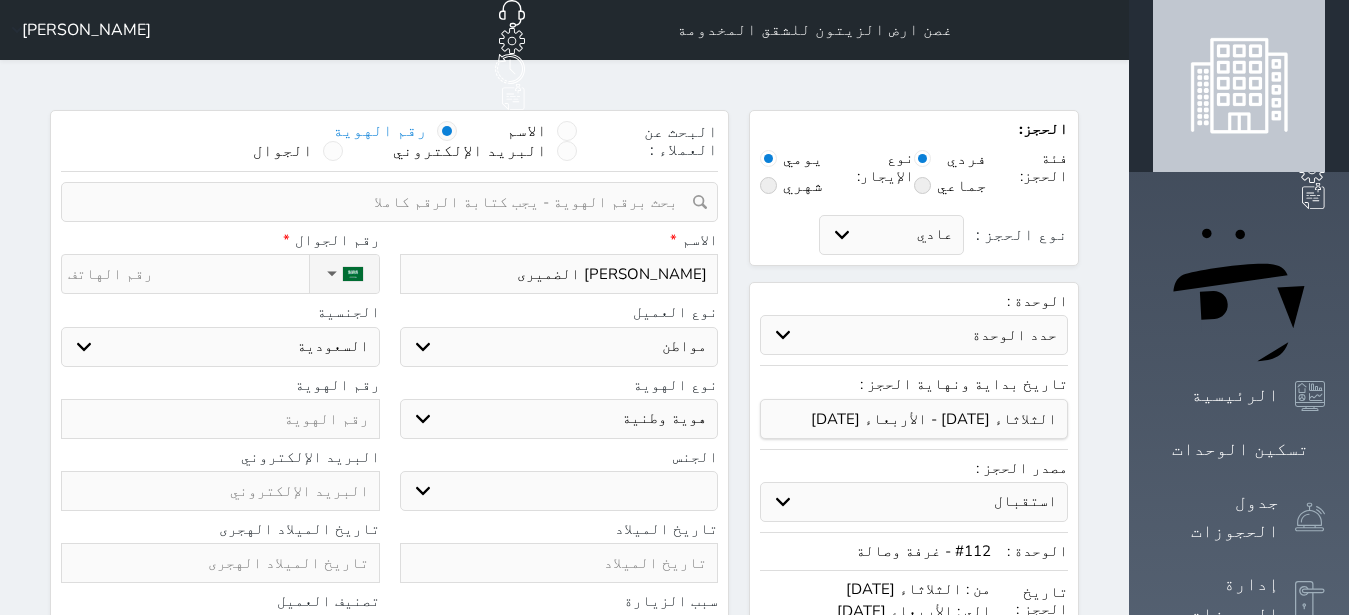 click on "ذكر   انثى" at bounding box center (559, 491) 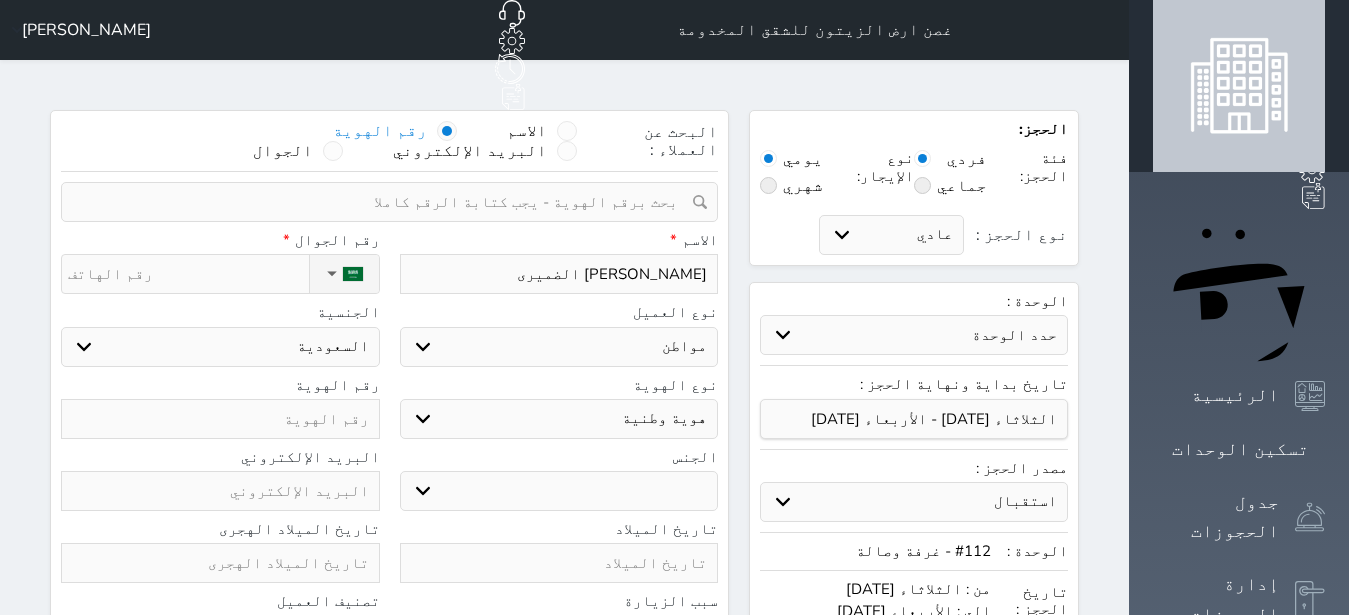 click at bounding box center [559, 563] 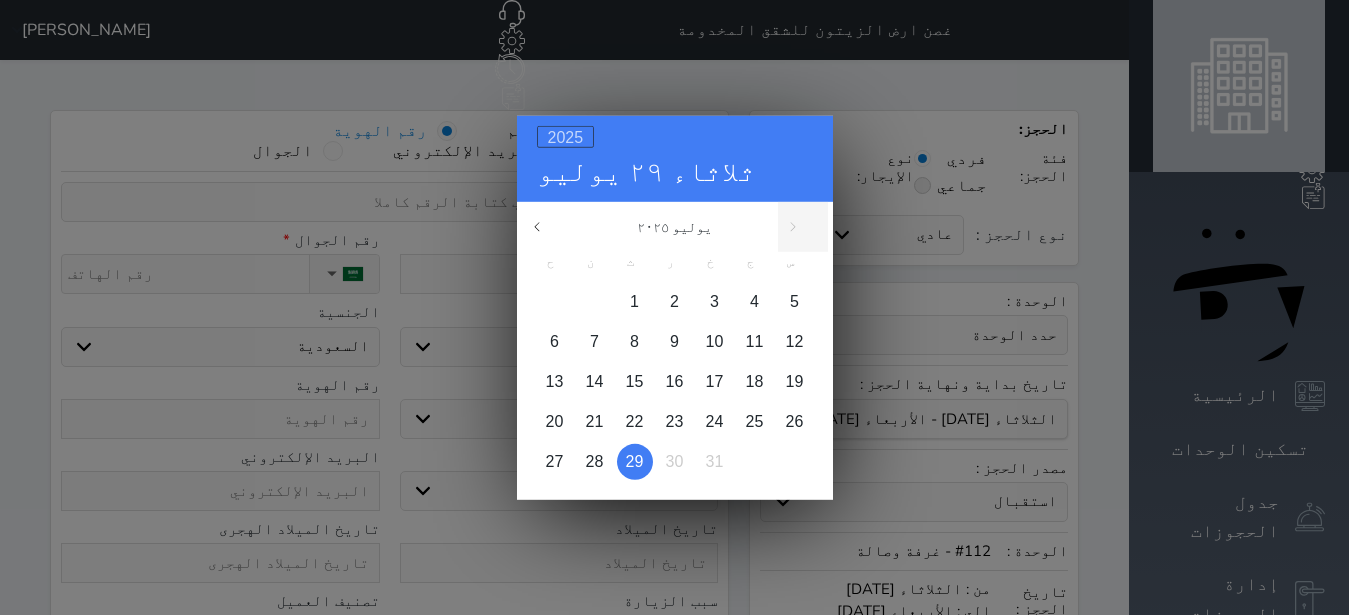 click on "2025" at bounding box center (566, 136) 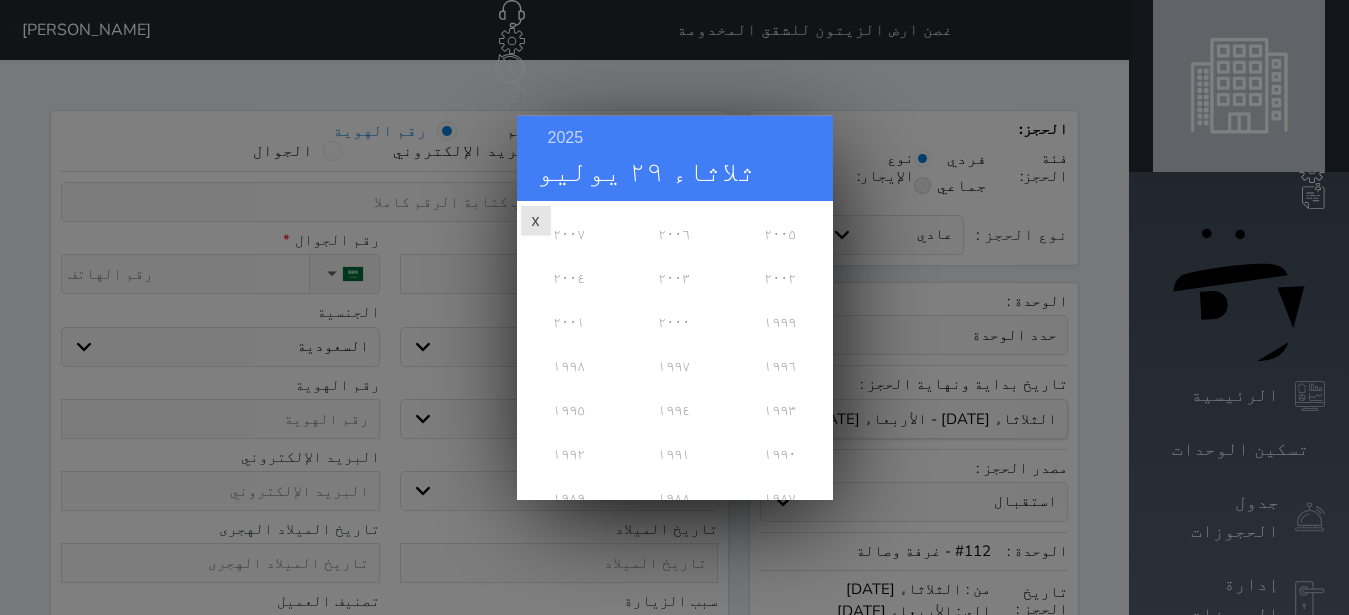 scroll, scrollTop: 324, scrollLeft: 0, axis: vertical 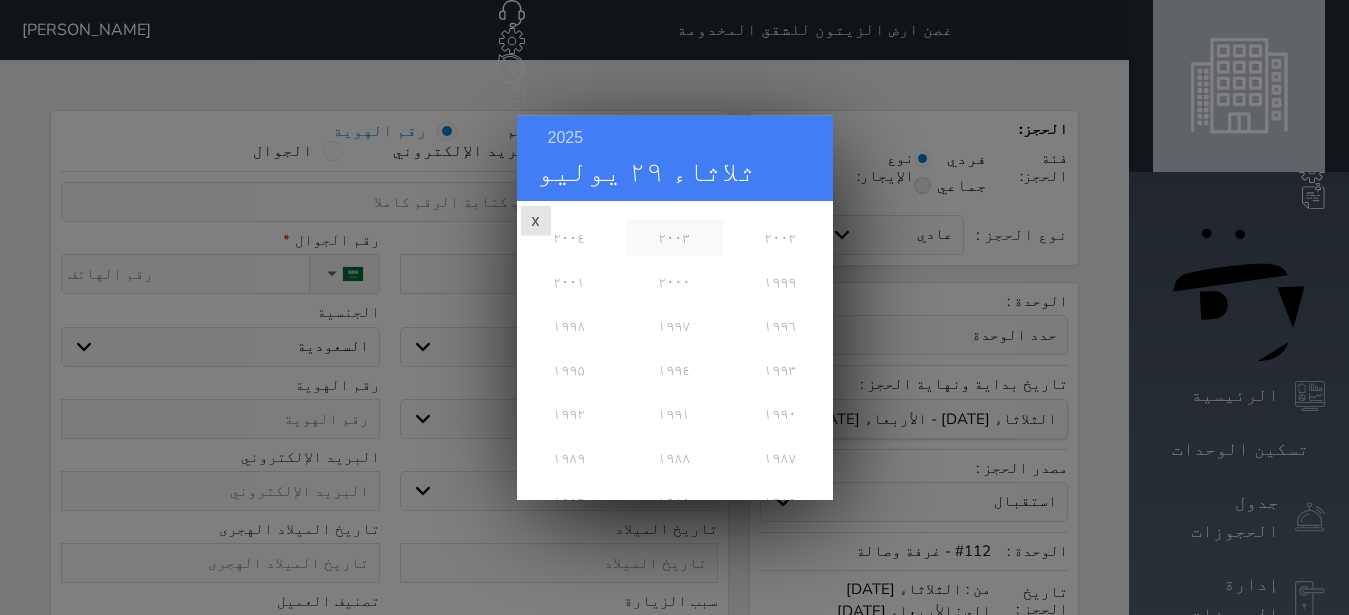 click on "٢٠٠٣" at bounding box center (674, 237) 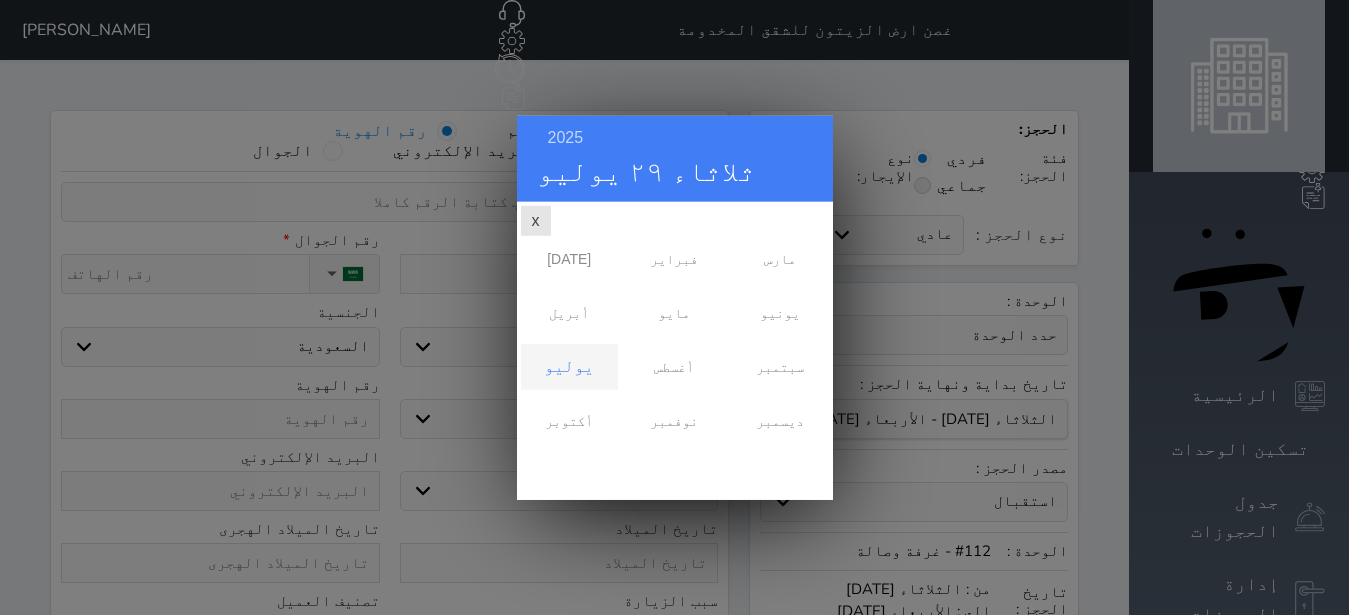 scroll, scrollTop: 0, scrollLeft: 0, axis: both 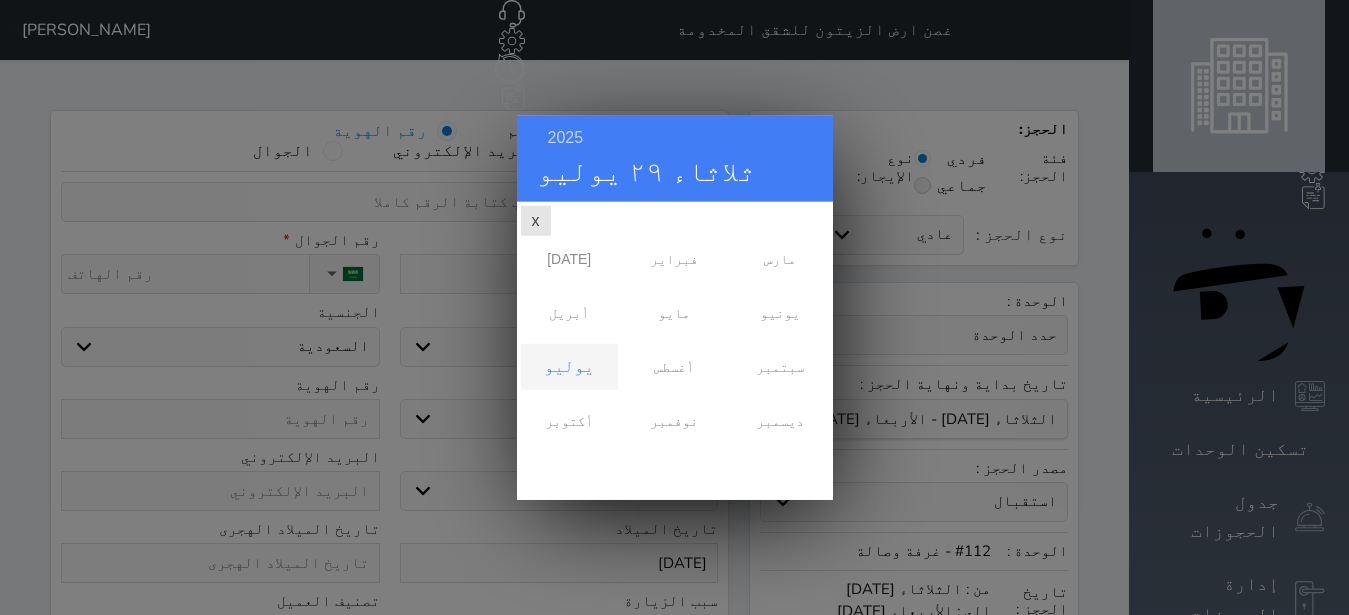 type on "1447-2-4" 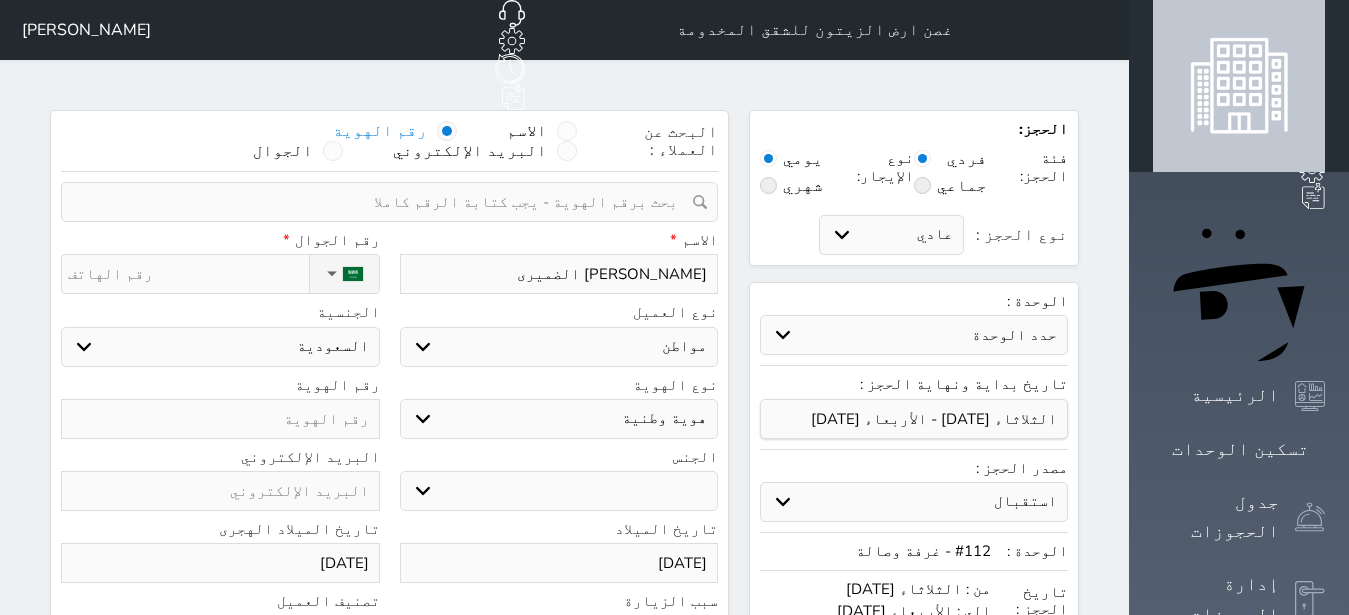 click on "[DATE]" at bounding box center (559, 563) 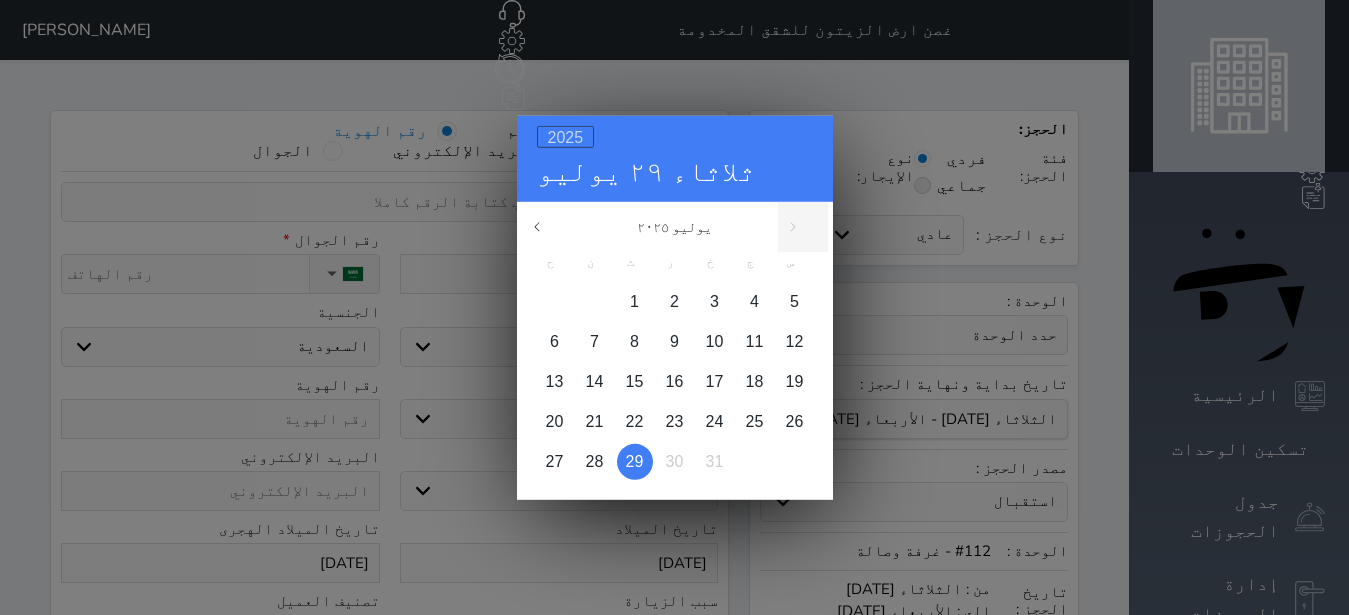 click on "2025" at bounding box center (566, 136) 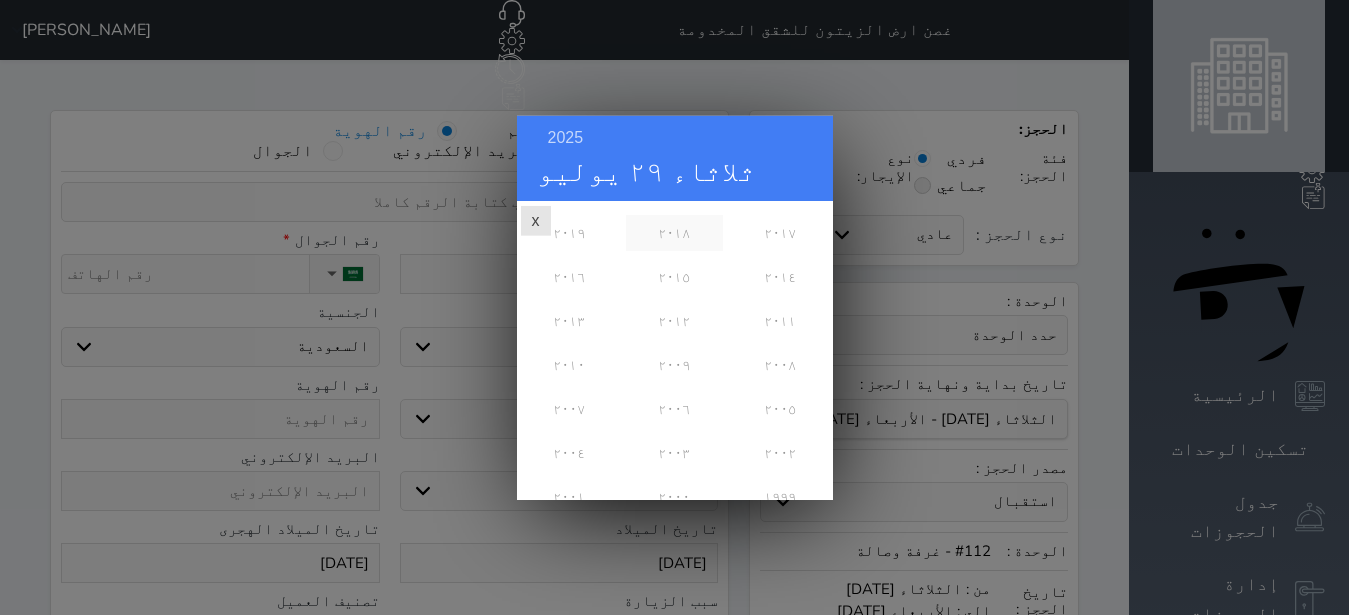 scroll, scrollTop: 162, scrollLeft: 0, axis: vertical 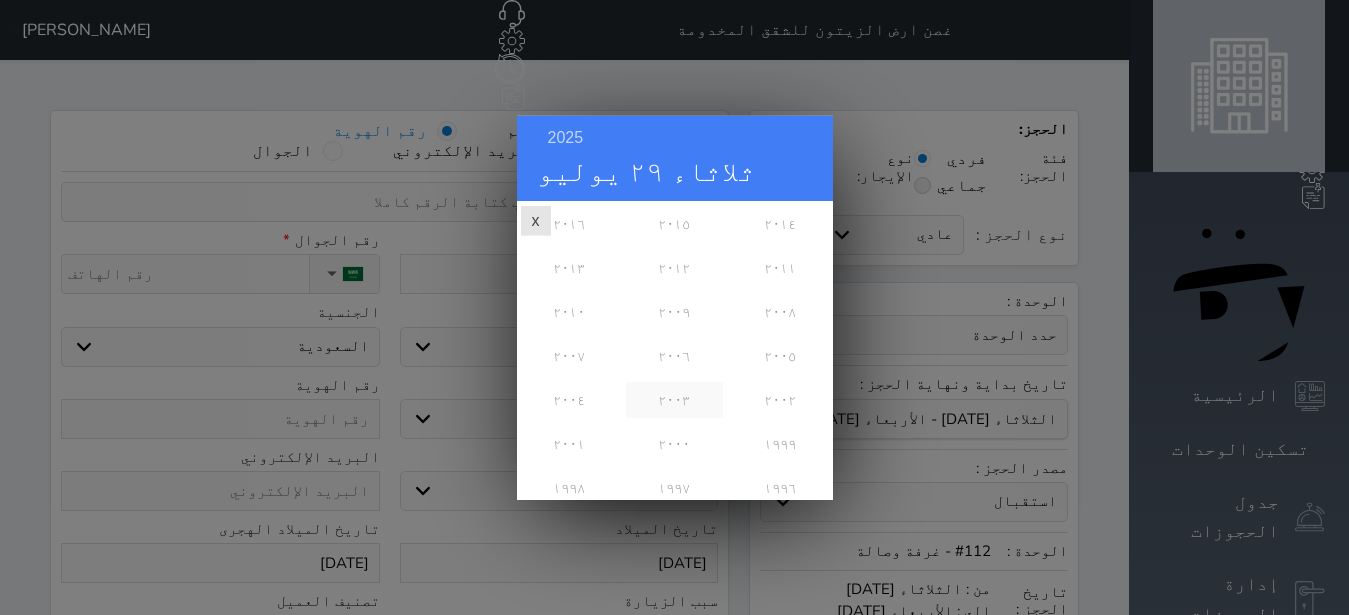 click on "٢٠٠٣" at bounding box center (674, 399) 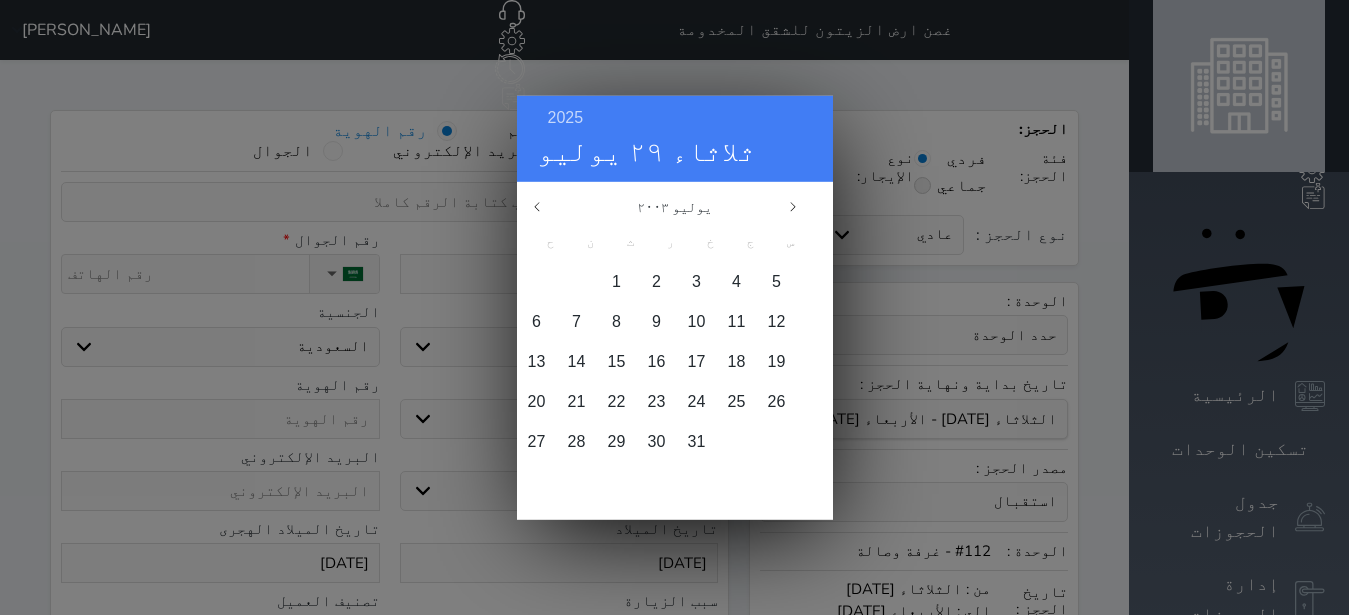 scroll, scrollTop: 0, scrollLeft: 0, axis: both 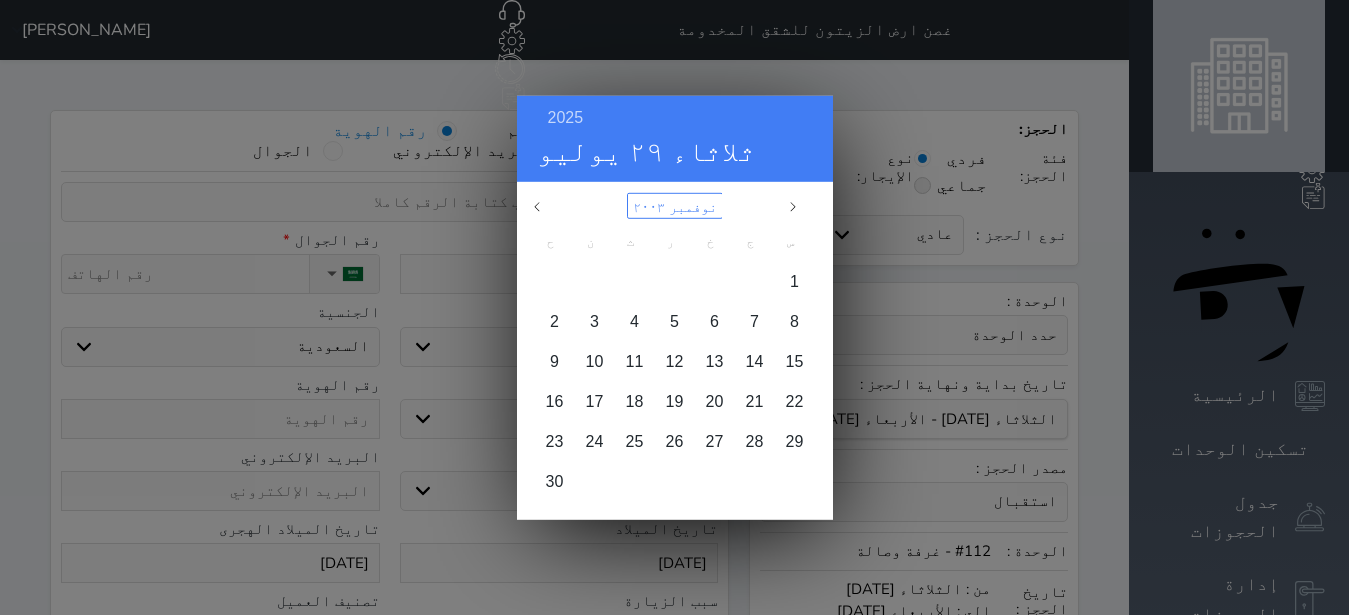 click on "نوفمبر ٢٠٠٣" at bounding box center [675, 205] 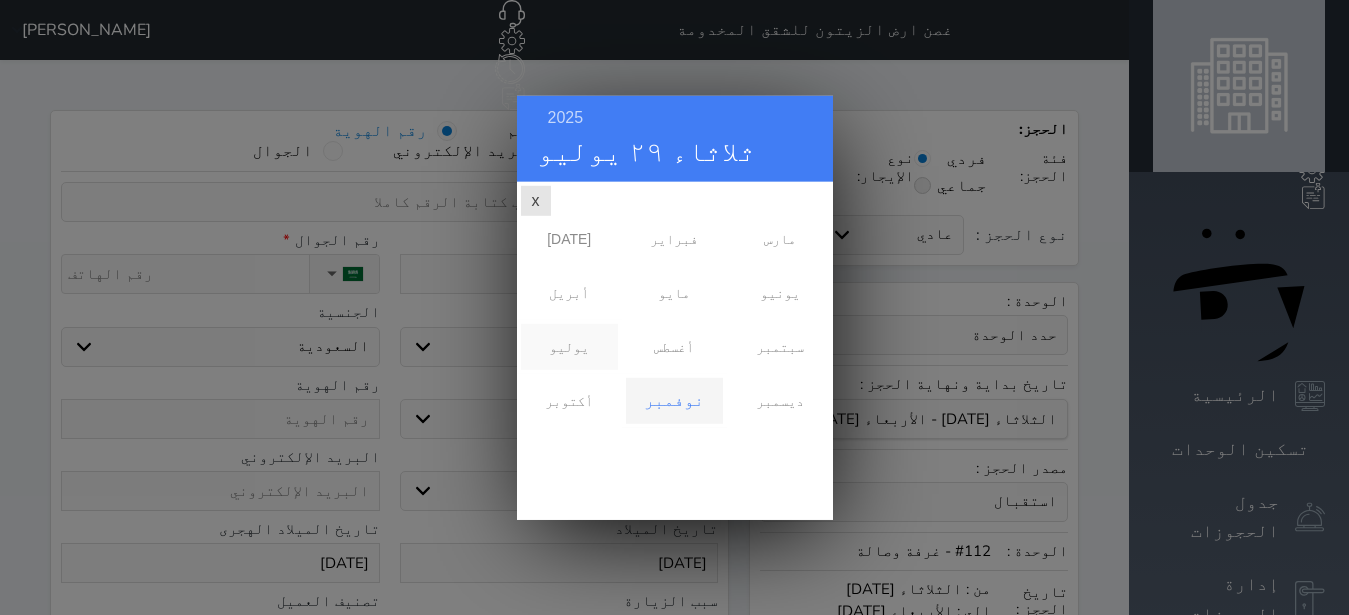 click on "يوليو" at bounding box center [569, 346] 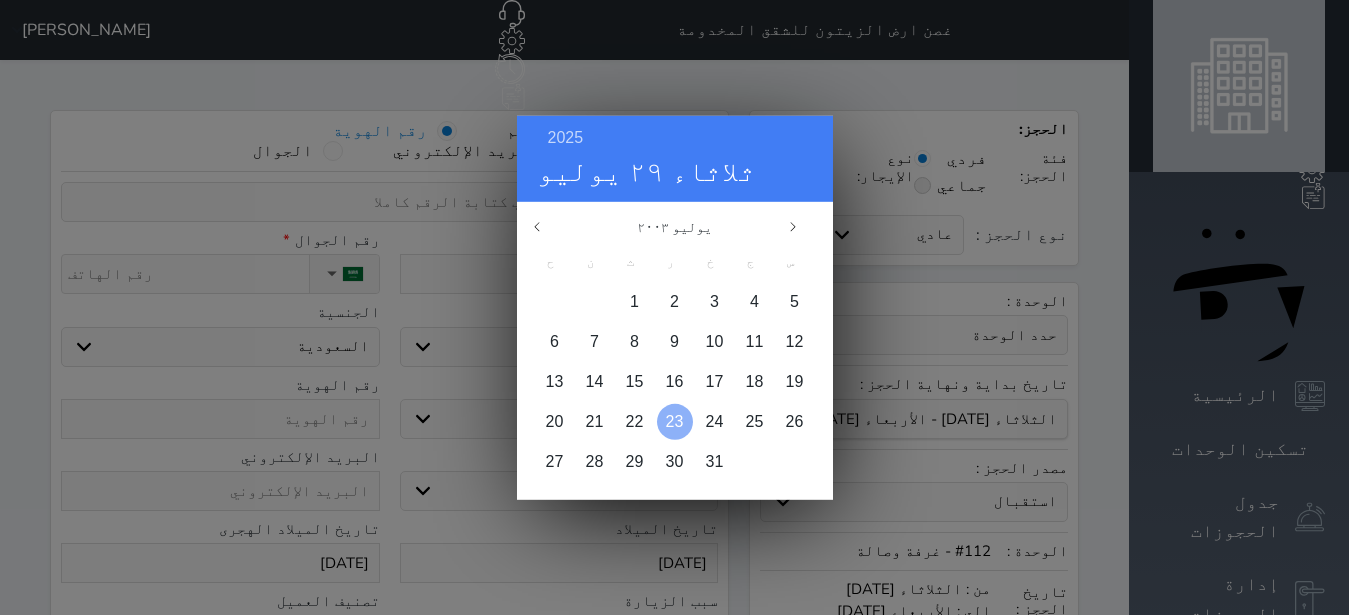 click on "23" at bounding box center (675, 420) 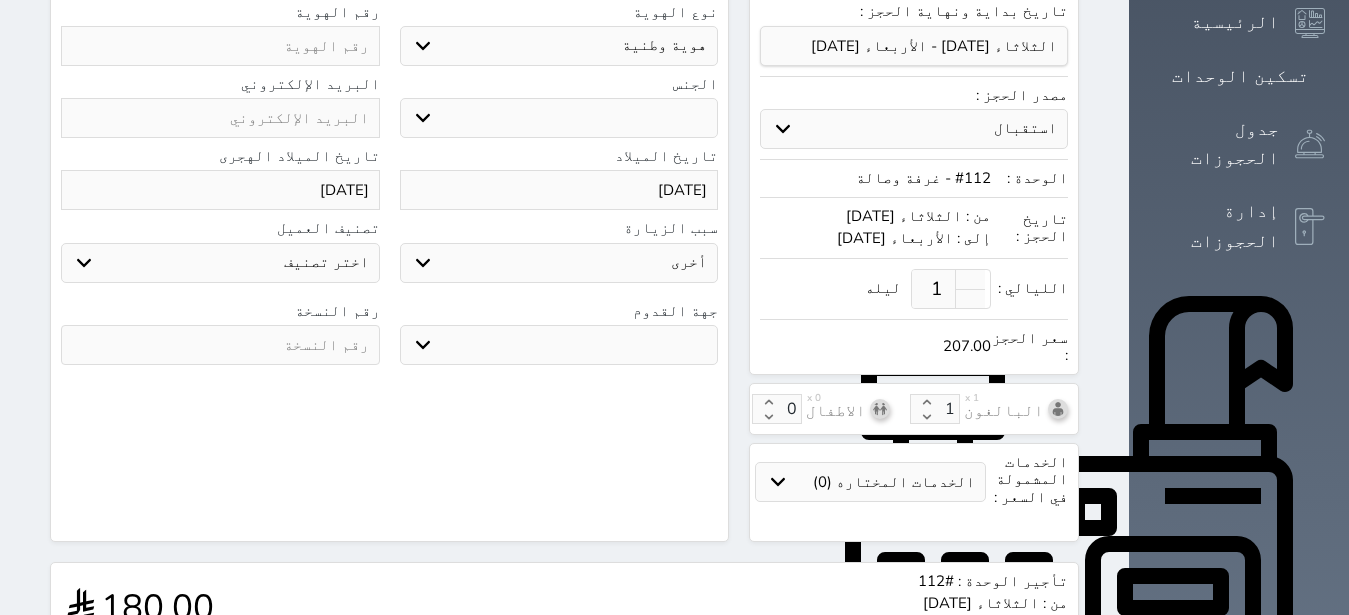 scroll, scrollTop: 378, scrollLeft: 0, axis: vertical 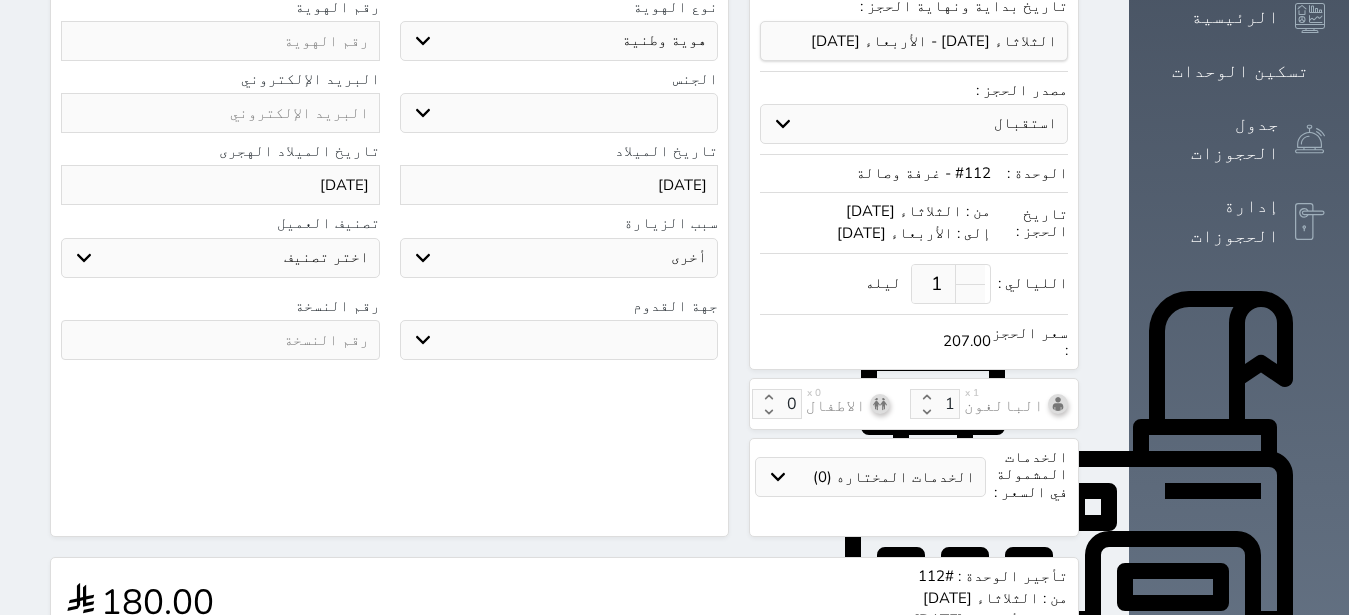 click on "جو بحر ارض" at bounding box center (559, 340) 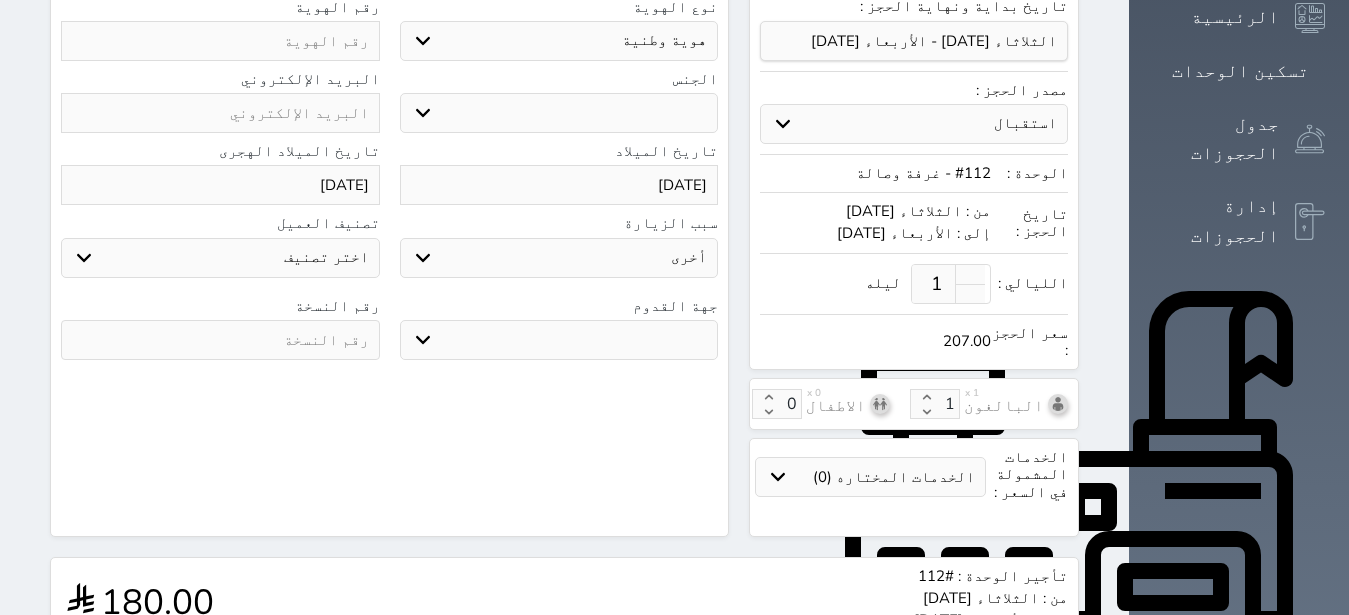 select on "9" 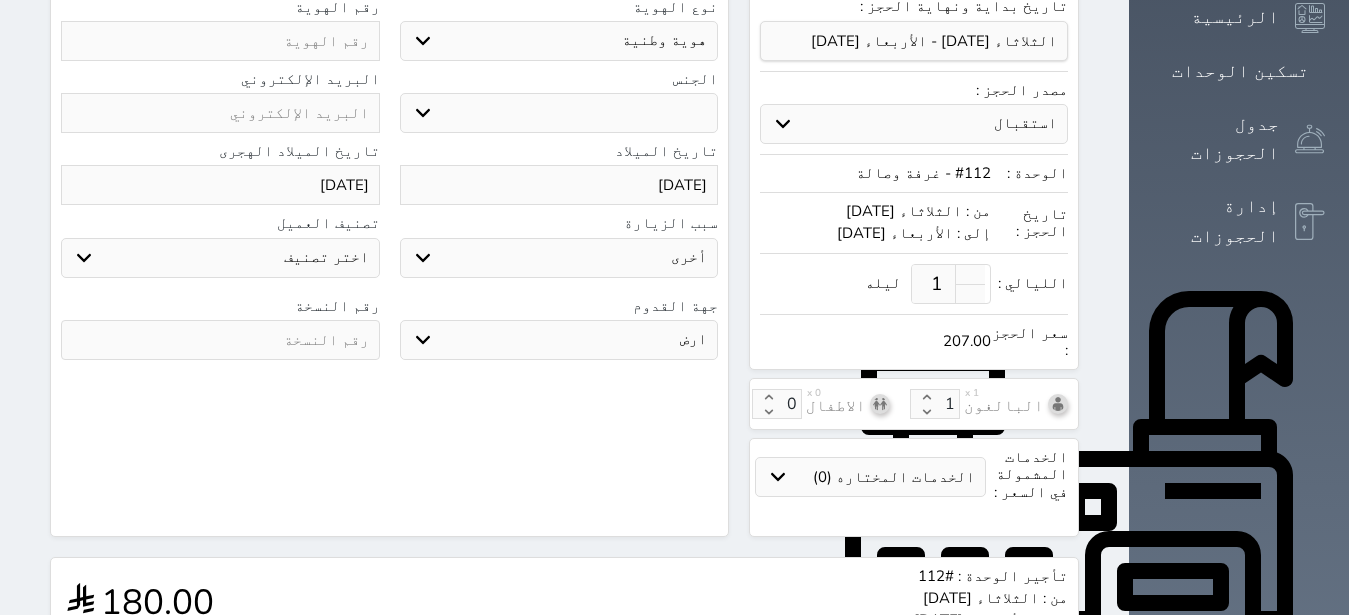 click at bounding box center (220, 340) 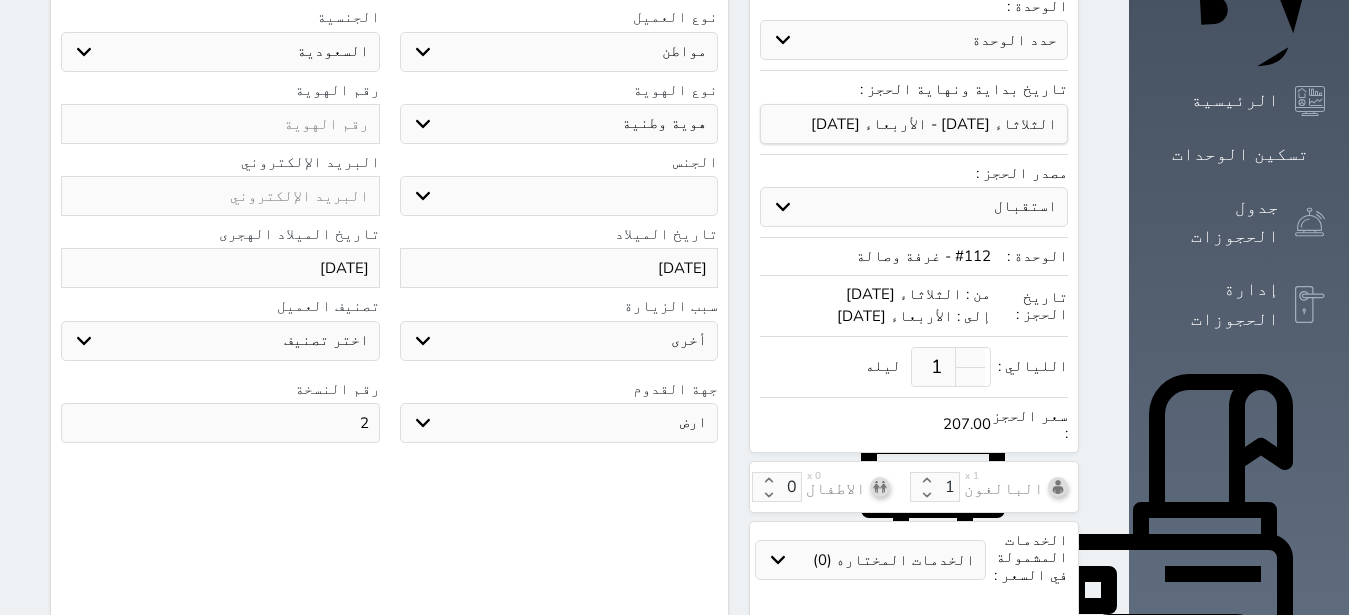 scroll, scrollTop: 252, scrollLeft: 0, axis: vertical 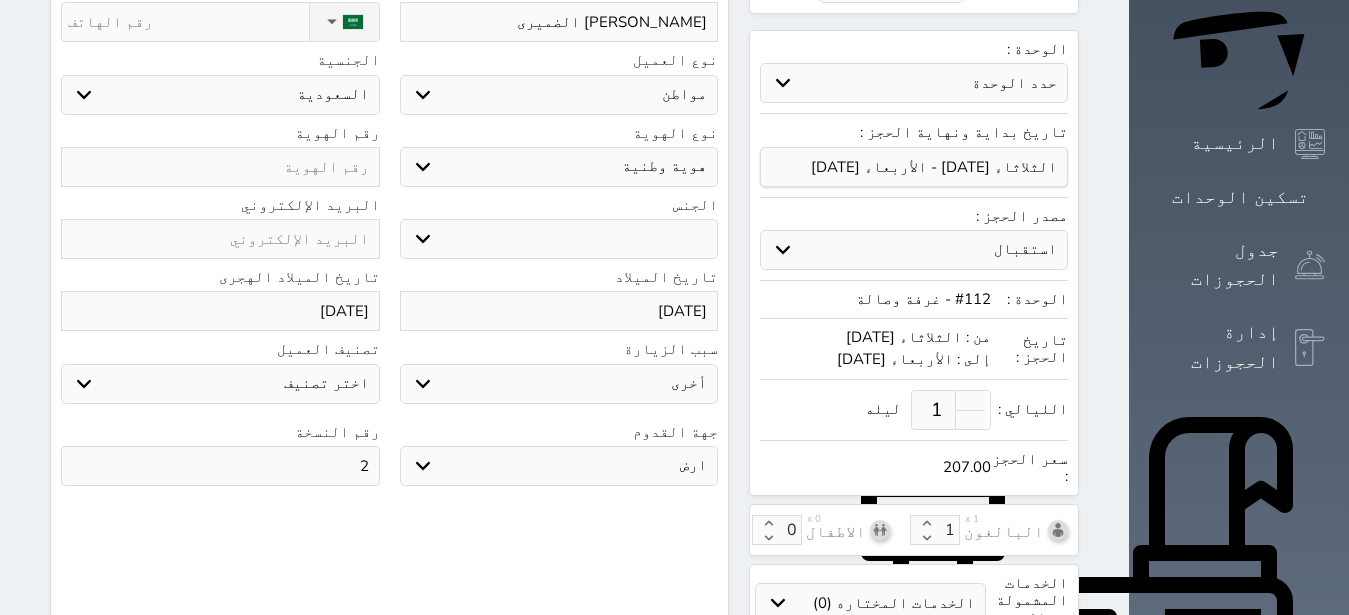 type on "2" 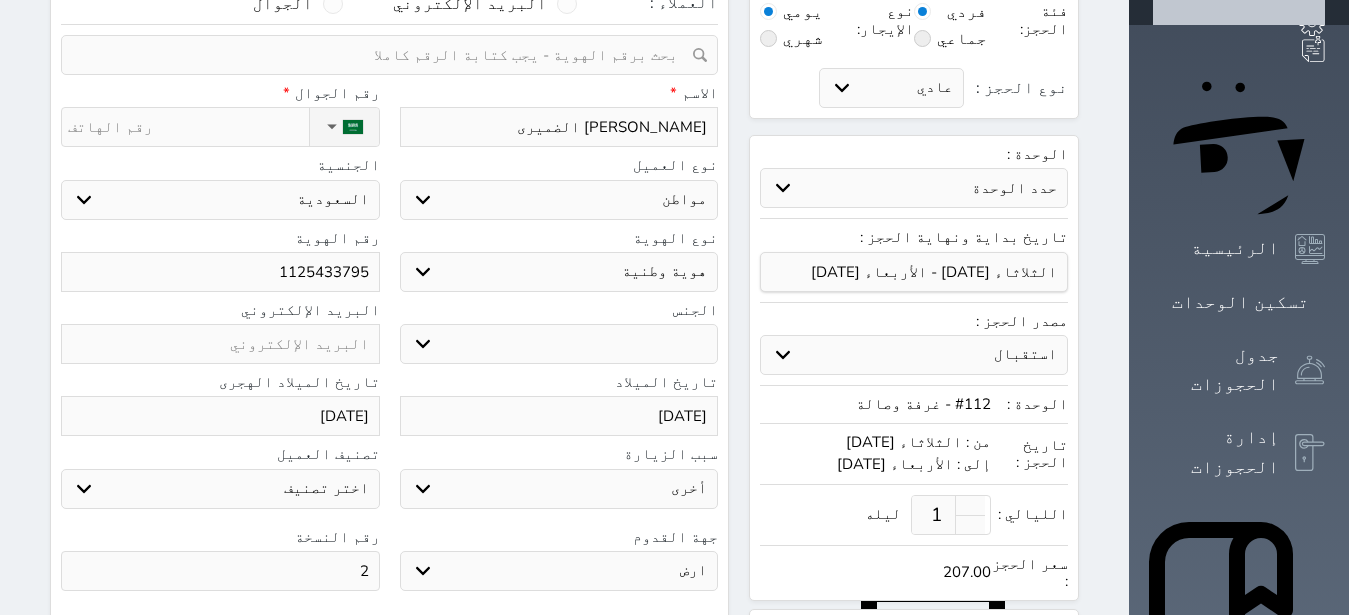 scroll, scrollTop: 0, scrollLeft: 0, axis: both 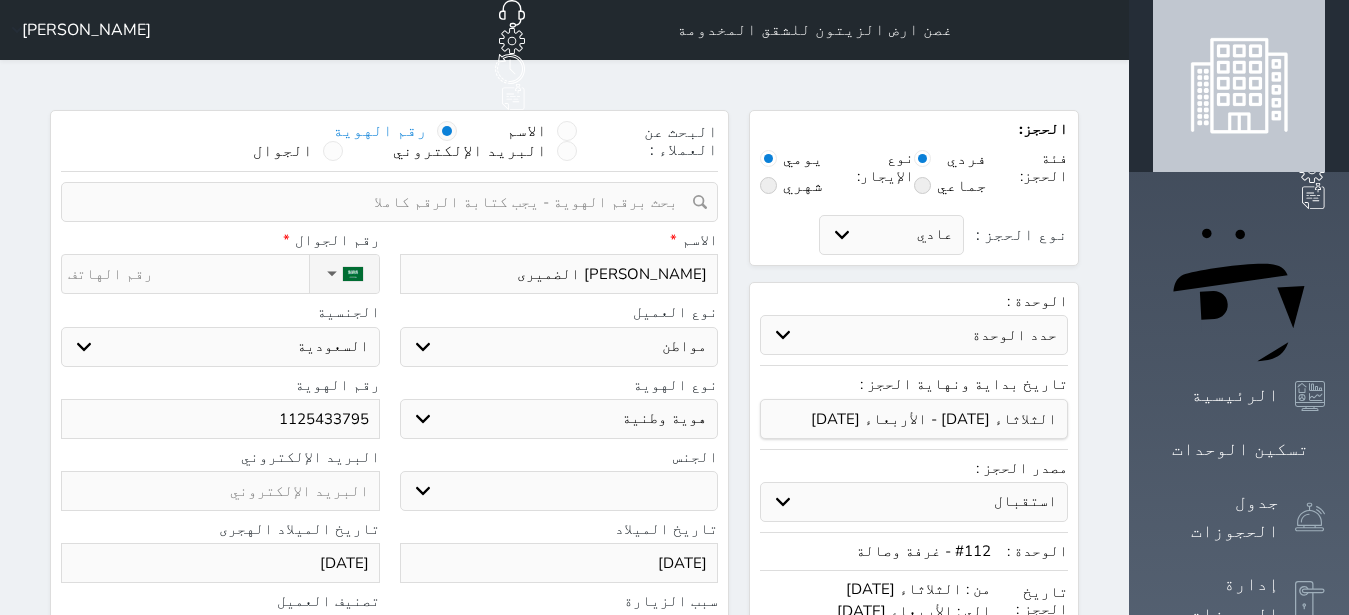 type on "1125433795" 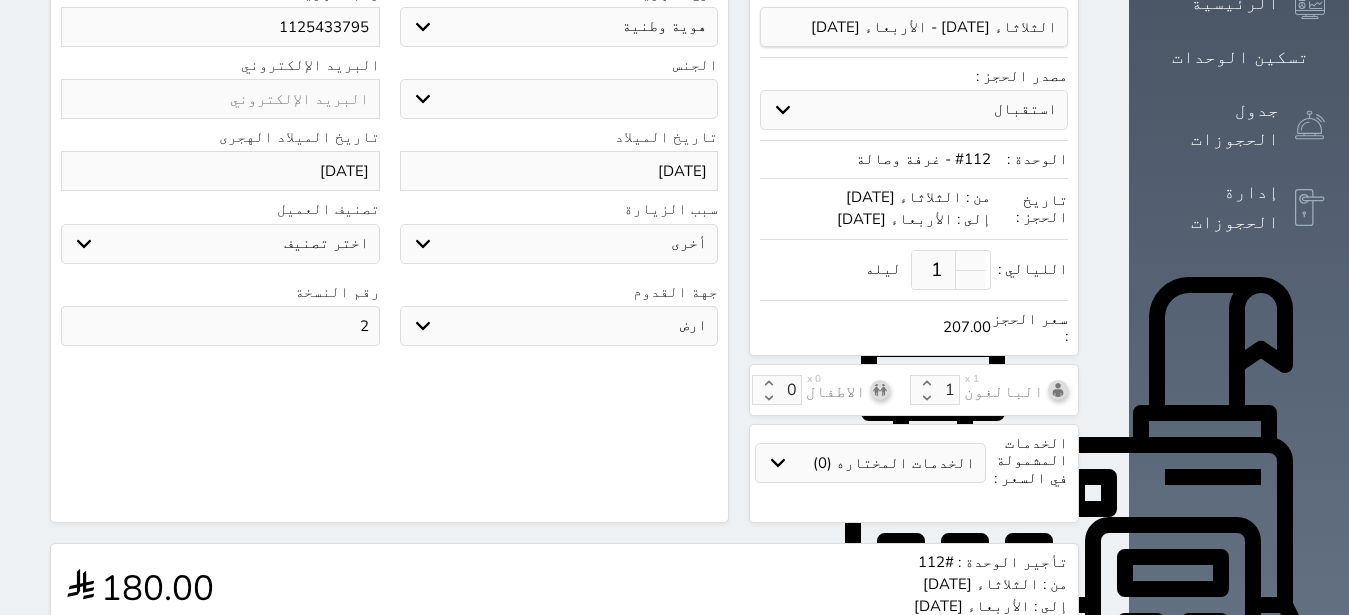 scroll, scrollTop: 694, scrollLeft: 0, axis: vertical 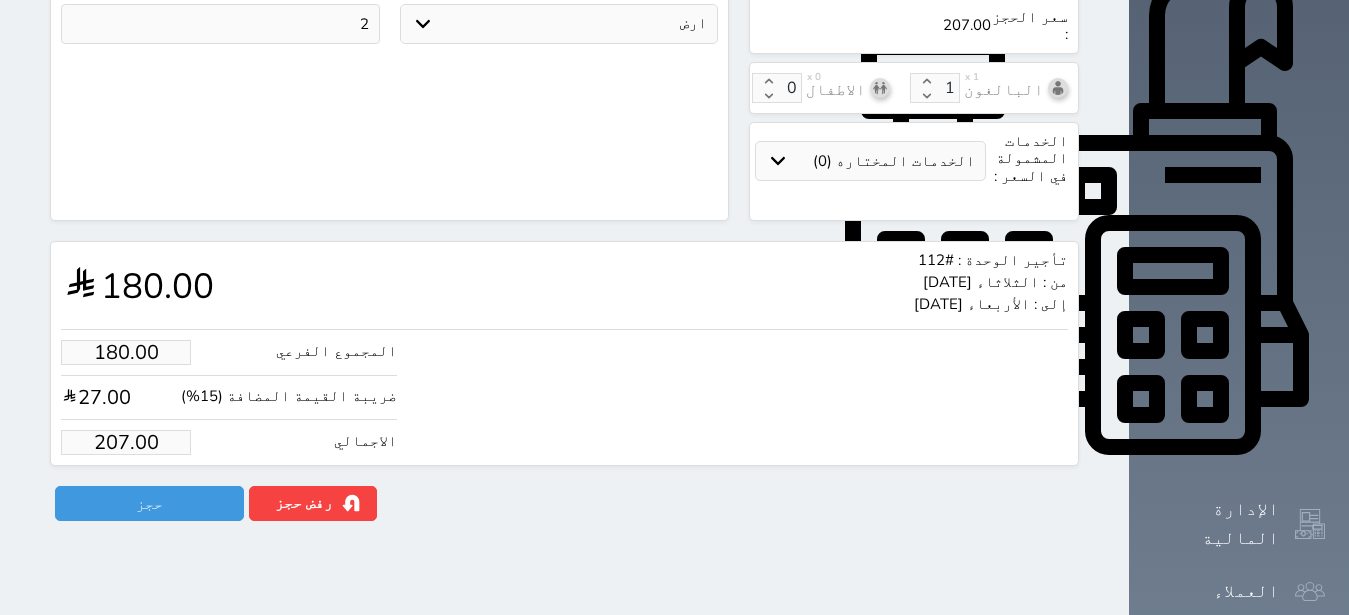 type on "+966 50 627 4659" 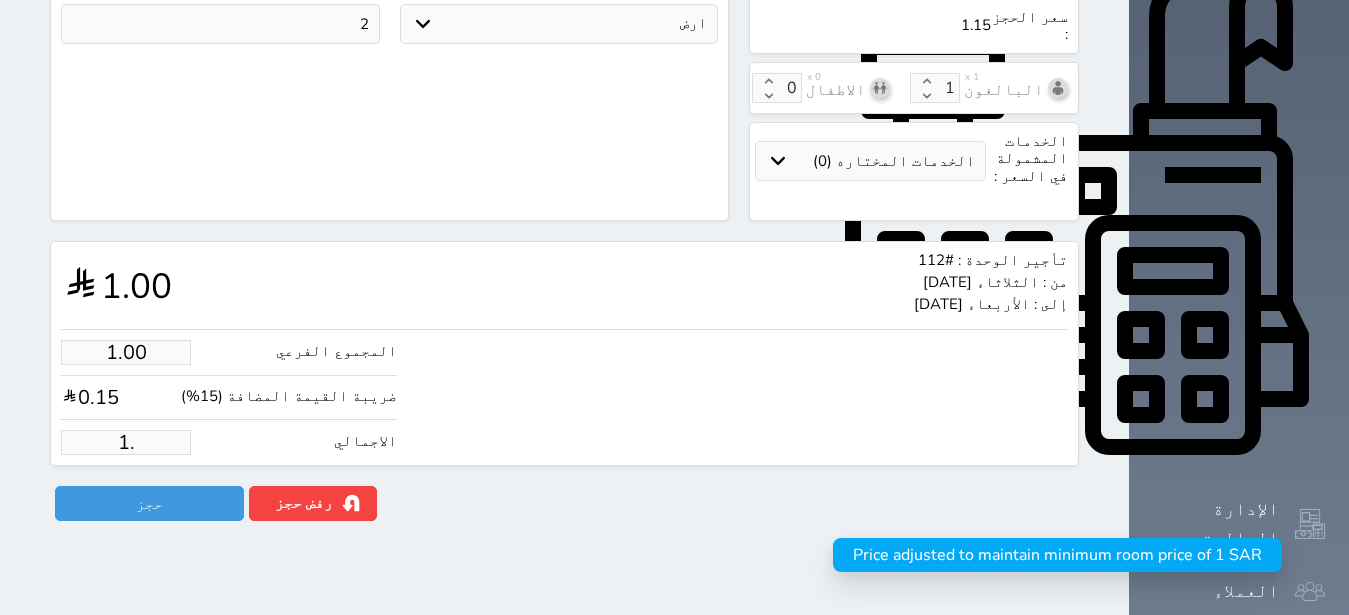 type on "1" 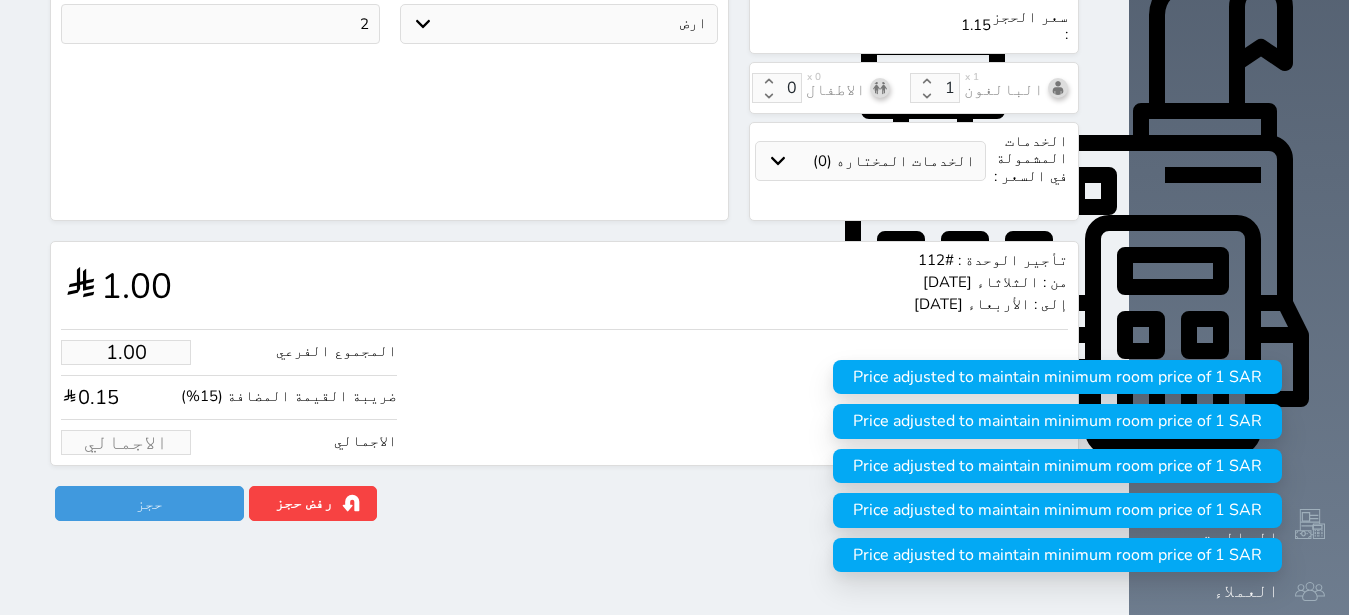 type 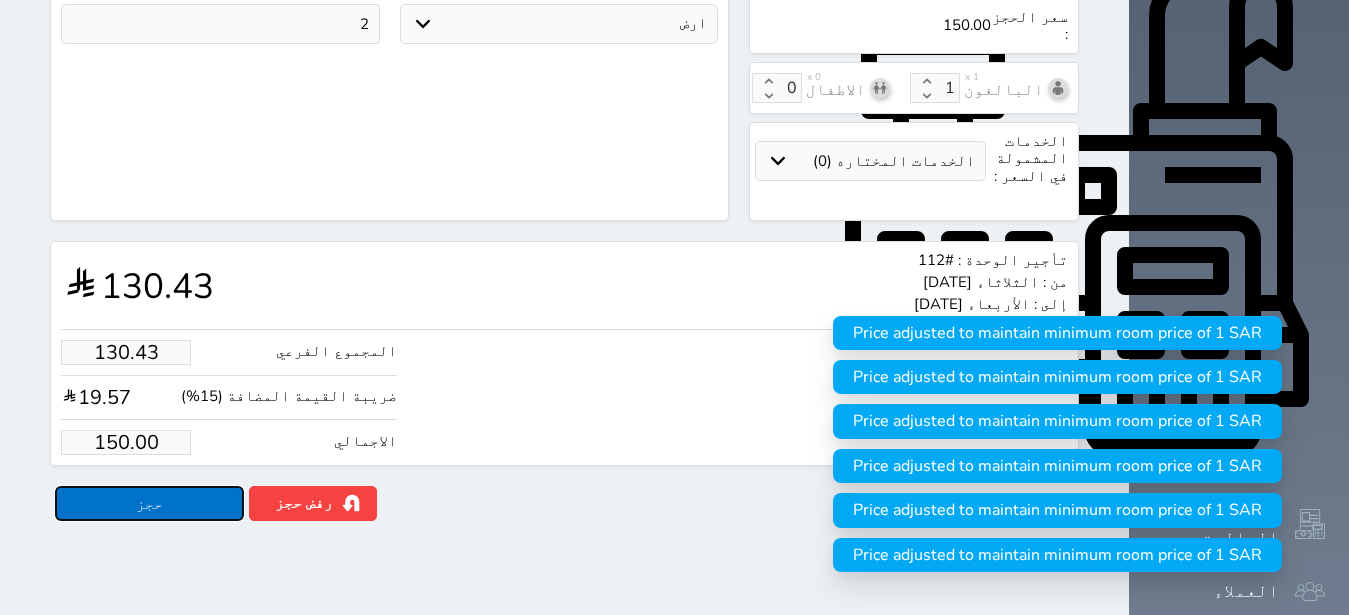 click on "حجز" at bounding box center [149, 503] 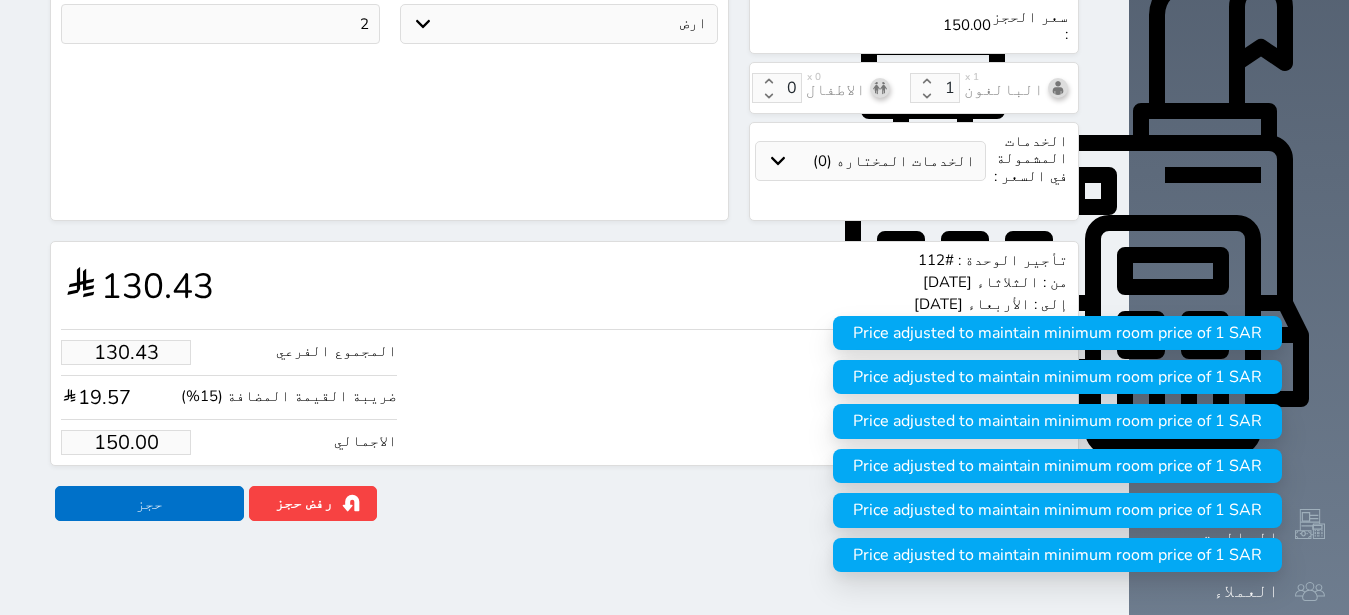click at bounding box center [0, 0] 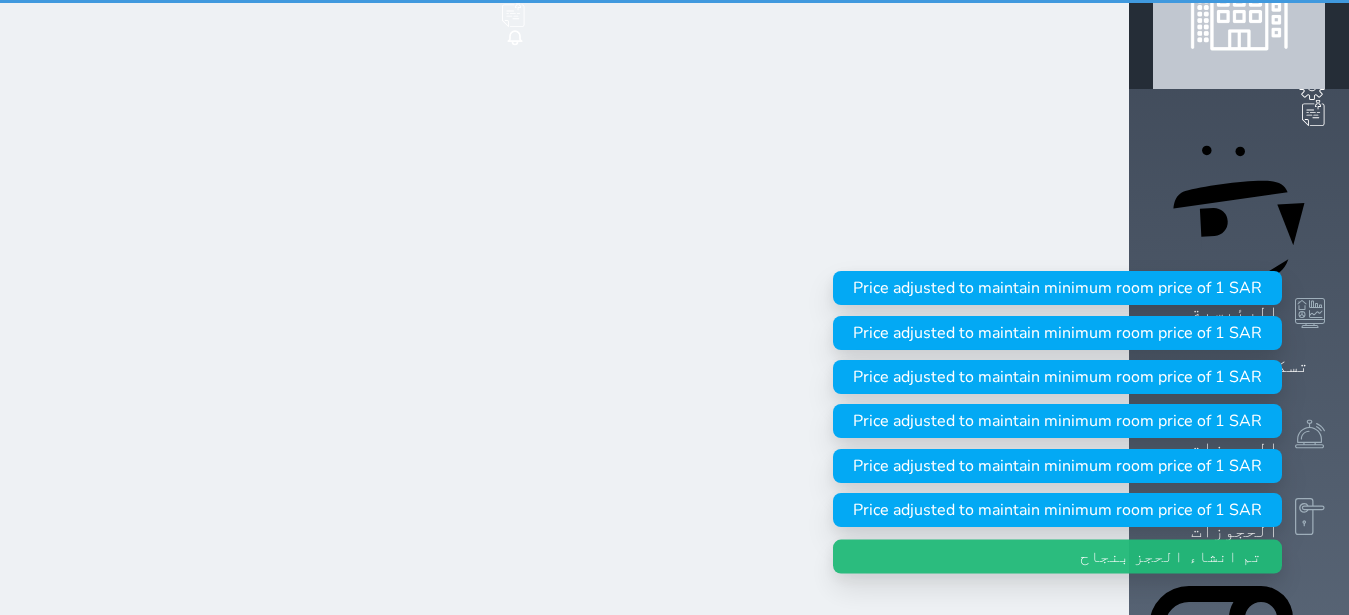 scroll, scrollTop: 0, scrollLeft: 0, axis: both 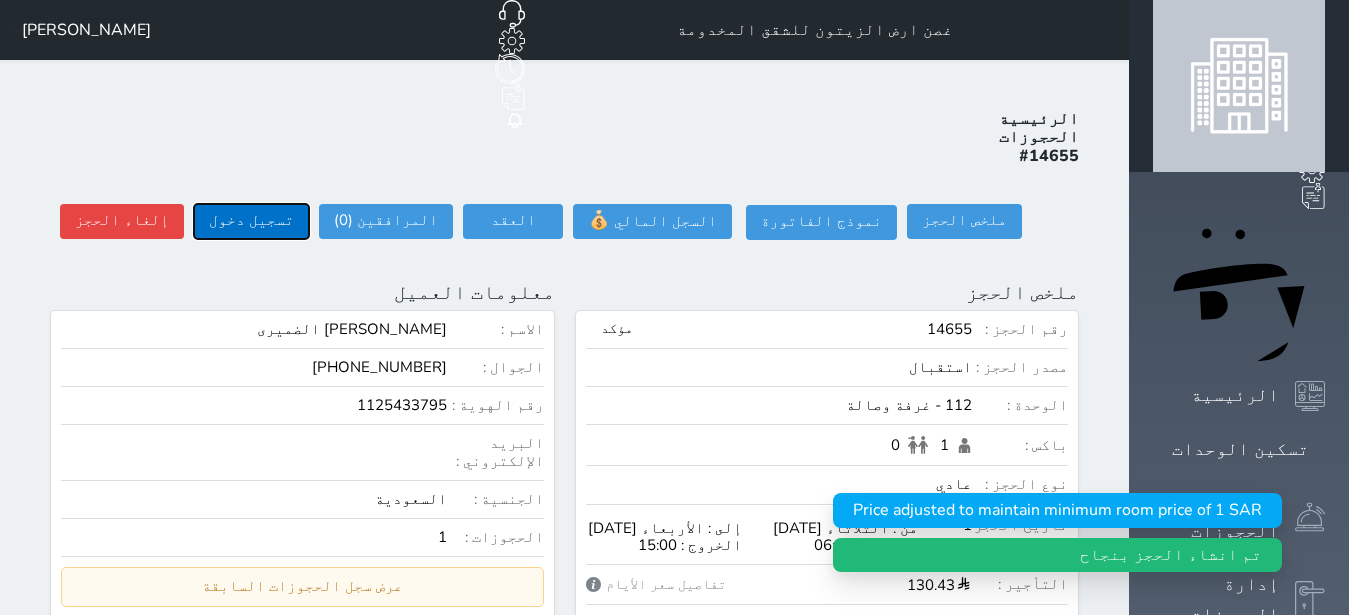 click on "تسجيل دخول" at bounding box center (251, 221) 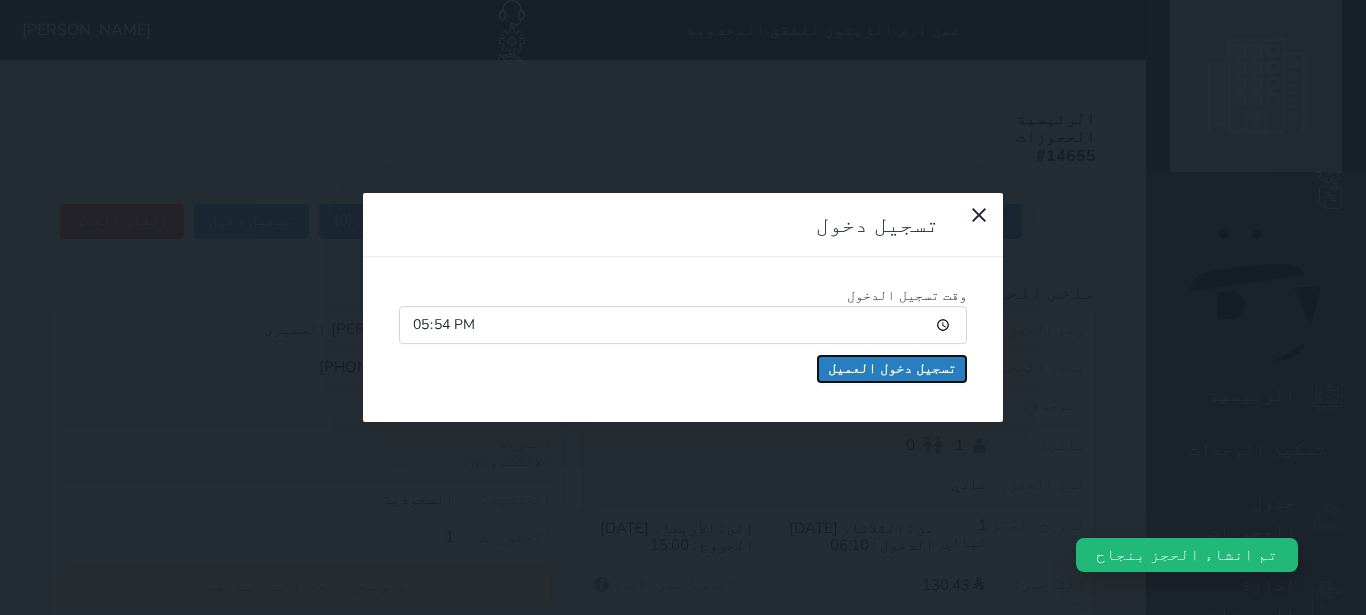 click on "تسجيل دخول العميل" at bounding box center (892, 369) 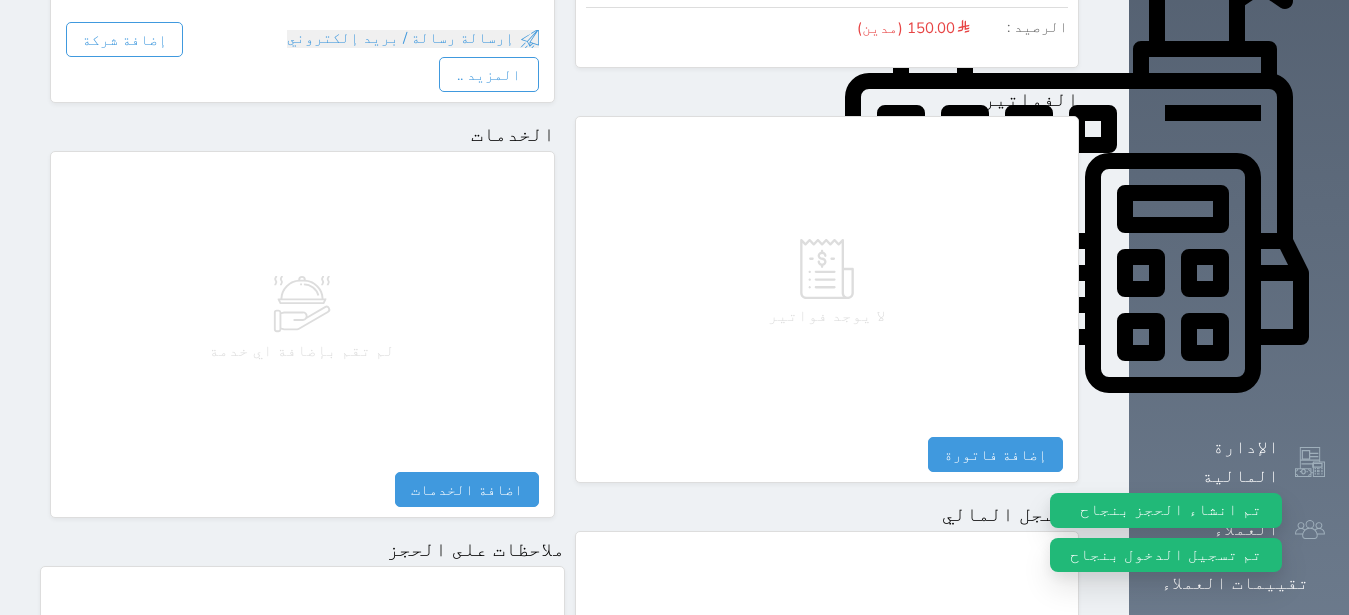 scroll, scrollTop: 1165, scrollLeft: 0, axis: vertical 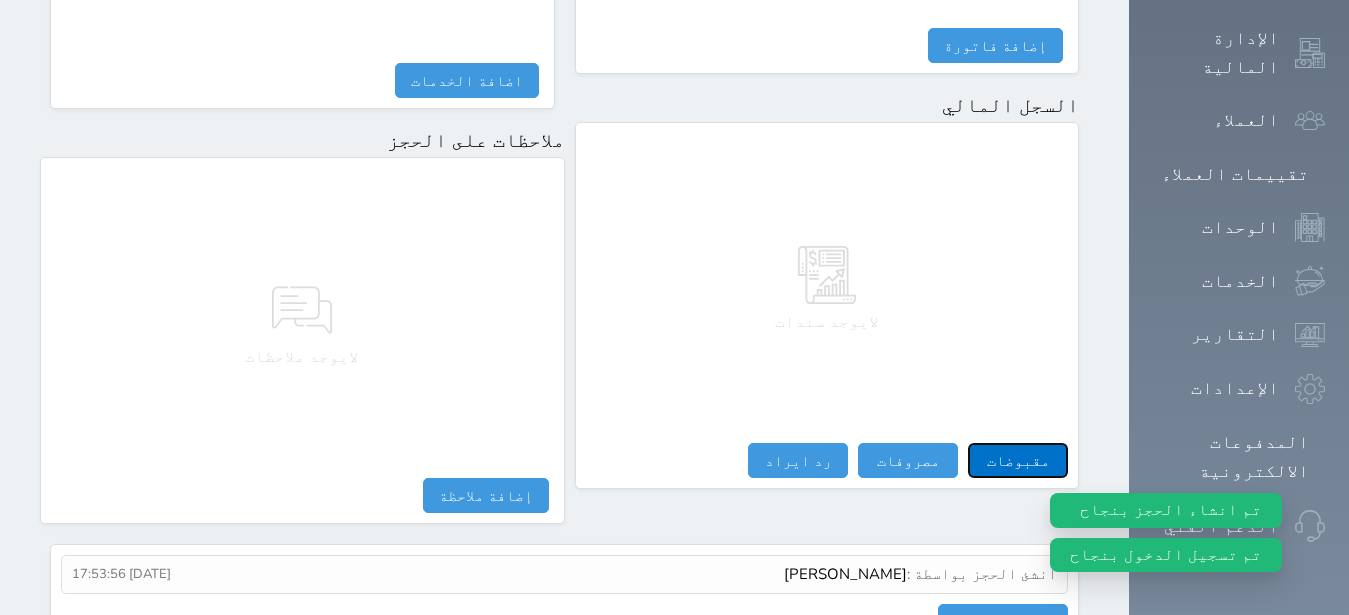 click on "مقبوضات" at bounding box center [1018, 460] 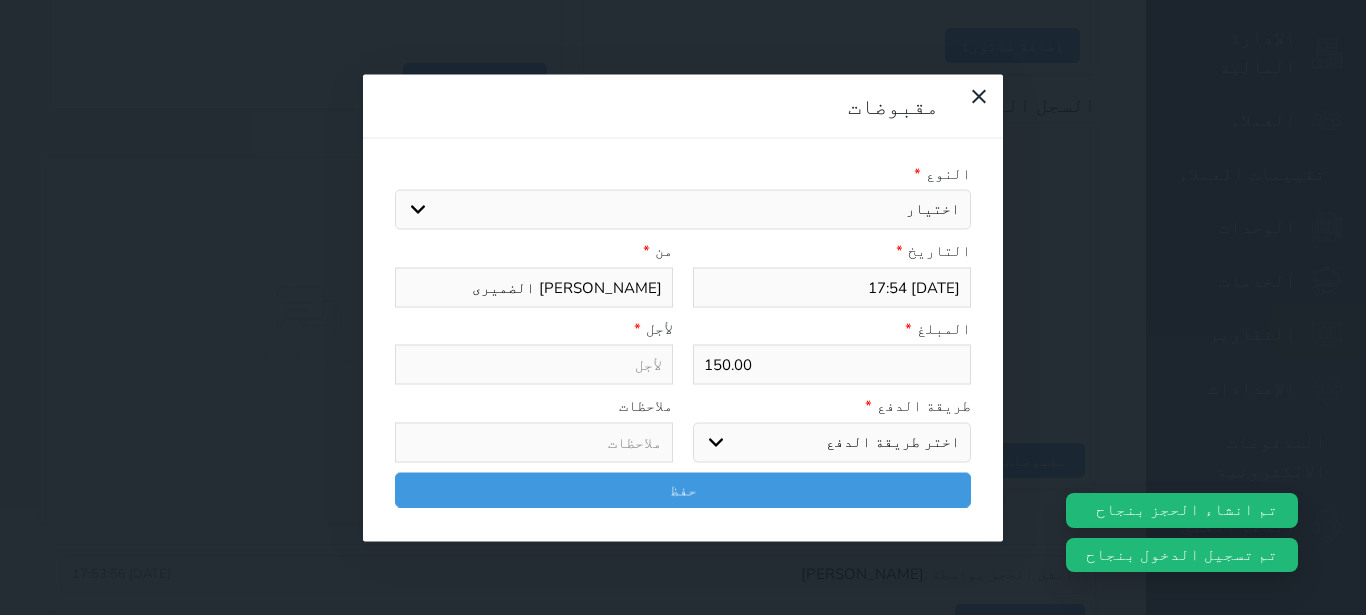 click on "اختيار   مقبوضات عامة قيمة إيجار فواتير تامين عربون لا ينطبق آخر مغسلة واي فاي - الإنترنت مواقف السيارات طعام الأغذية والمشروبات مشروبات المشروبات الباردة المشروبات الساخنة الإفطار غداء عشاء مخبز و كعك حمام سباحة الصالة الرياضية سبا و خدمات الجمال اختيار وإسقاط (خدمات النقل) ميني بار كابل - تلفزيون سرير إضافي تصفيف الشعر التسوق خدمات الجولات السياحية المنظمة خدمات الدليل السياحي" at bounding box center [683, 210] 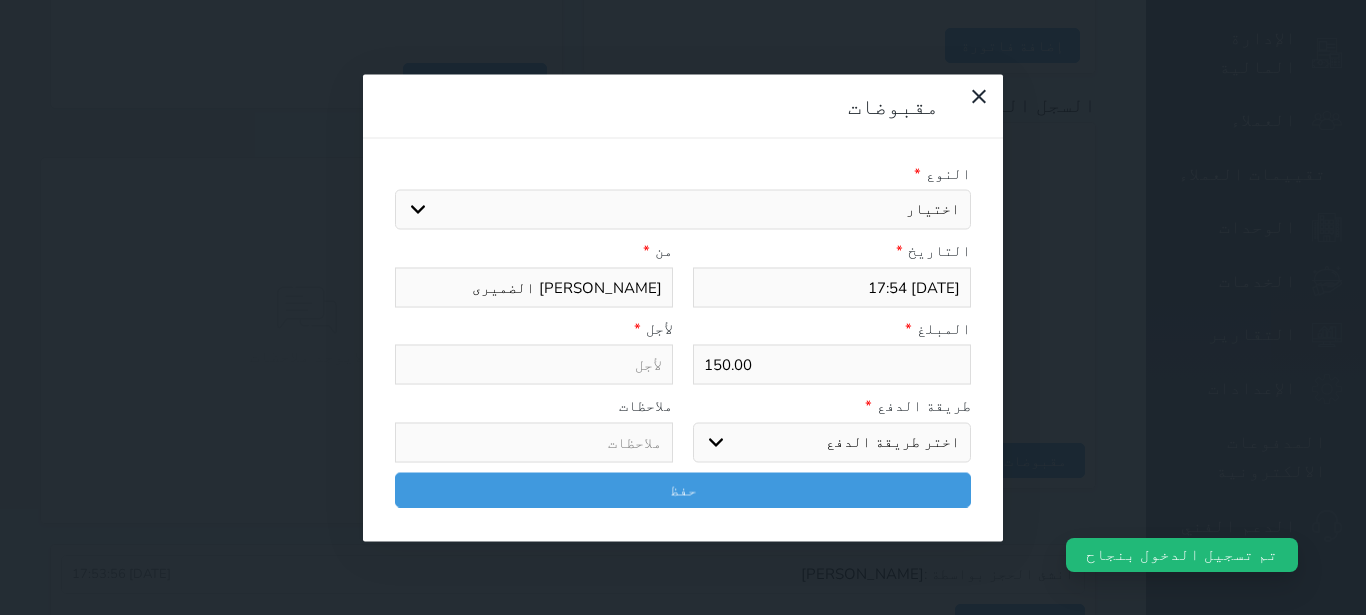 click on "قيمة إيجار" at bounding box center (0, 0) 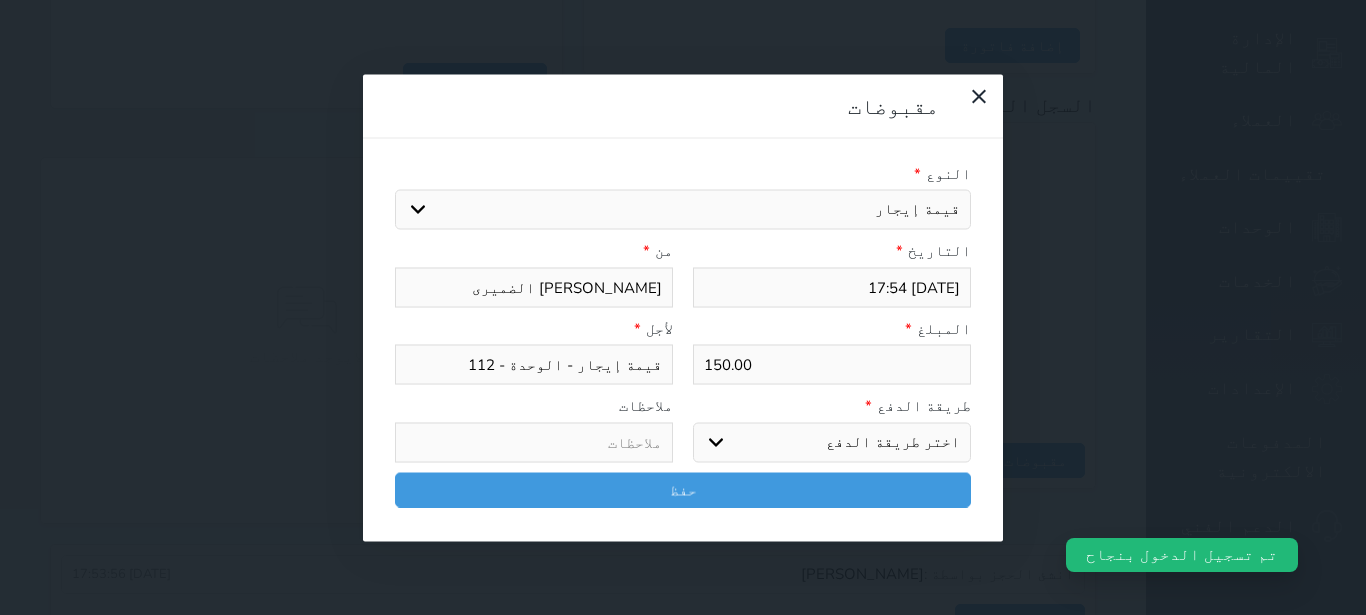click on "اختر طريقة الدفع   دفع نقدى   تحويل بنكى   مدى   بطاقة ائتمان   آجل" at bounding box center (832, 442) 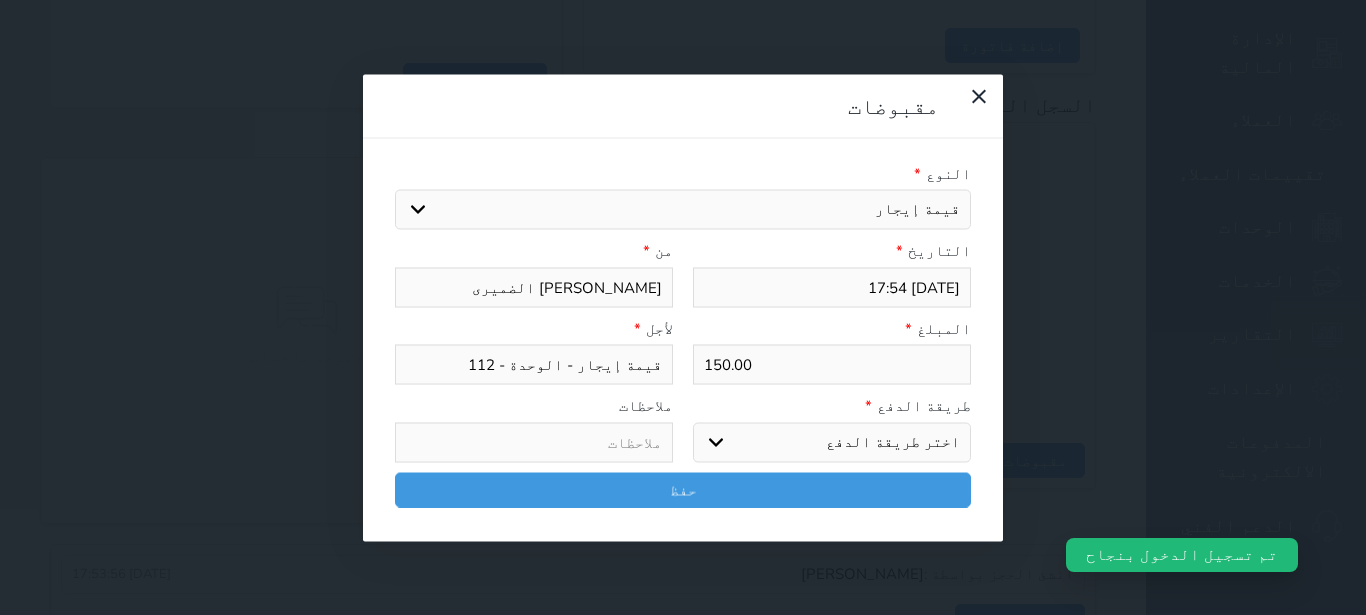 click on "اختر طريقة الدفع   دفع نقدى   تحويل بنكى   مدى   بطاقة ائتمان   آجل" at bounding box center (832, 442) 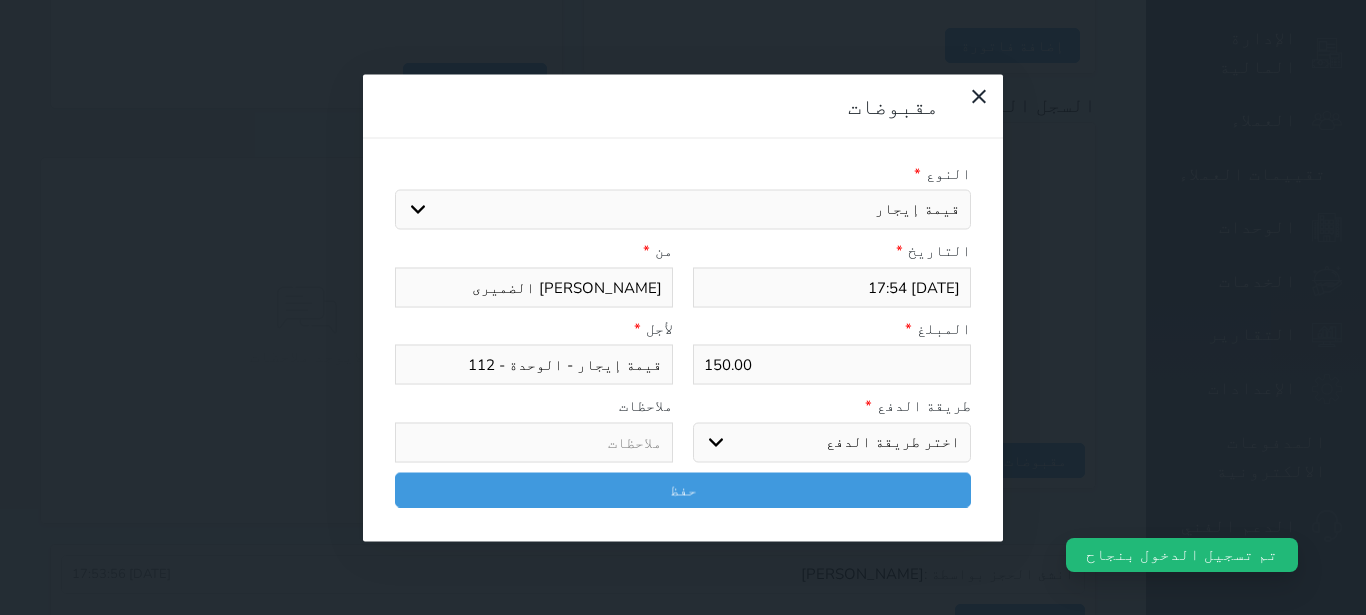 click on "مدى" at bounding box center [0, 0] 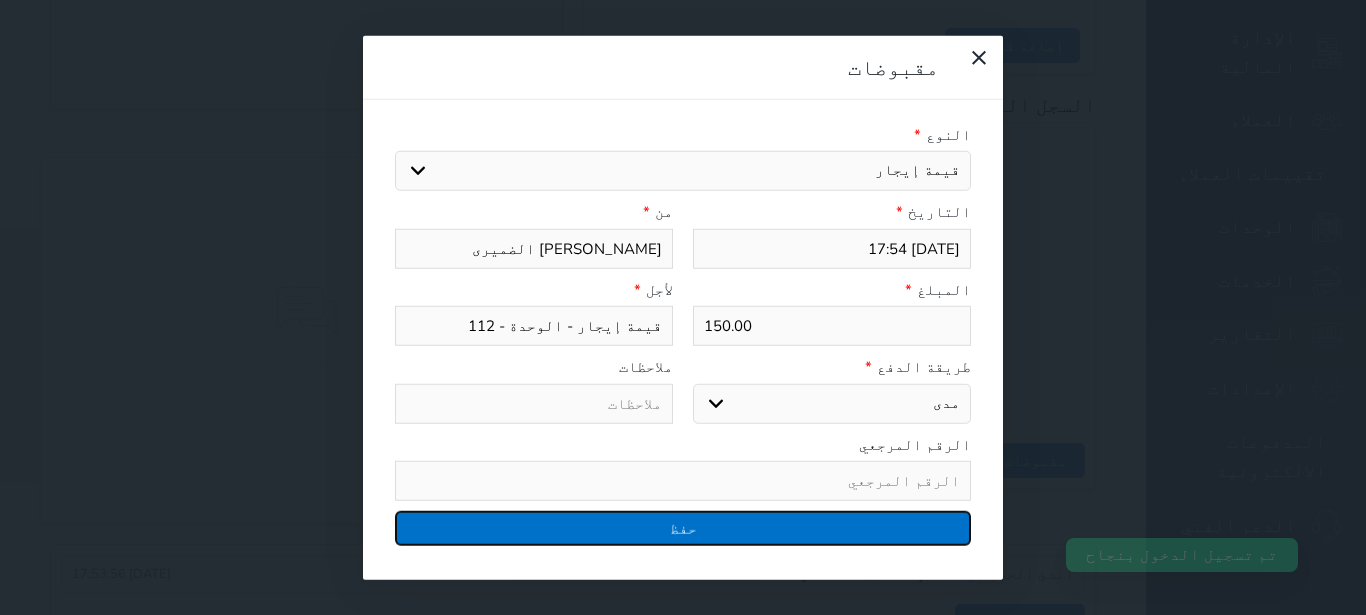 click on "حفظ" at bounding box center (683, 528) 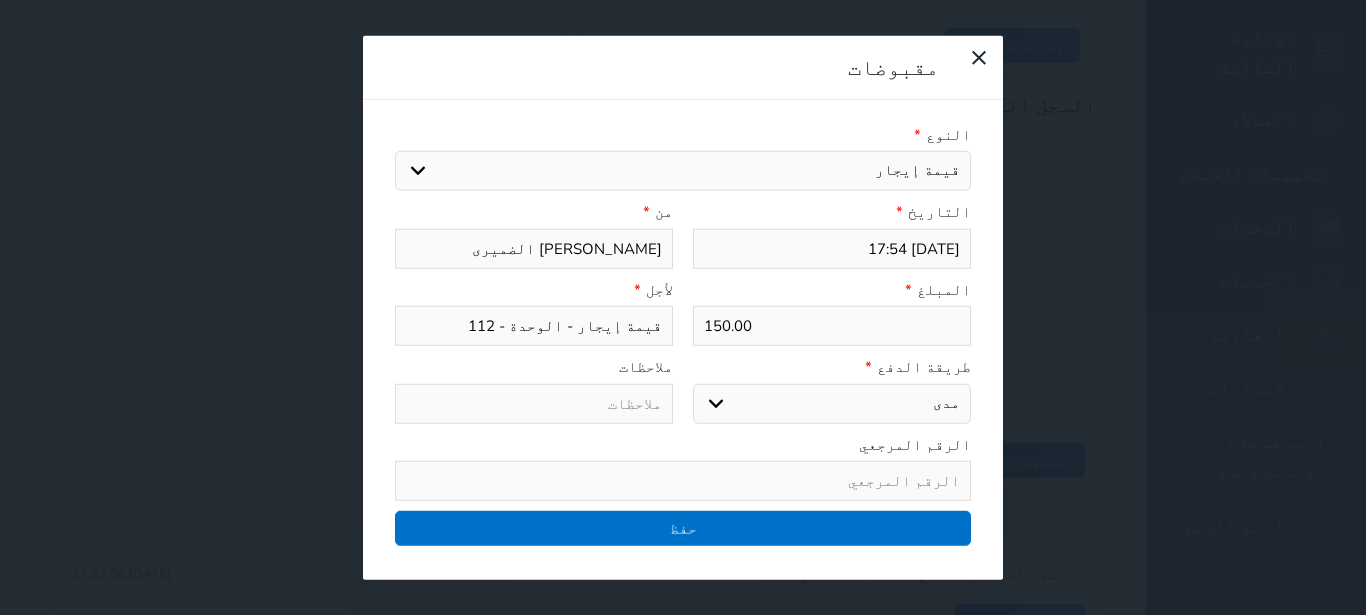 click at bounding box center (683, 307) 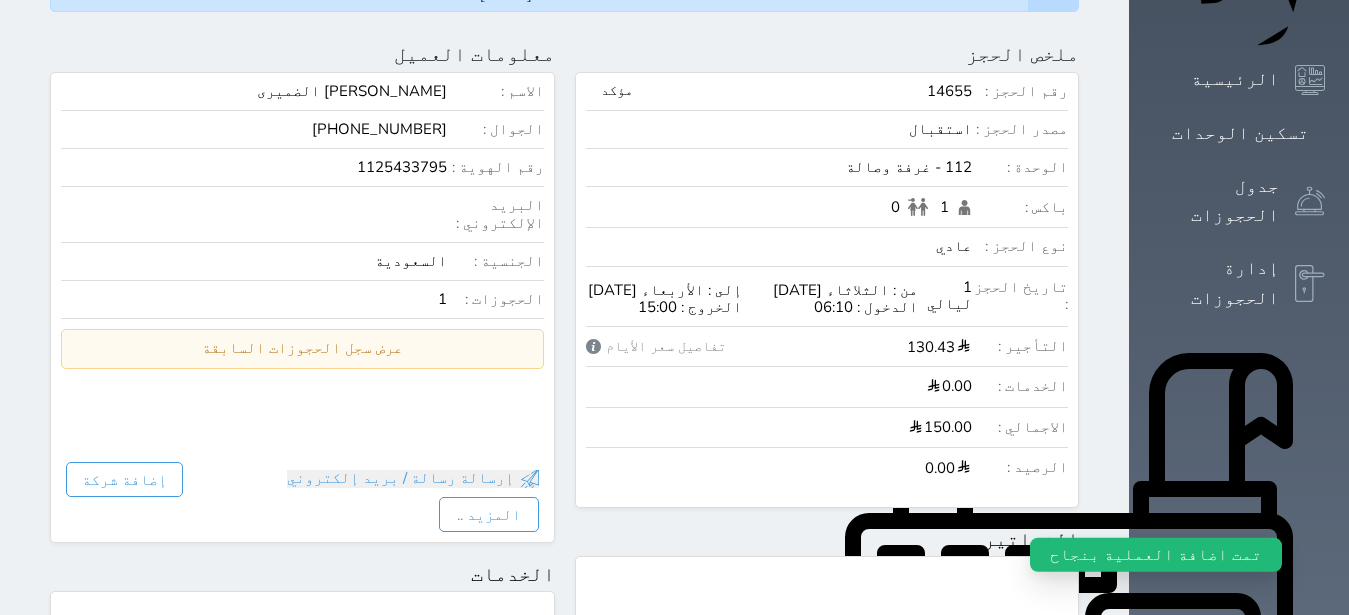 scroll, scrollTop: 31, scrollLeft: 0, axis: vertical 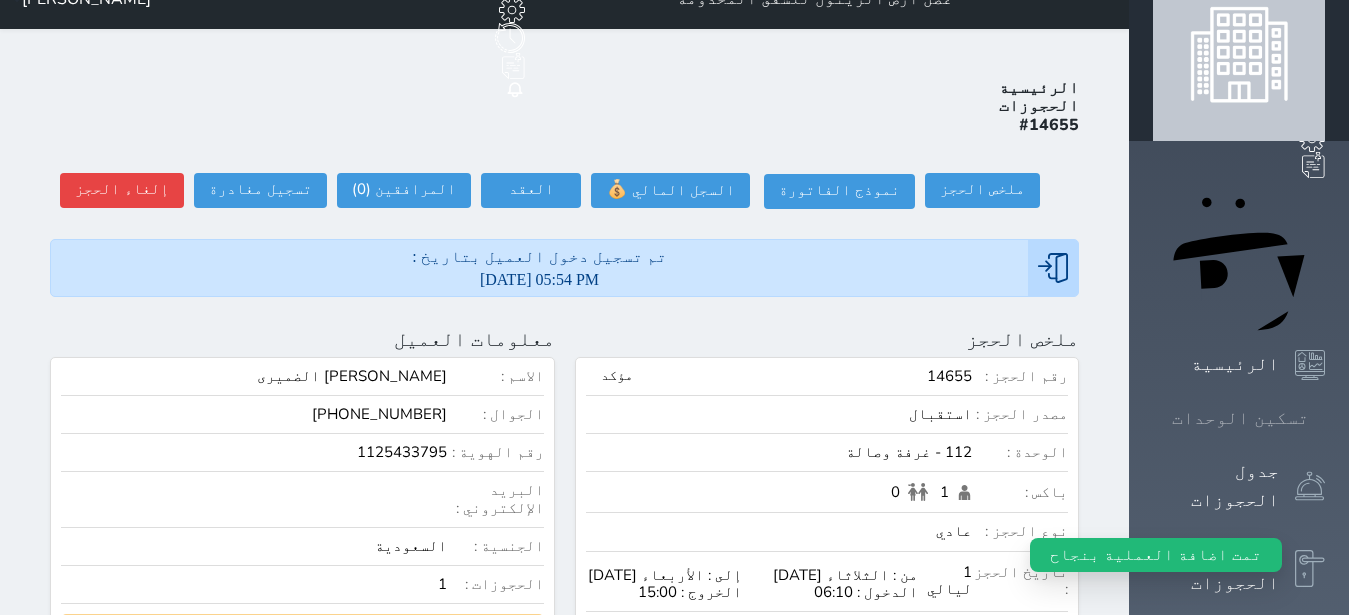 click on "تسكين الوحدات" at bounding box center (1240, 418) 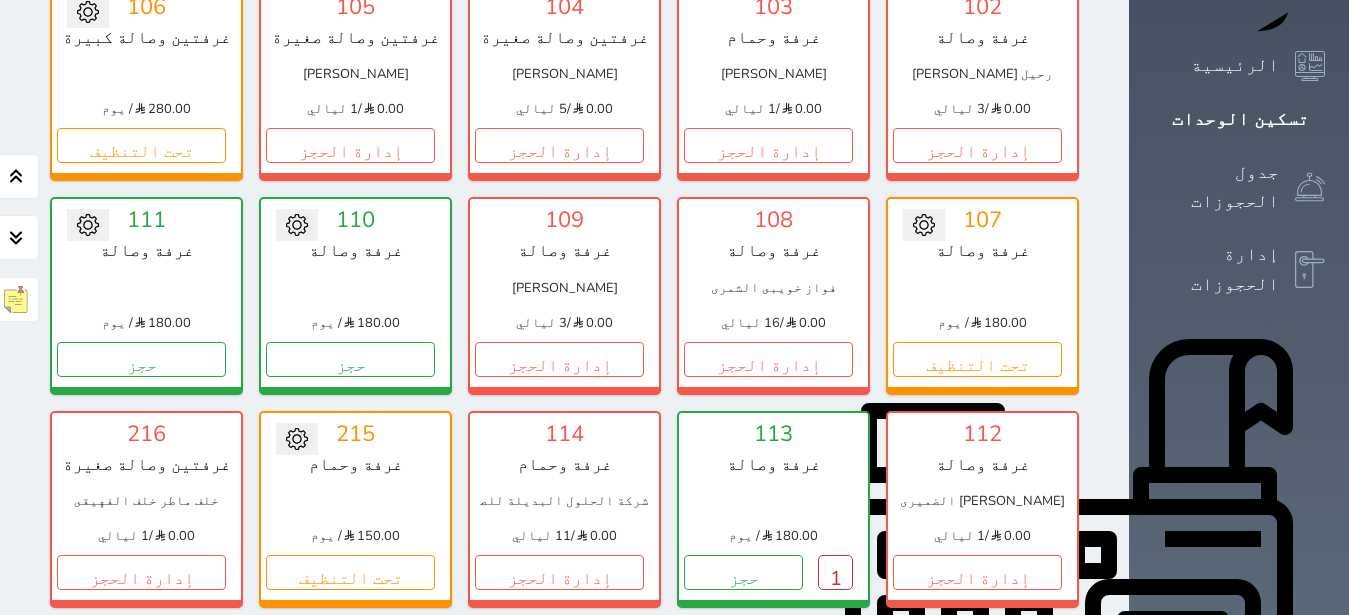 scroll, scrollTop: 204, scrollLeft: 0, axis: vertical 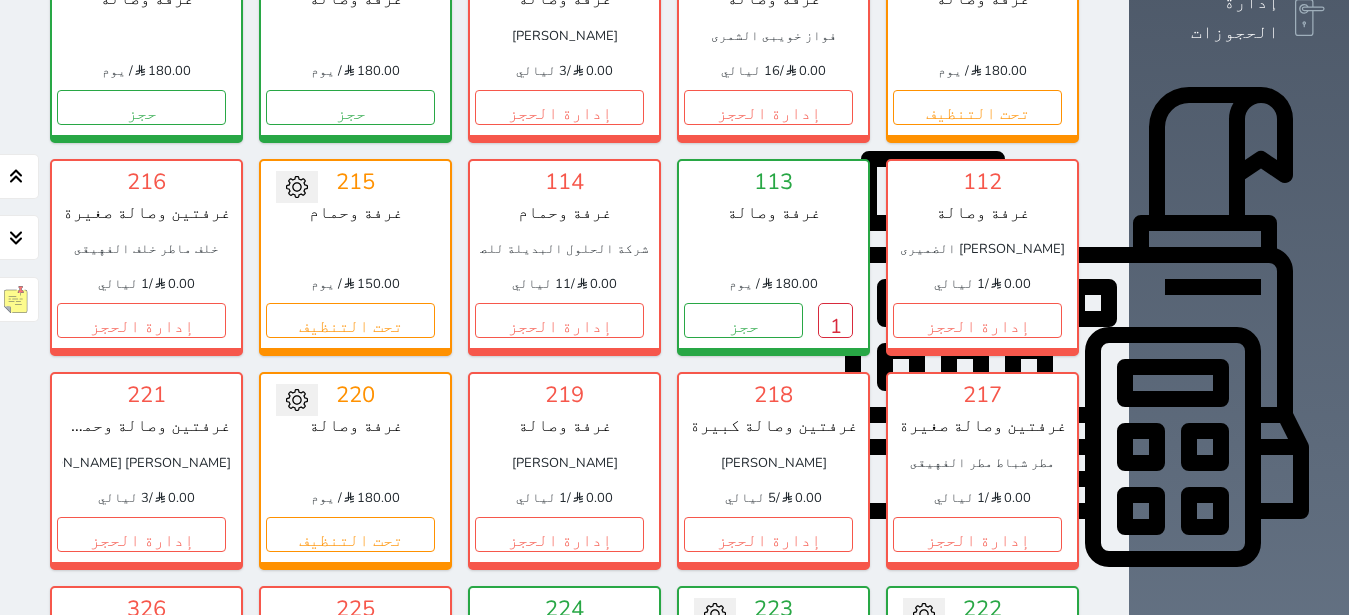 click on "1" at bounding box center [626, 747] 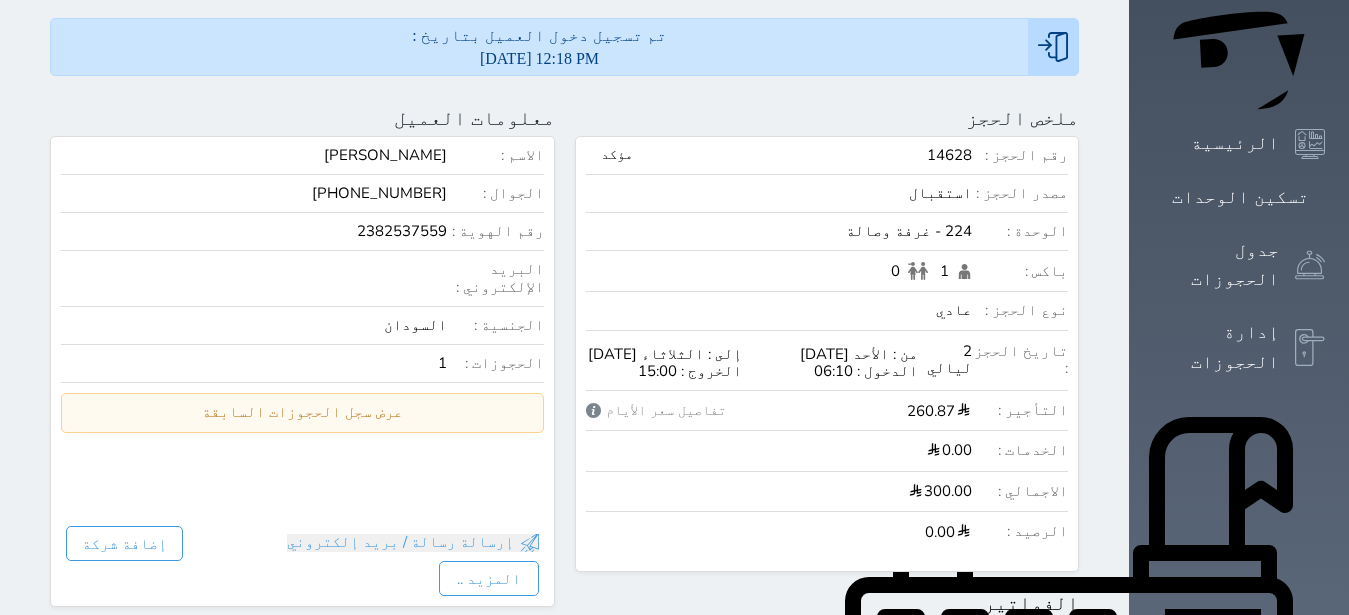 scroll, scrollTop: 882, scrollLeft: 0, axis: vertical 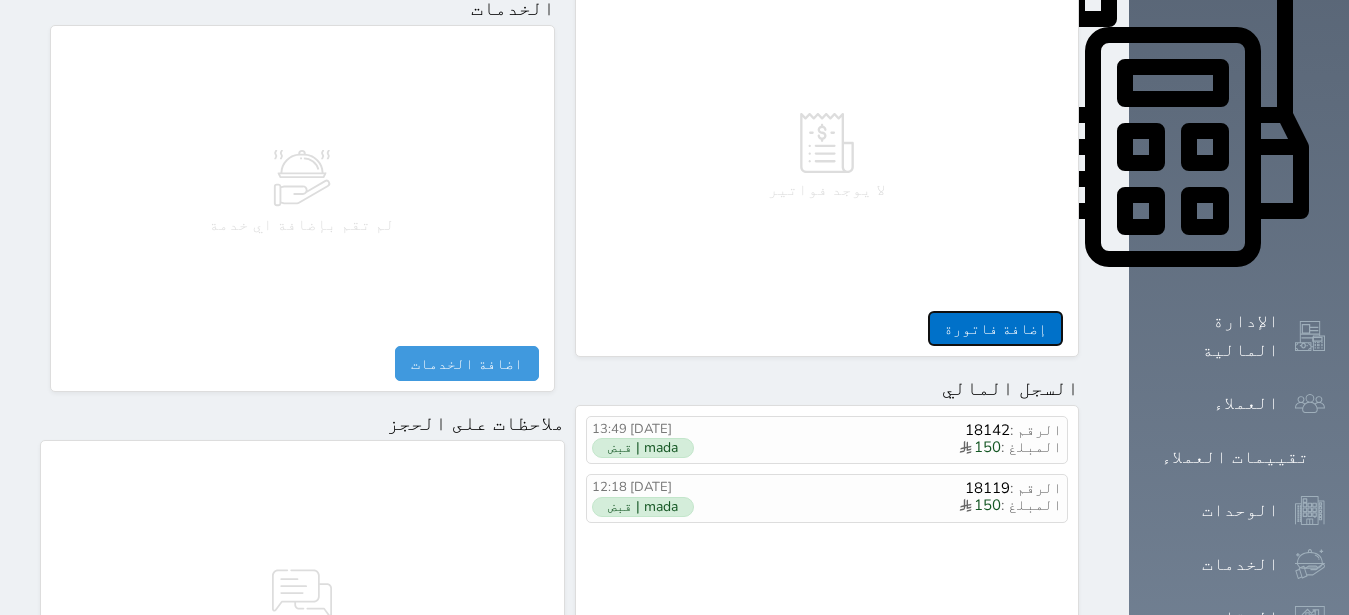 click on "إضافة فاتورة" at bounding box center (995, 328) 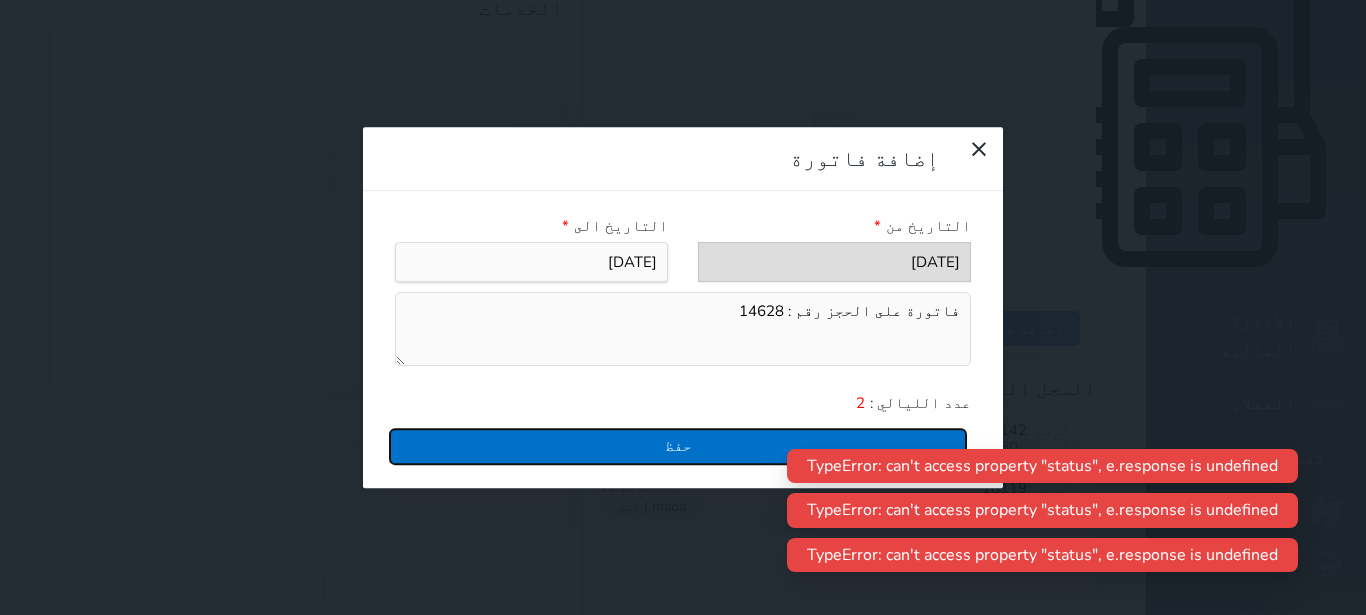 click on "حفظ" at bounding box center (678, 446) 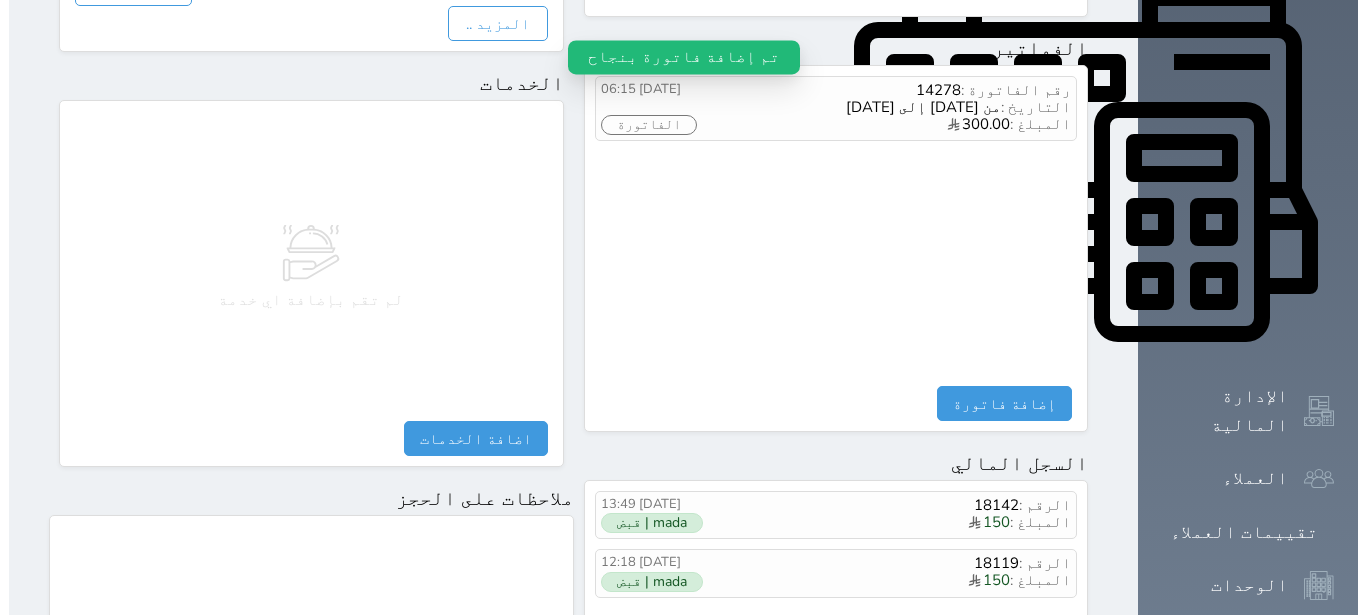 scroll, scrollTop: 756, scrollLeft: 0, axis: vertical 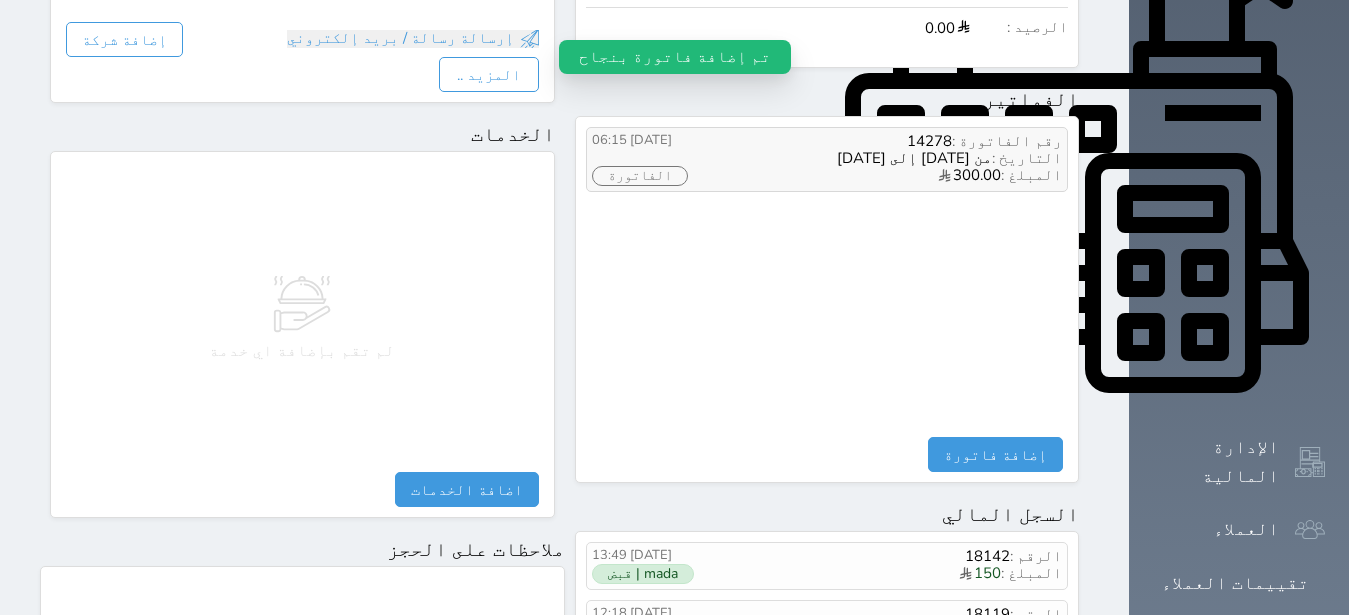 click on "من [DATE] إلى [DATE]" at bounding box center (914, 158) 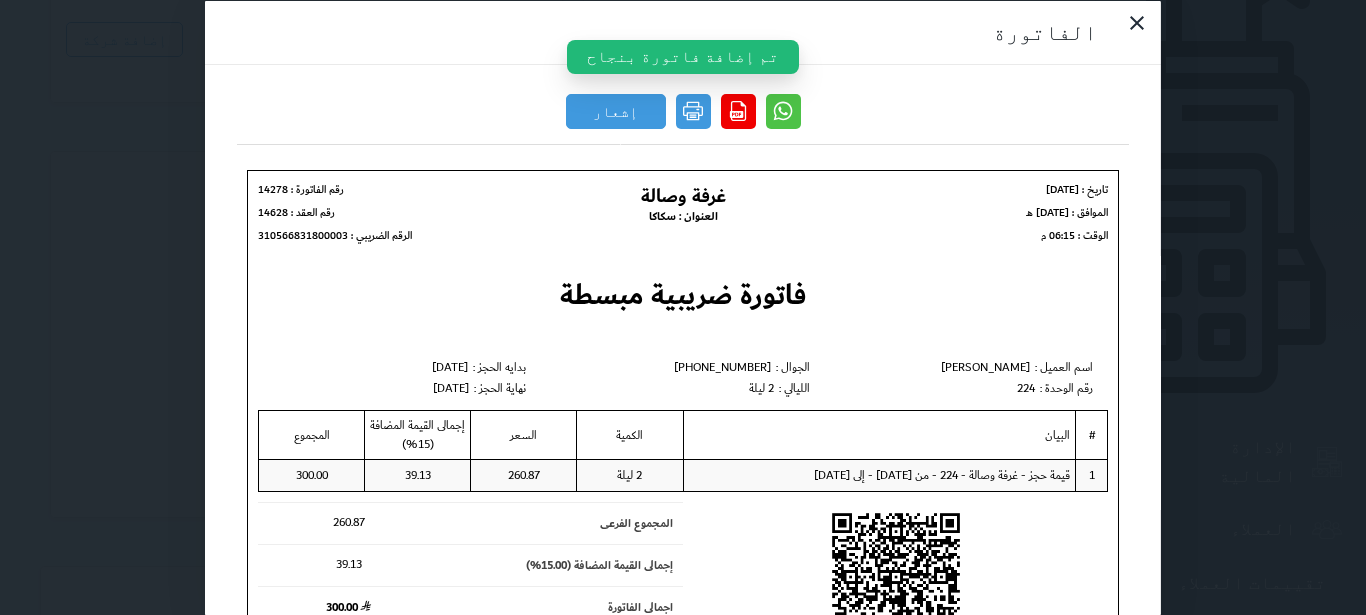 scroll, scrollTop: 0, scrollLeft: 0, axis: both 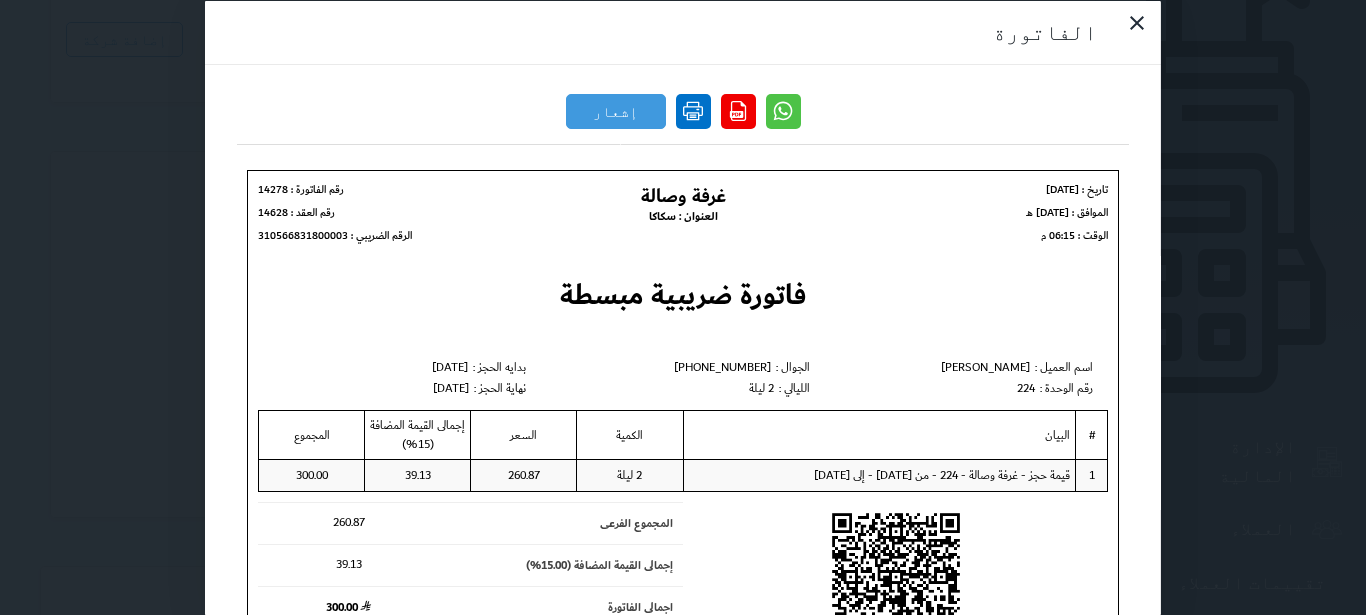 click at bounding box center [693, 110] 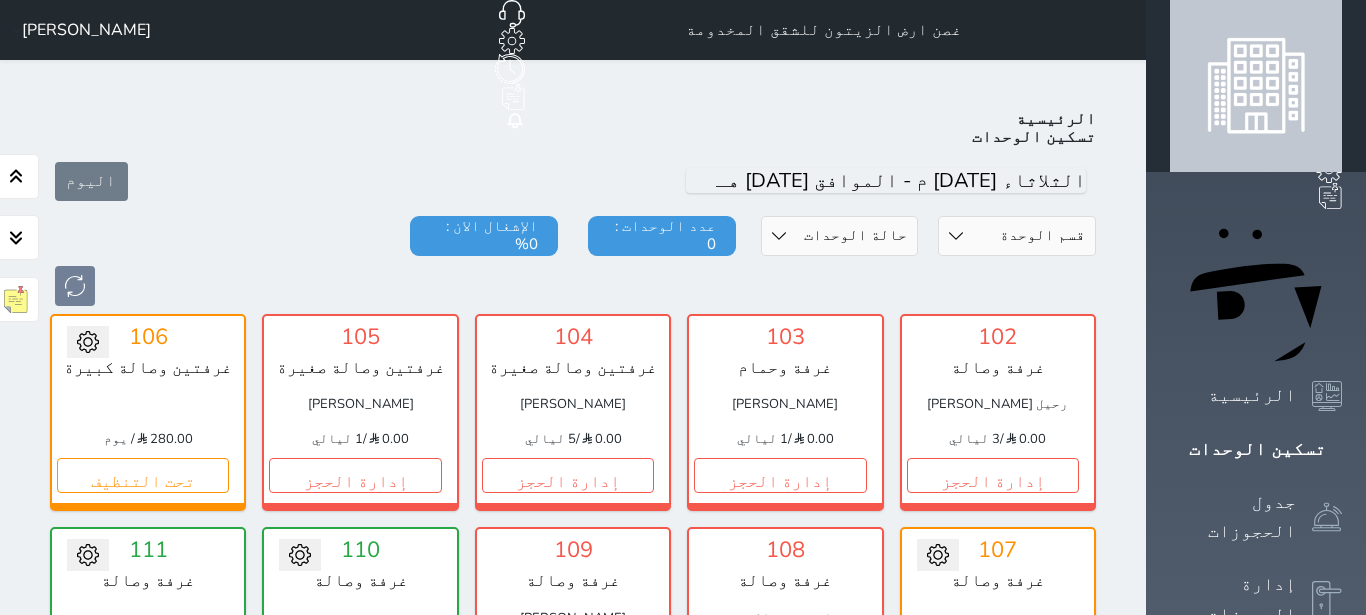 scroll, scrollTop: 78, scrollLeft: 0, axis: vertical 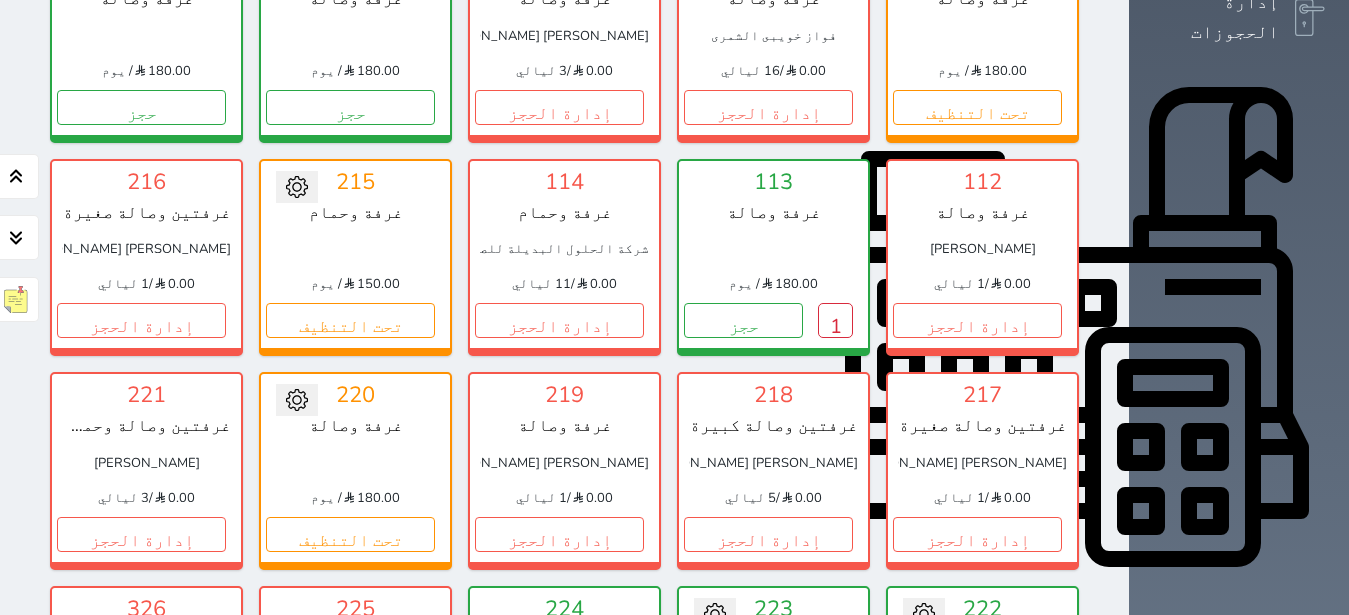 click on "1" at bounding box center [626, 747] 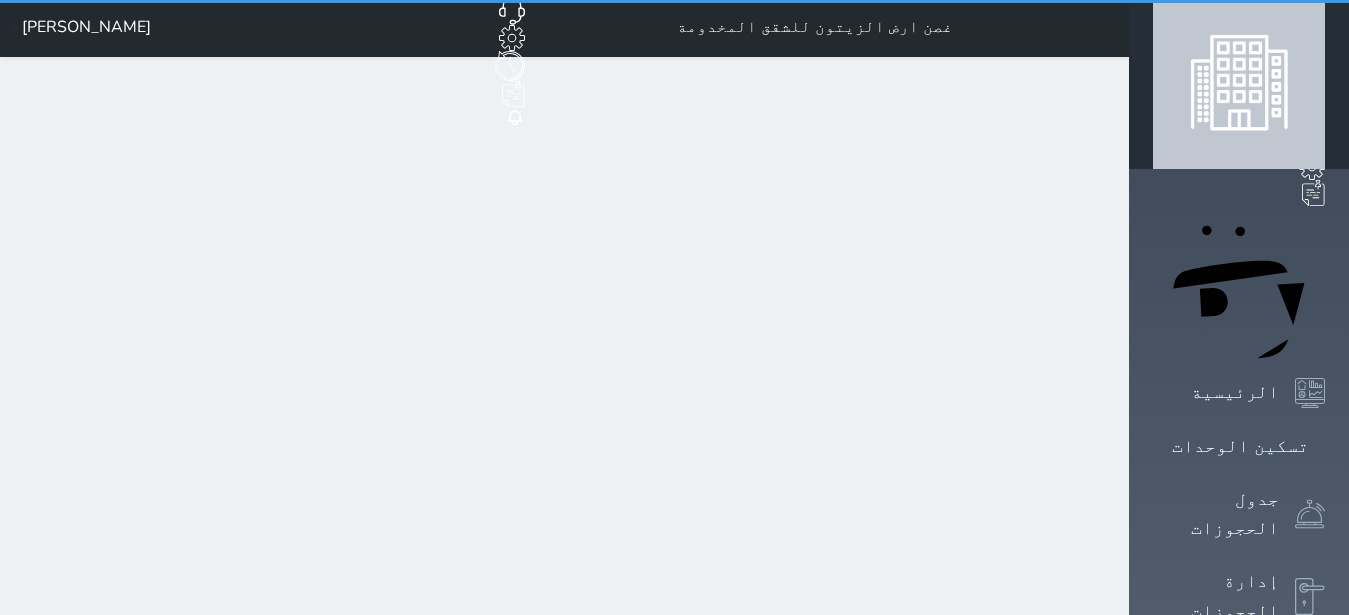 scroll, scrollTop: 0, scrollLeft: 0, axis: both 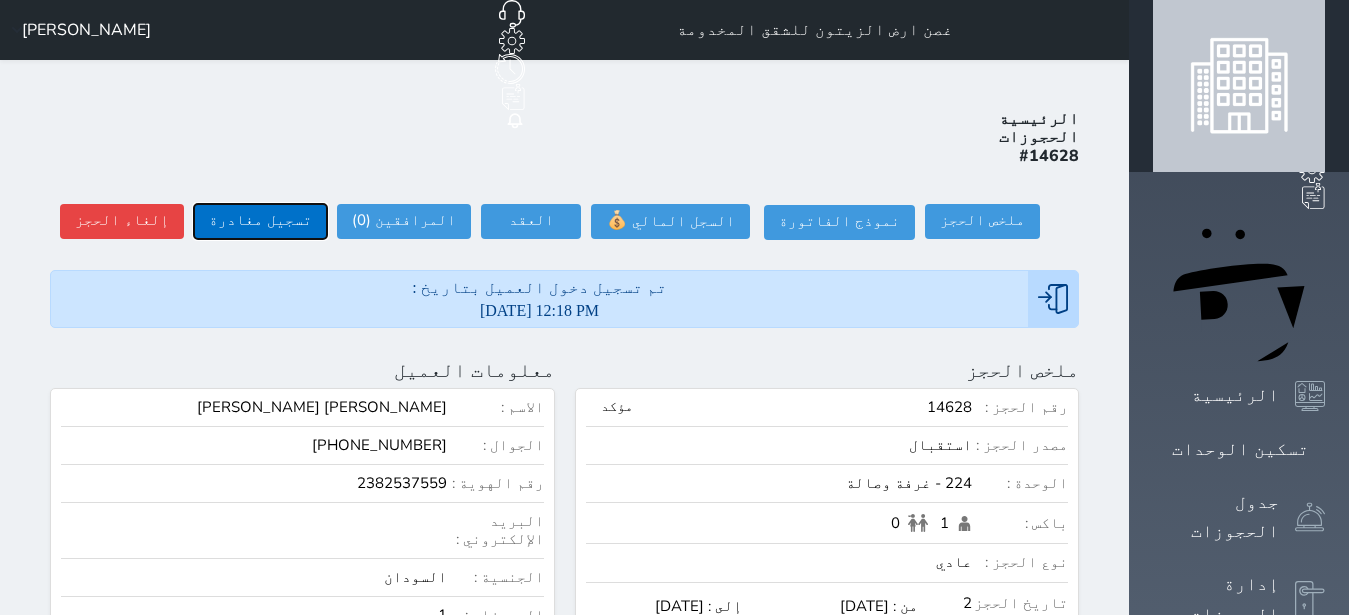 click on "تسجيل مغادرة" at bounding box center [260, 221] 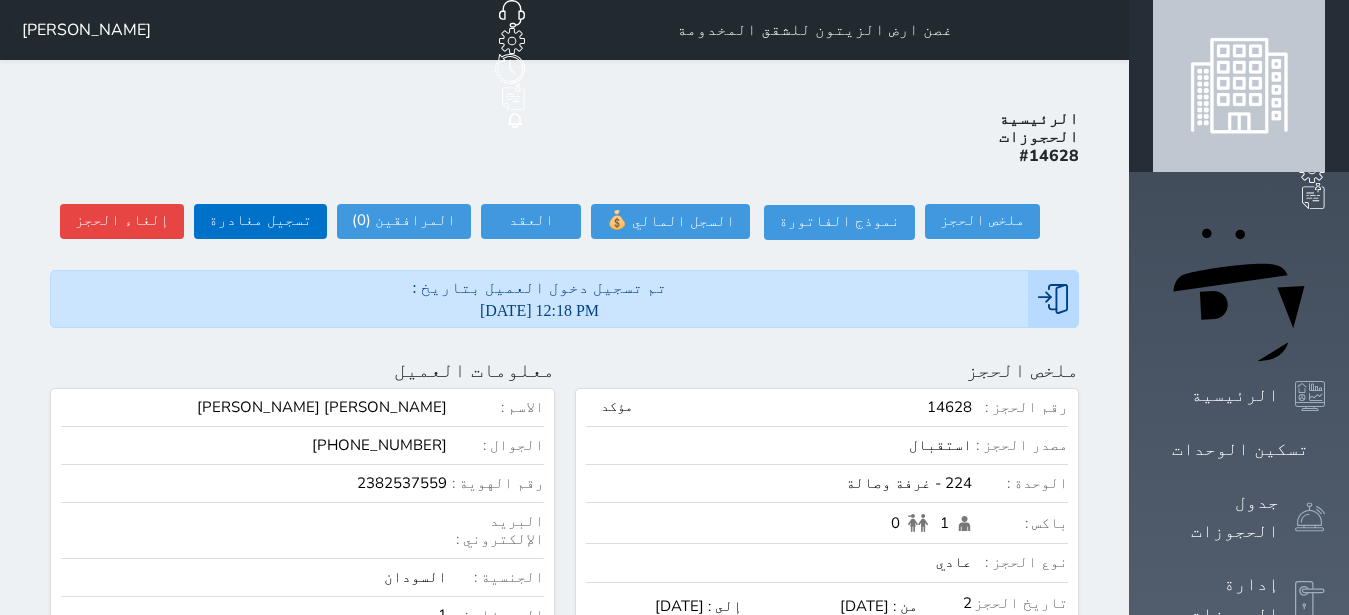 click on "تسجيل مغادرة                       وقت تسجيل المغادرة    18:16
تسجيل مغادرة" at bounding box center [0, 0] 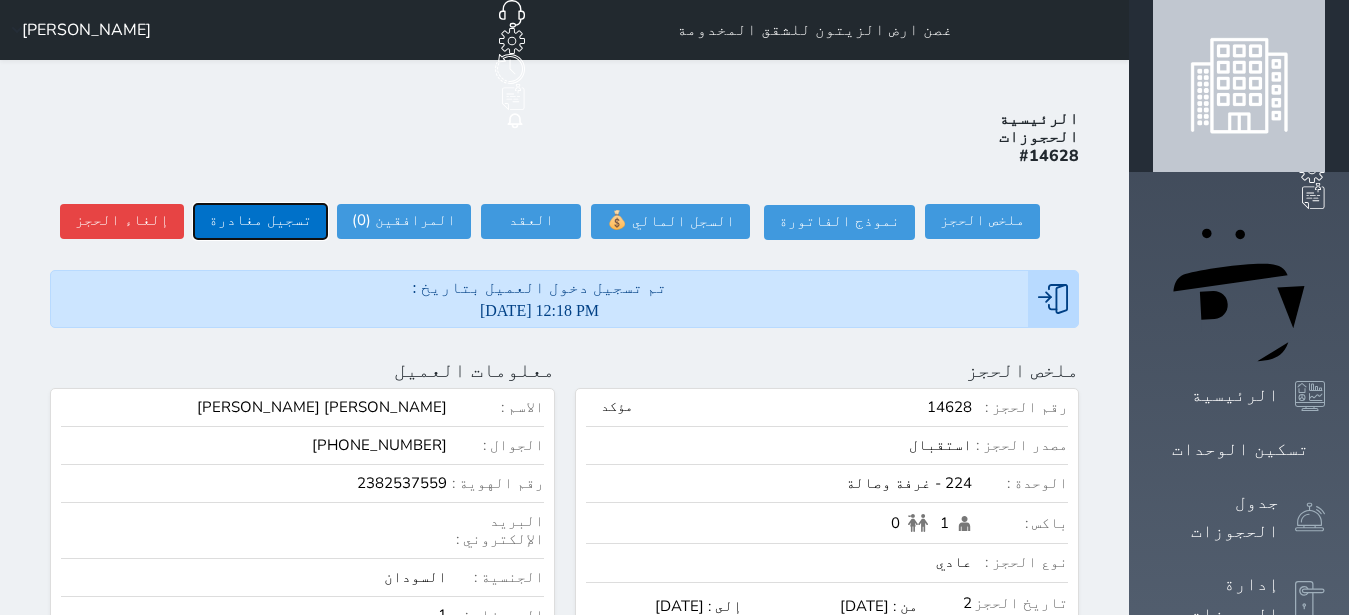 click on "تسجيل مغادرة" at bounding box center (260, 221) 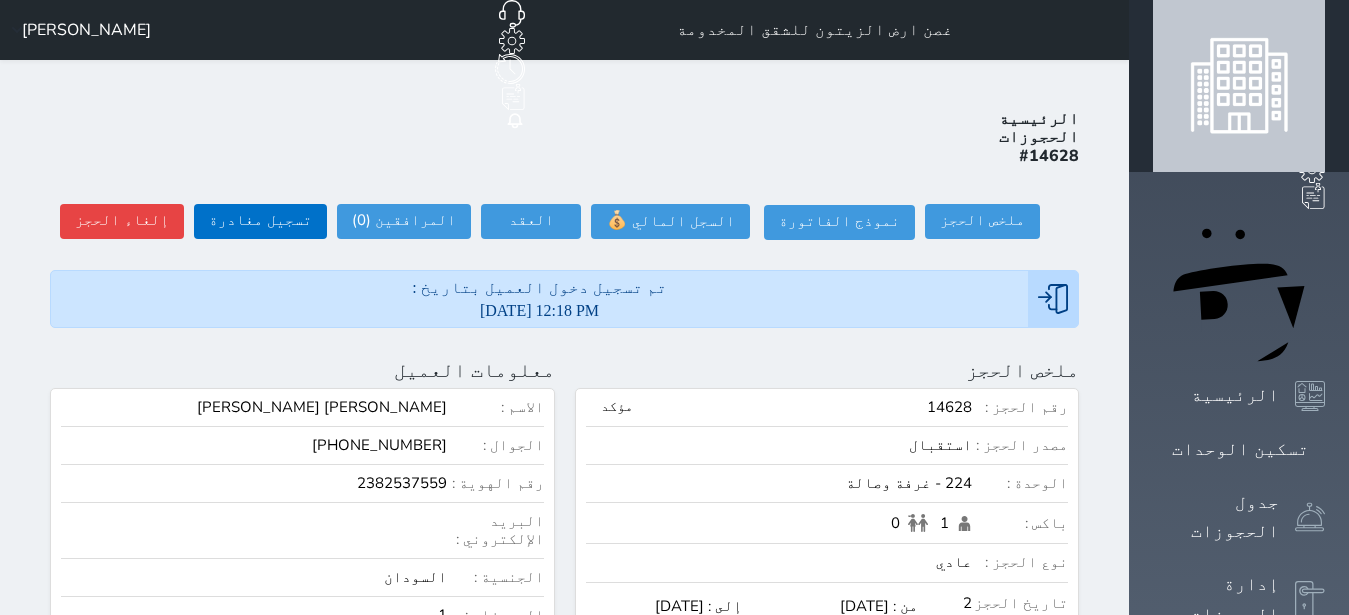 click on "تسجيل مغادرة                       وقت تسجيل المغادرة    18:17
تسجيل مغادرة" at bounding box center (0, 0) 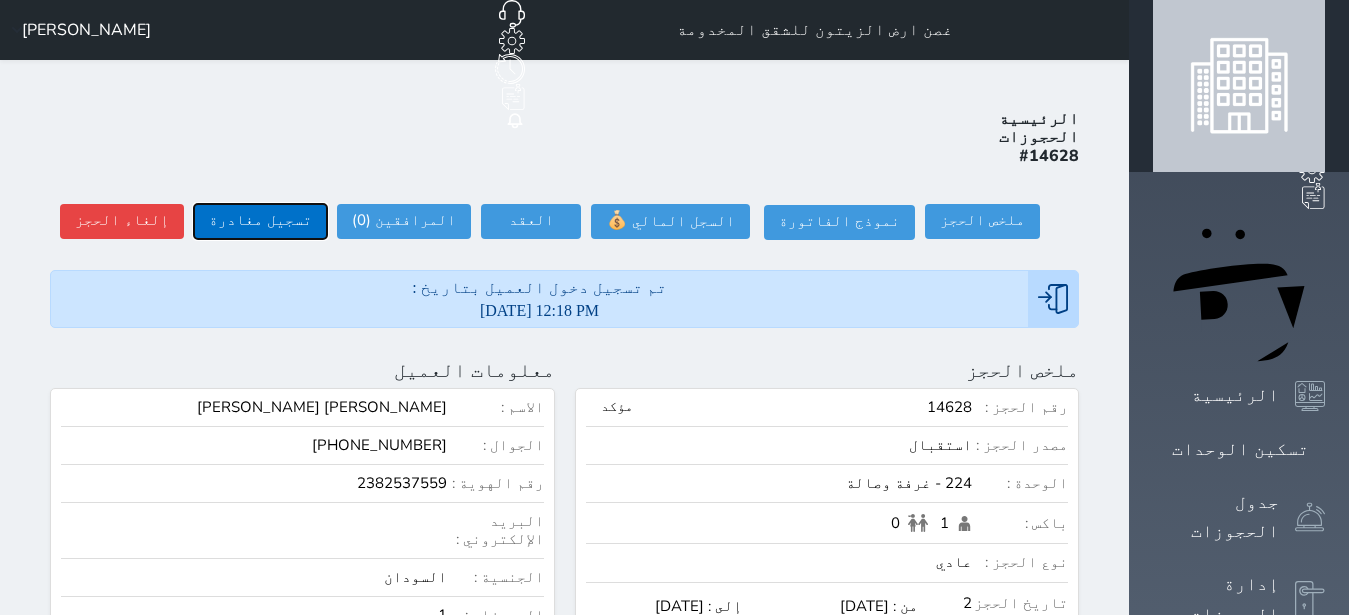 click on "تسجيل مغادرة" at bounding box center (260, 221) 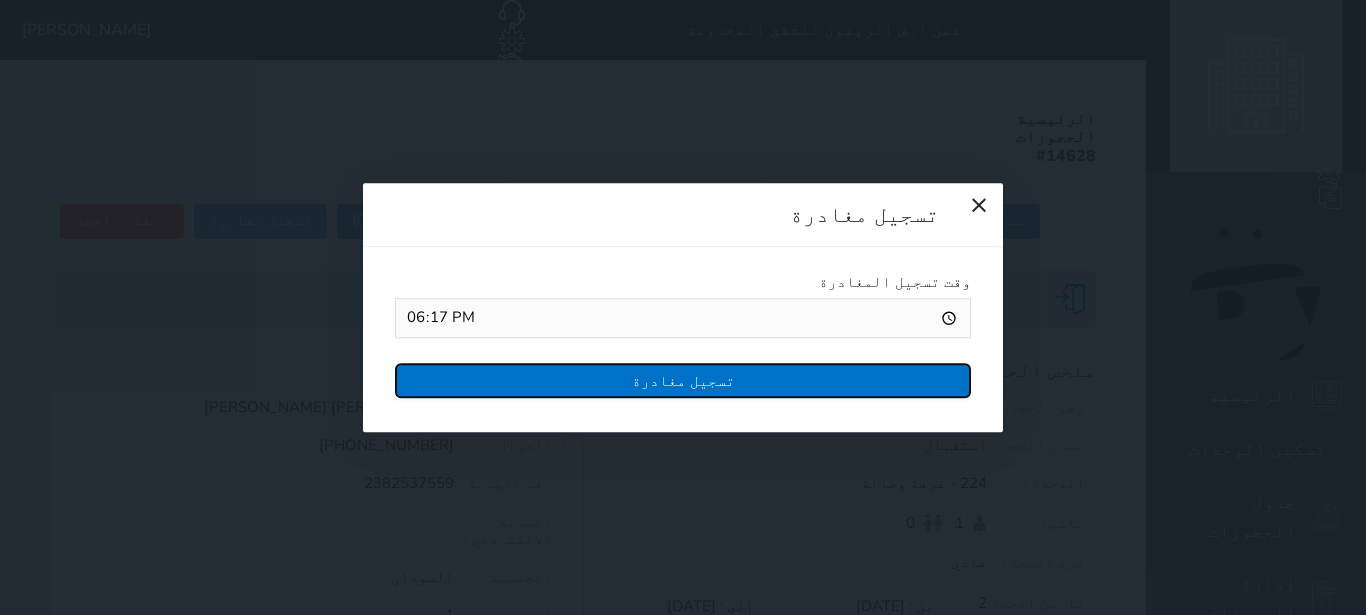 click on "تسجيل مغادرة" at bounding box center (683, 380) 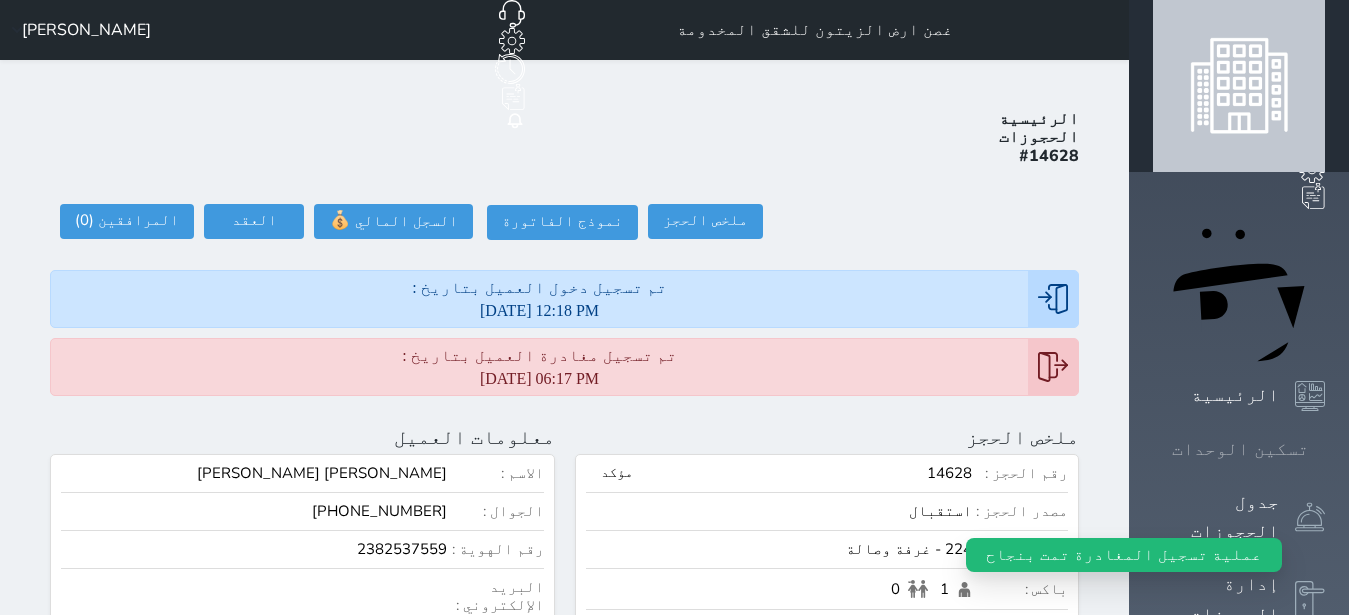 click at bounding box center (1325, 449) 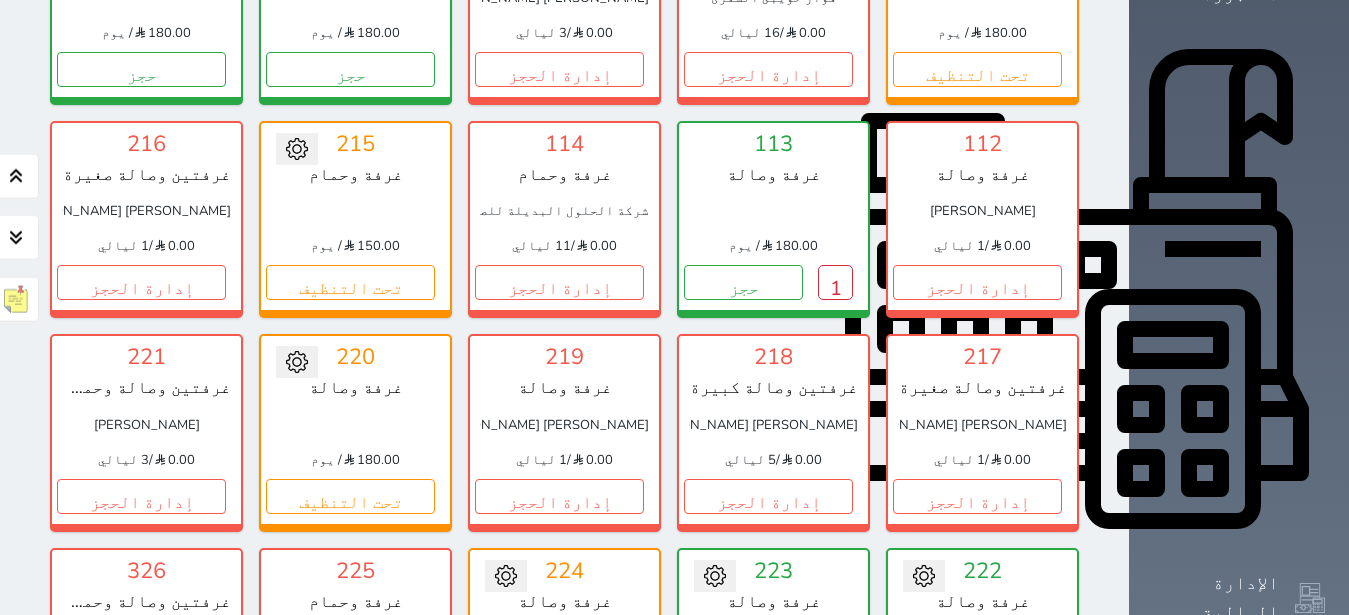 scroll, scrollTop: 708, scrollLeft: 0, axis: vertical 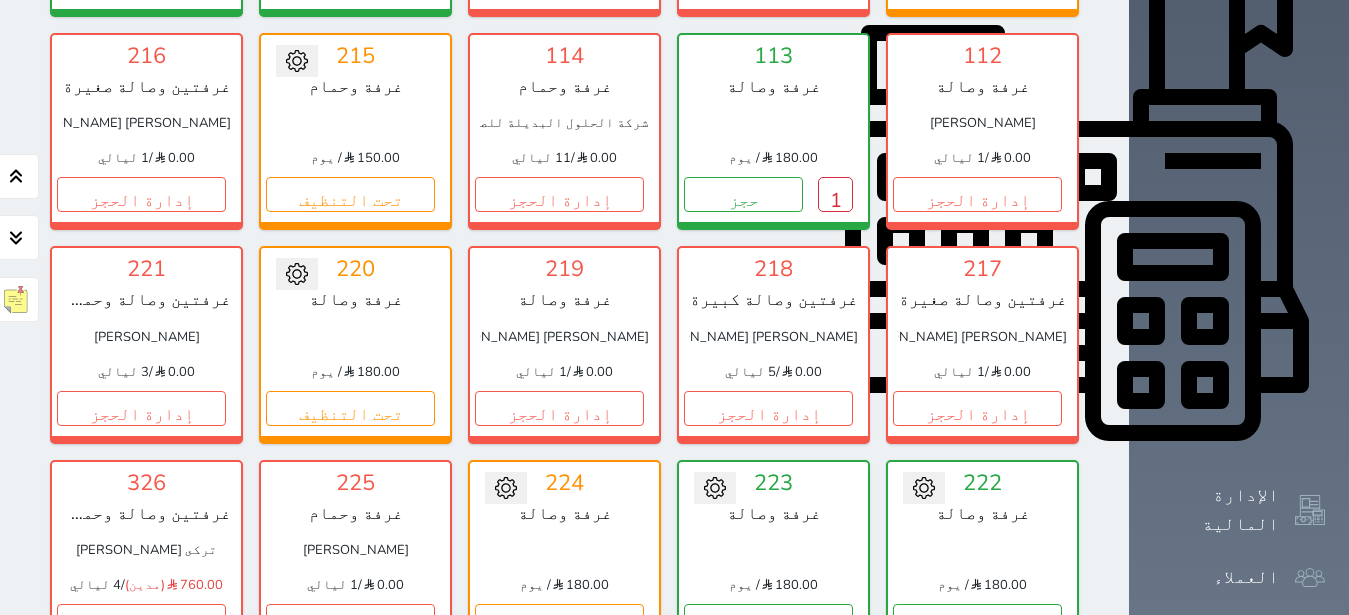 click on "تحت التنظيف" at bounding box center (768, 834) 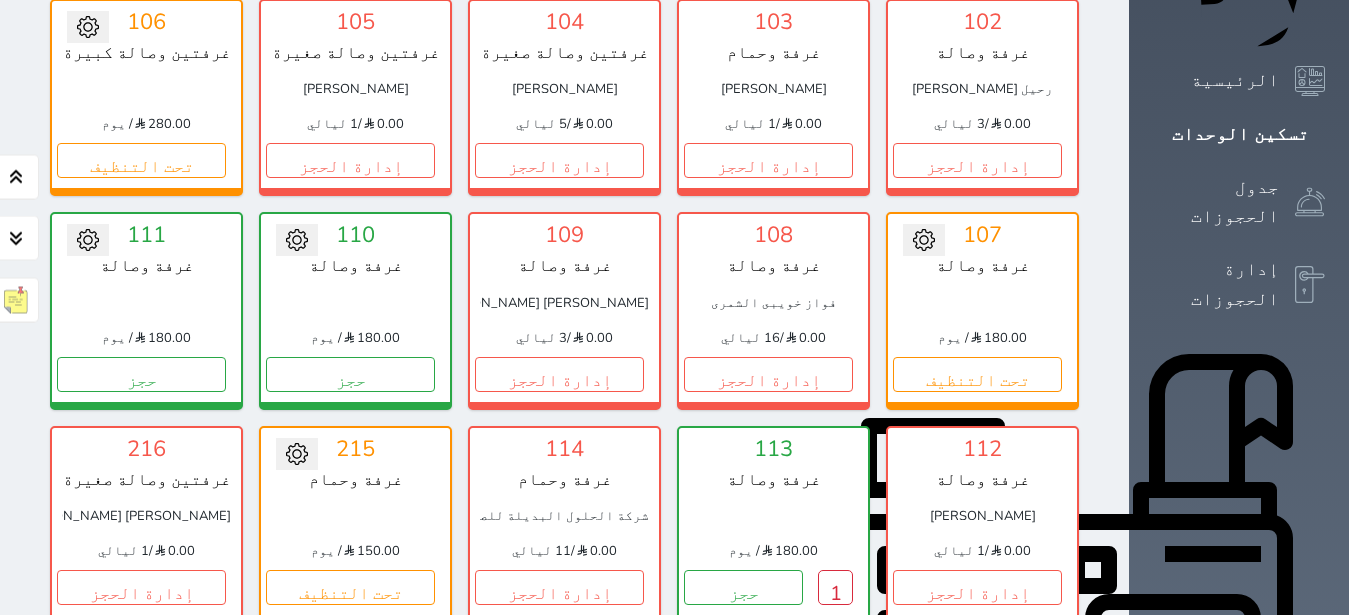 scroll, scrollTop: 456, scrollLeft: 0, axis: vertical 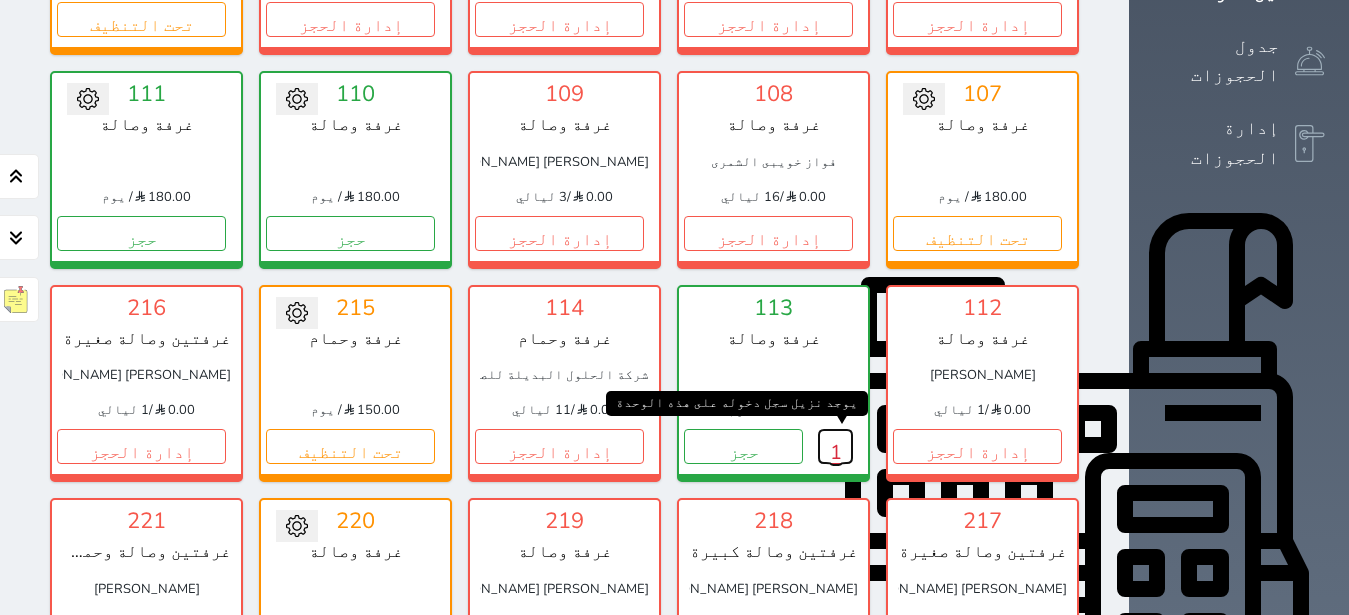 click on "1" at bounding box center (835, 446) 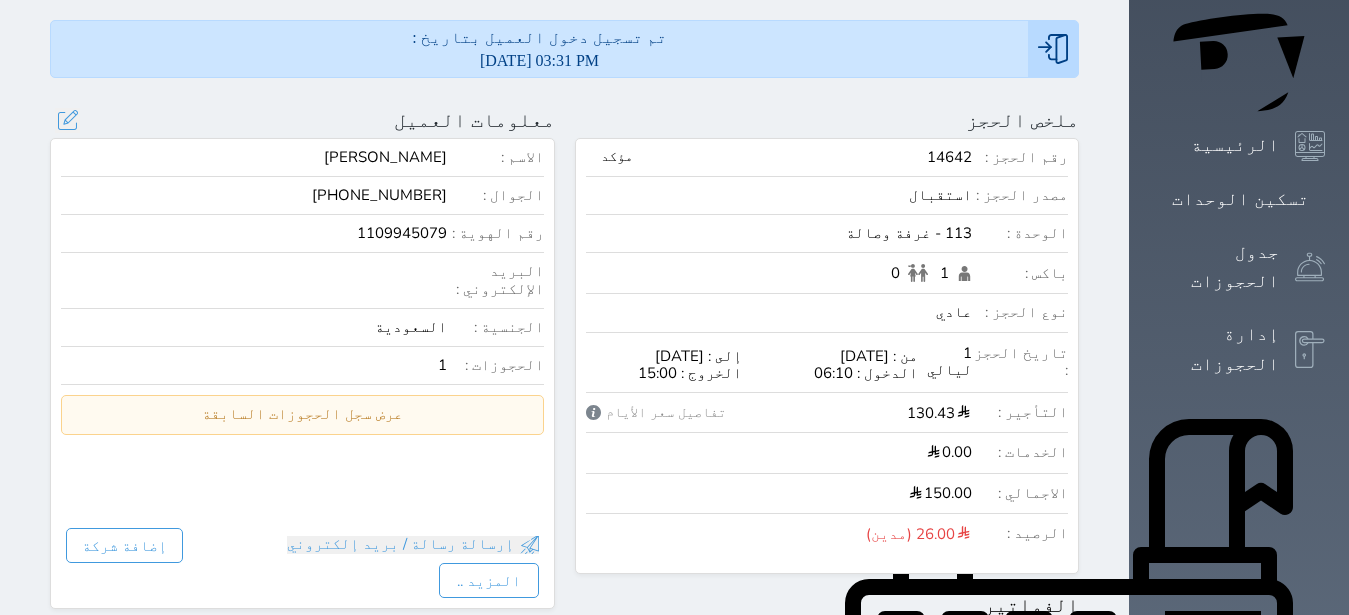 scroll, scrollTop: 252, scrollLeft: 0, axis: vertical 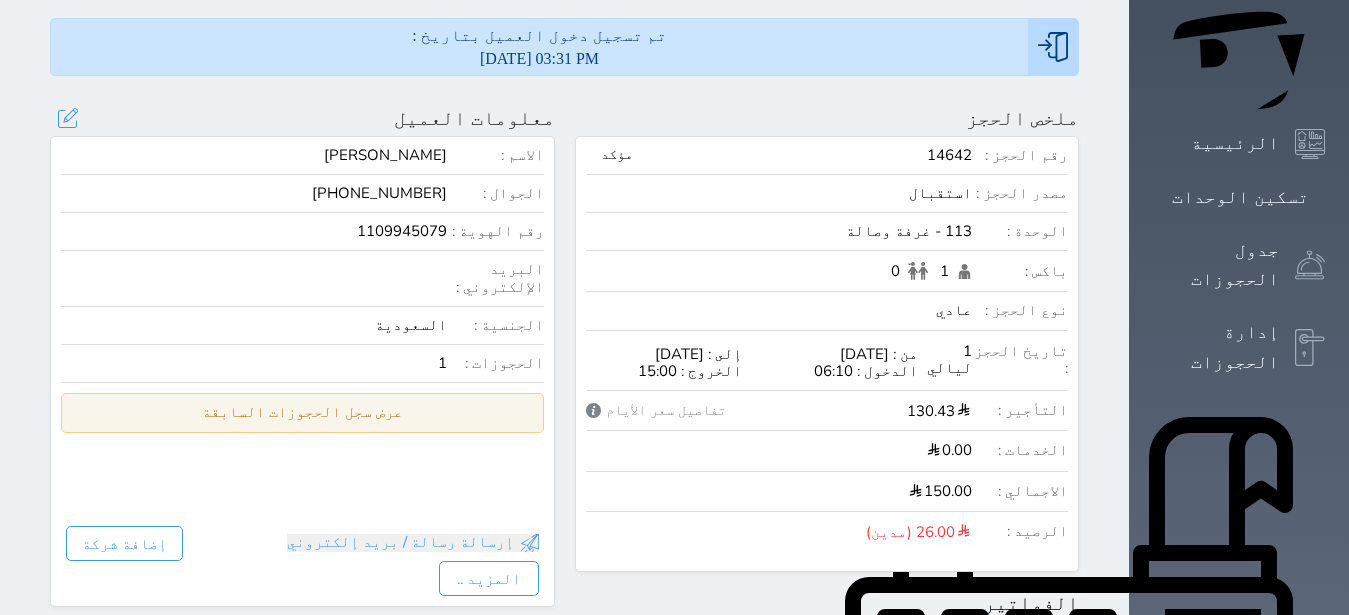 click on "عرض سجل الحجوزات السابقة" at bounding box center (302, 412) 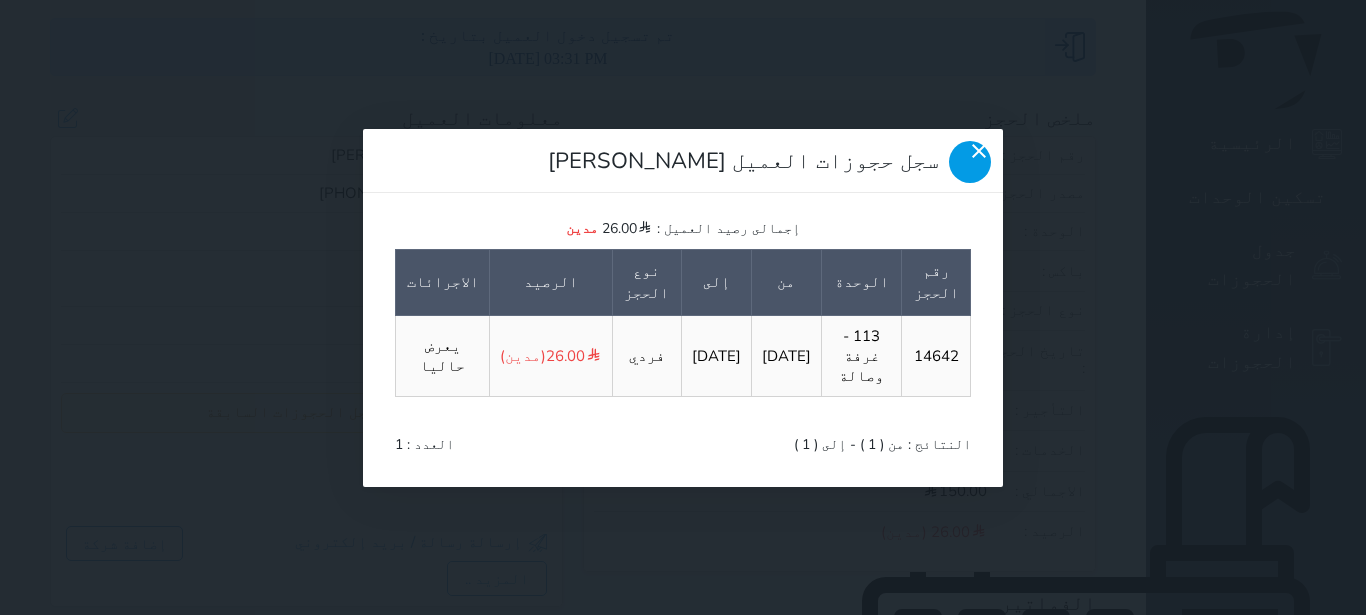 click 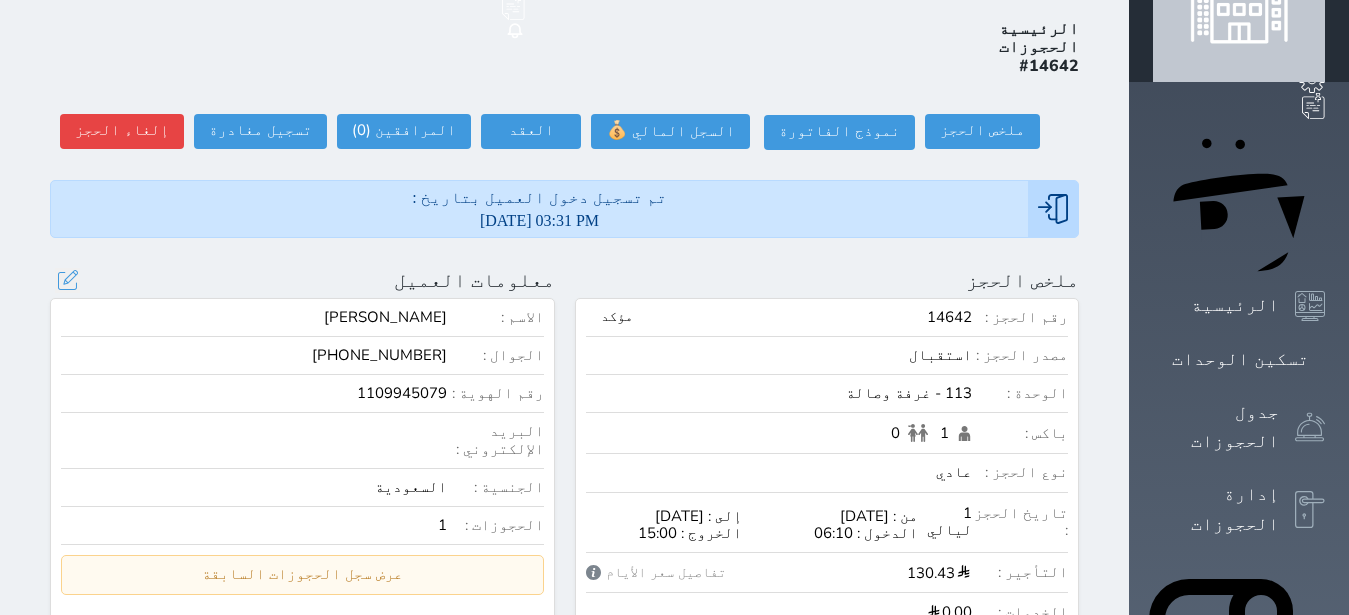 scroll, scrollTop: 0, scrollLeft: 0, axis: both 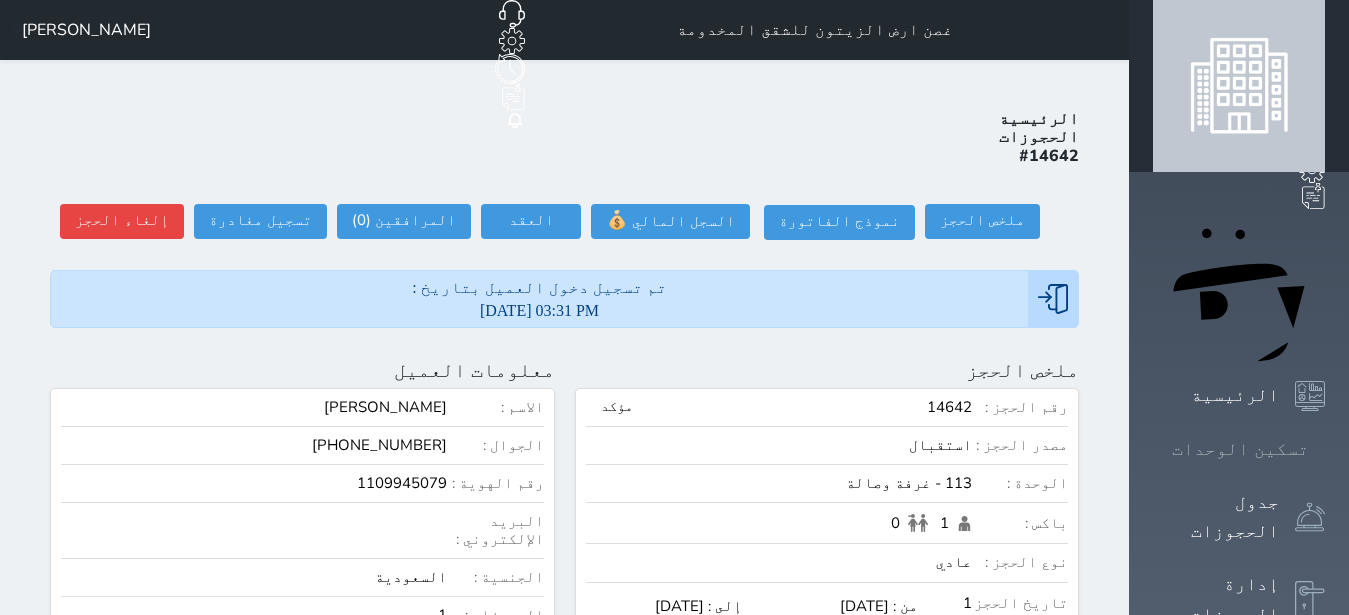 click on "تسكين الوحدات" at bounding box center [1240, 449] 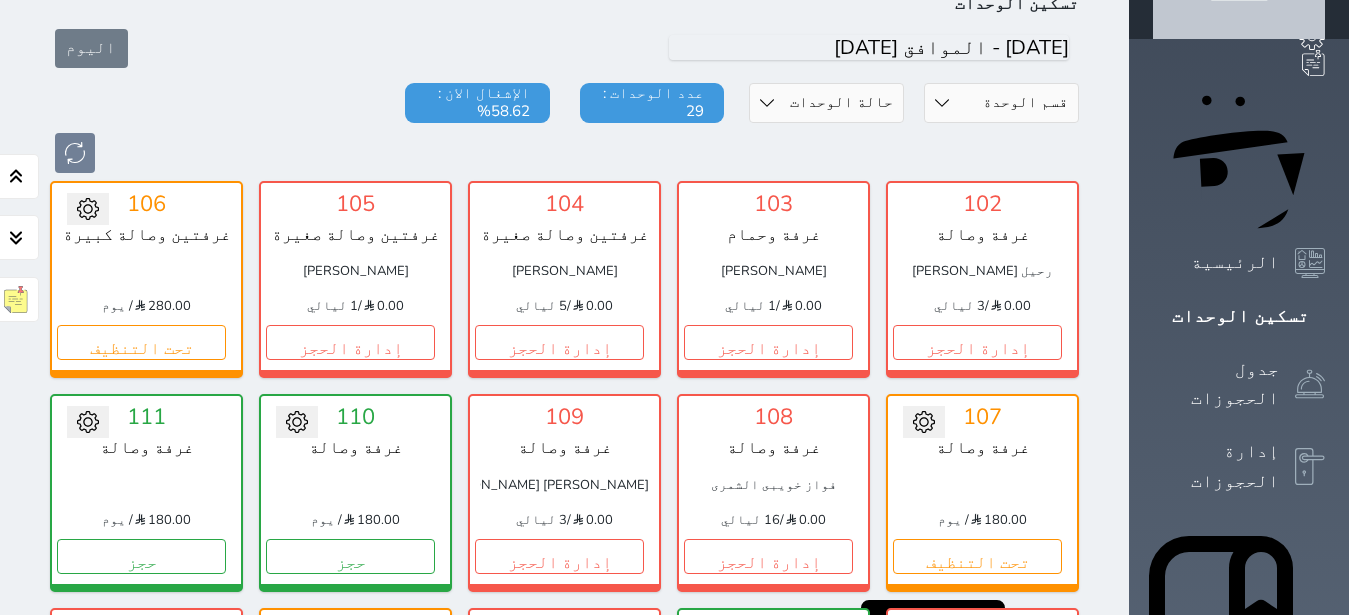 scroll, scrollTop: 78, scrollLeft: 0, axis: vertical 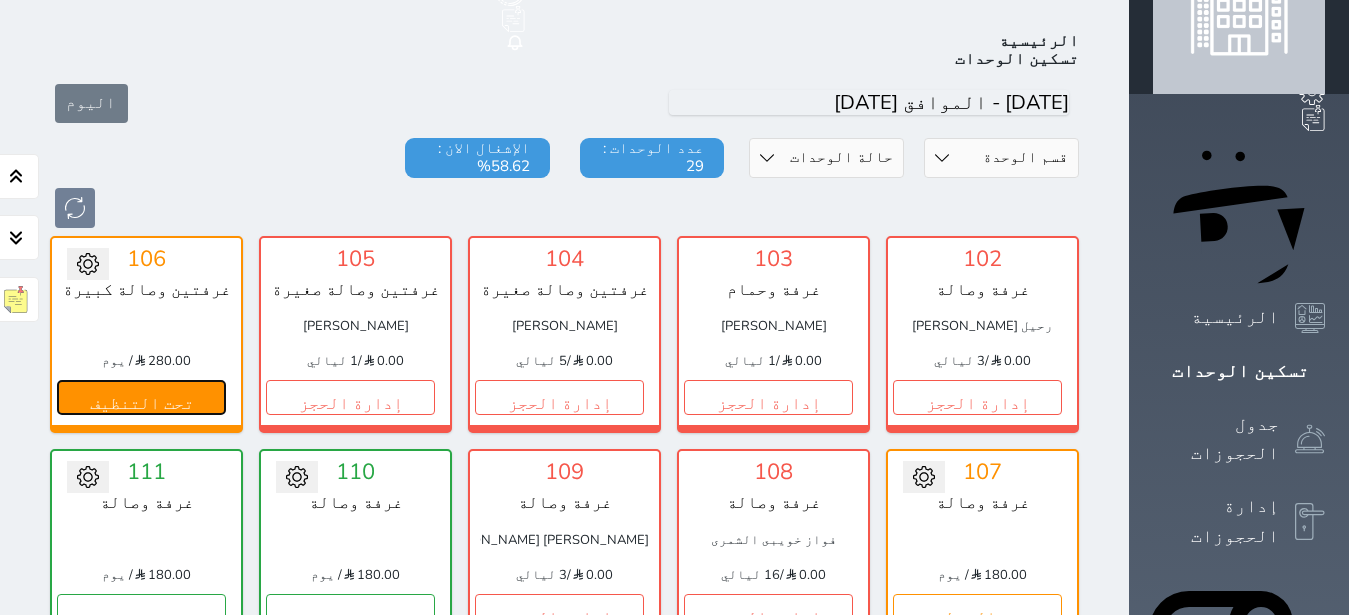 click on "تحت التنظيف" at bounding box center (141, 397) 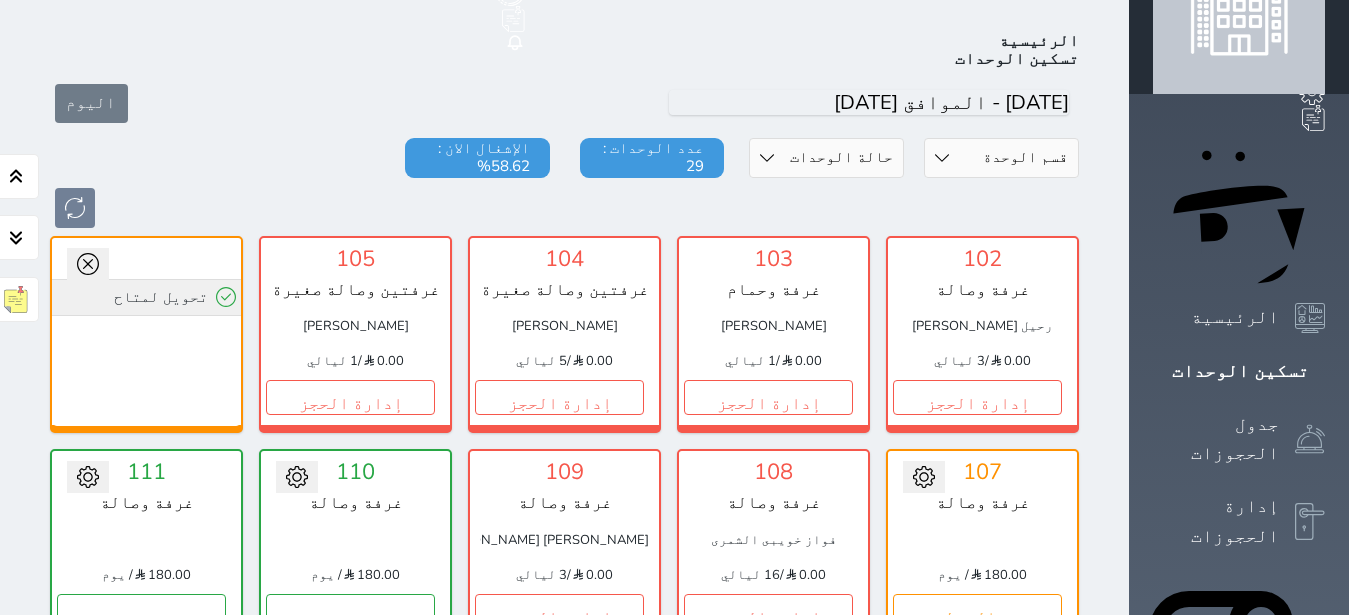 click on "تحويل لمتاح" at bounding box center (146, 297) 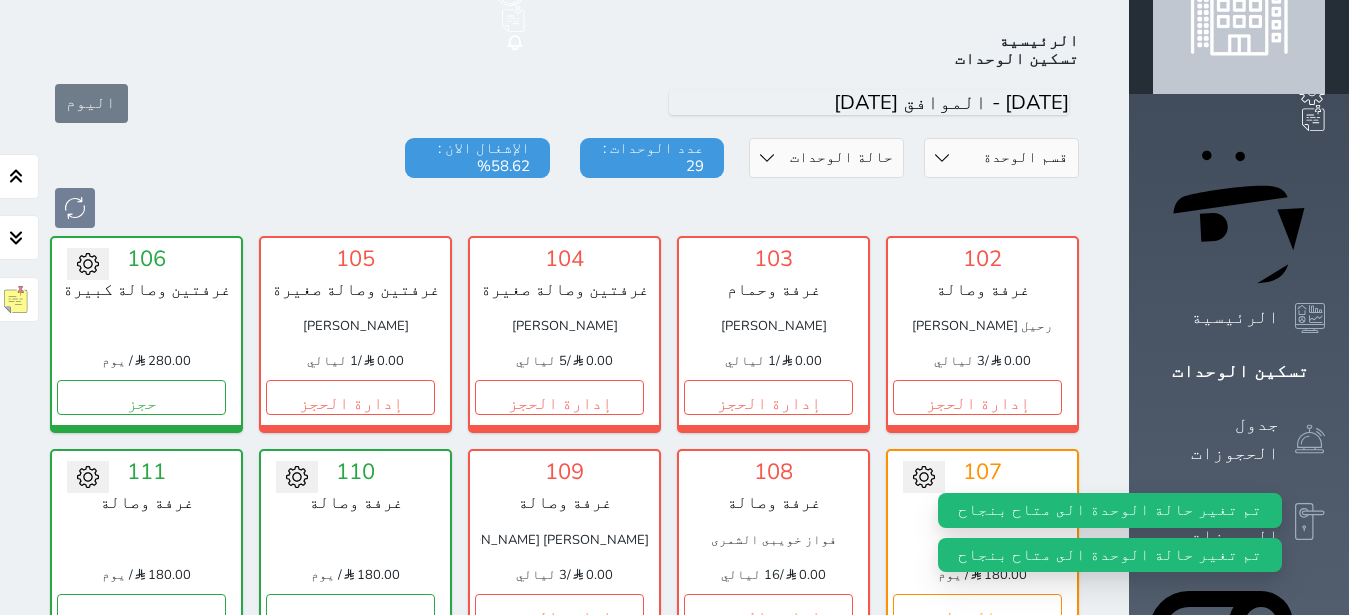 click on "280.00
/ يوم" at bounding box center [146, 362] 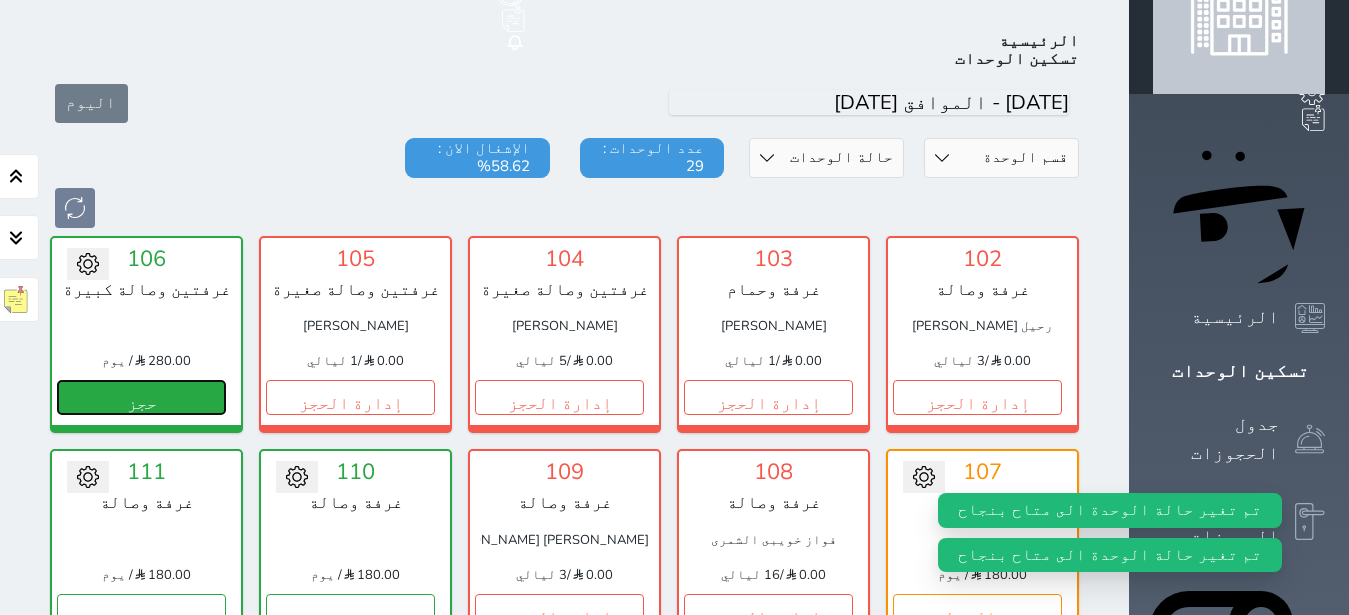 click on "حجز" at bounding box center [141, 397] 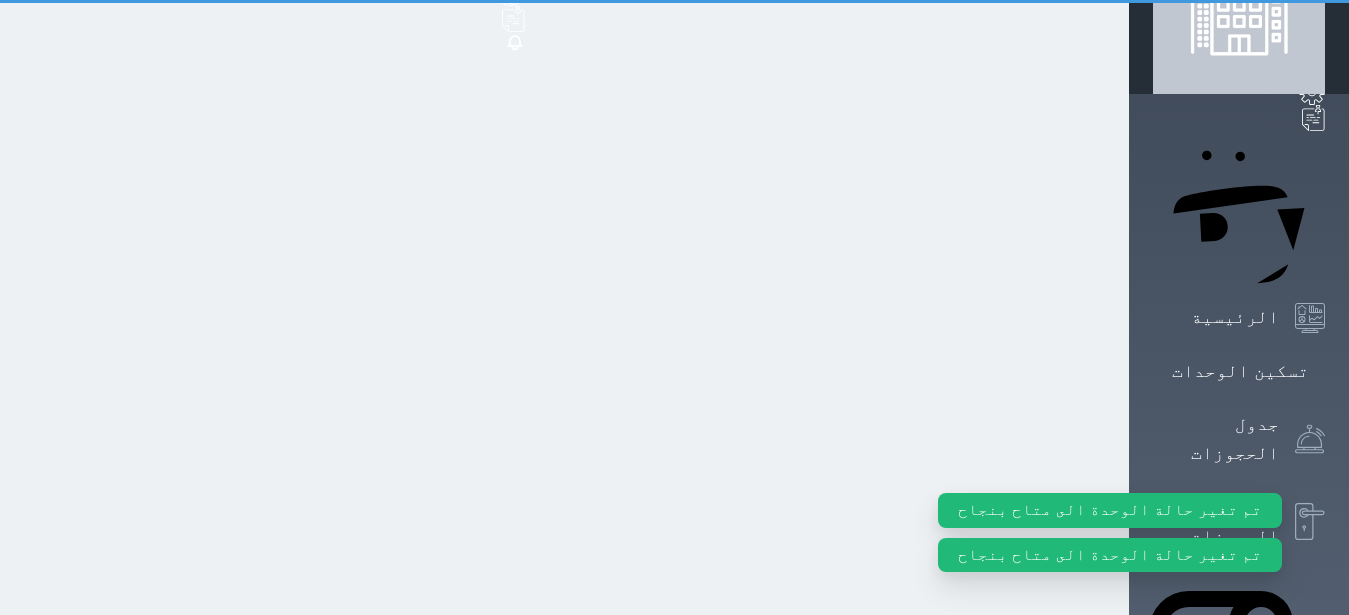 select on "1" 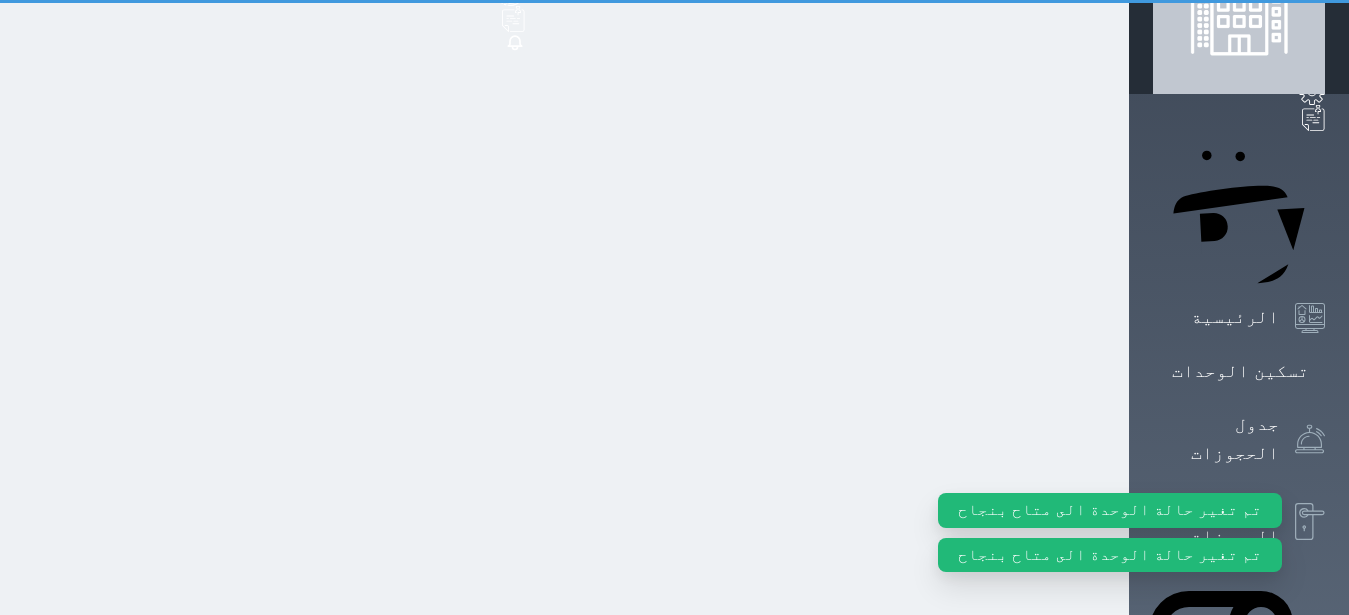 scroll, scrollTop: 0, scrollLeft: 0, axis: both 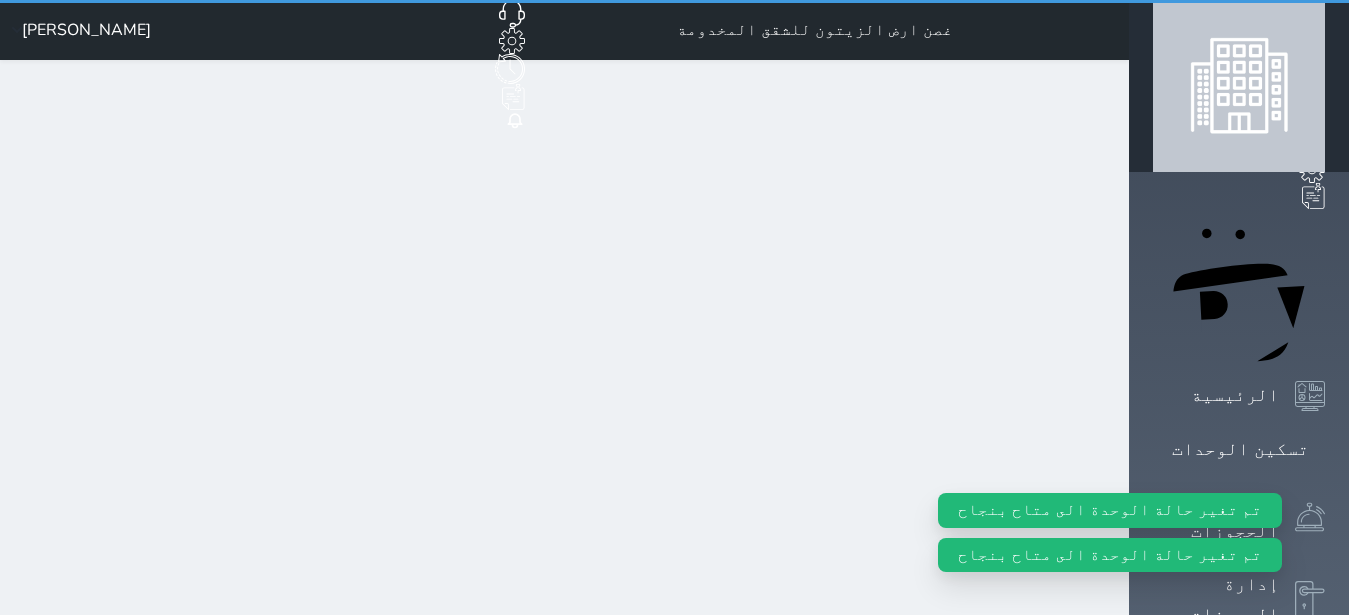 select 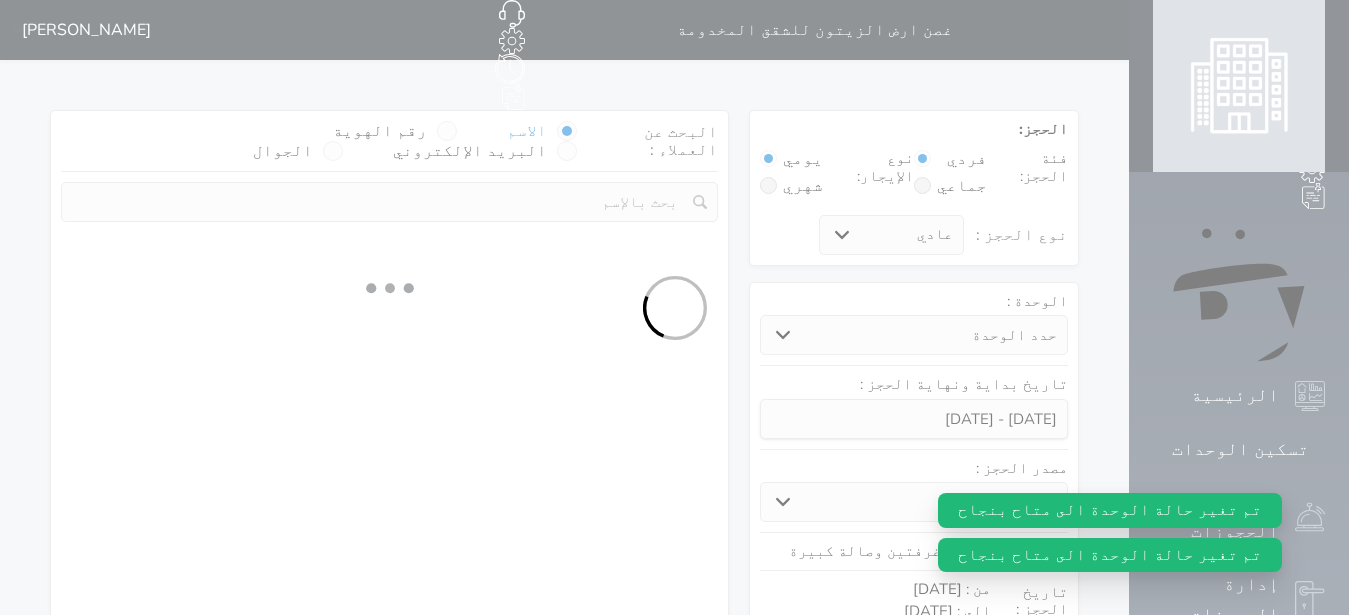 select 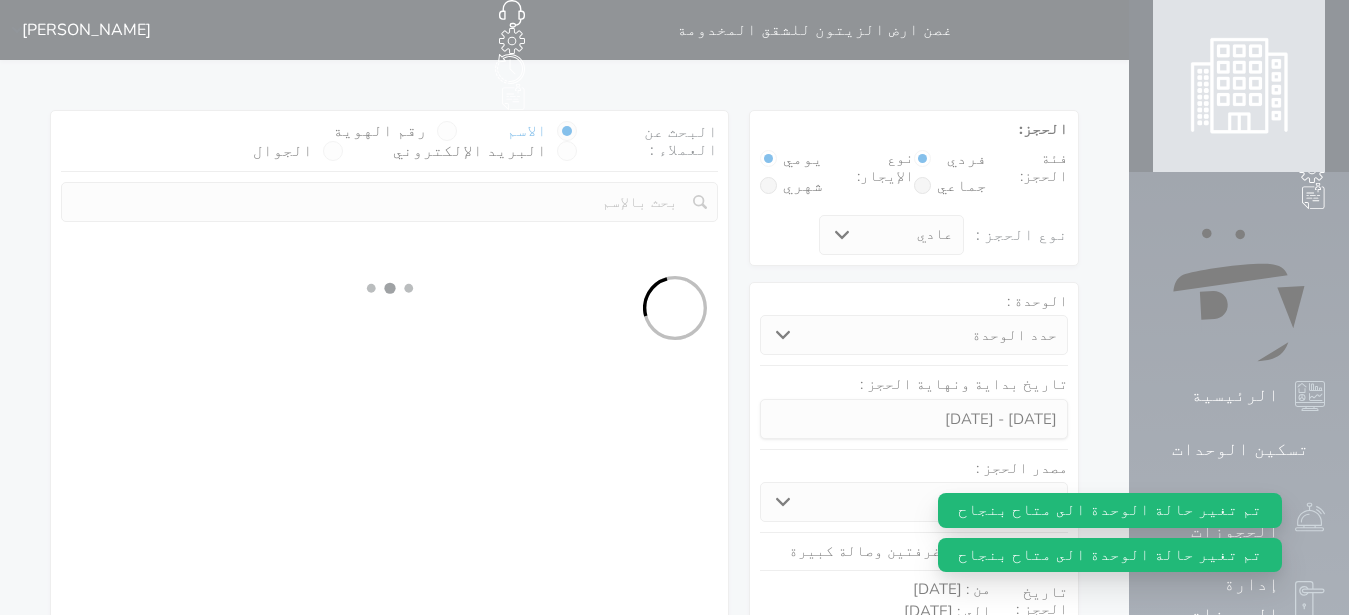 select on "1" 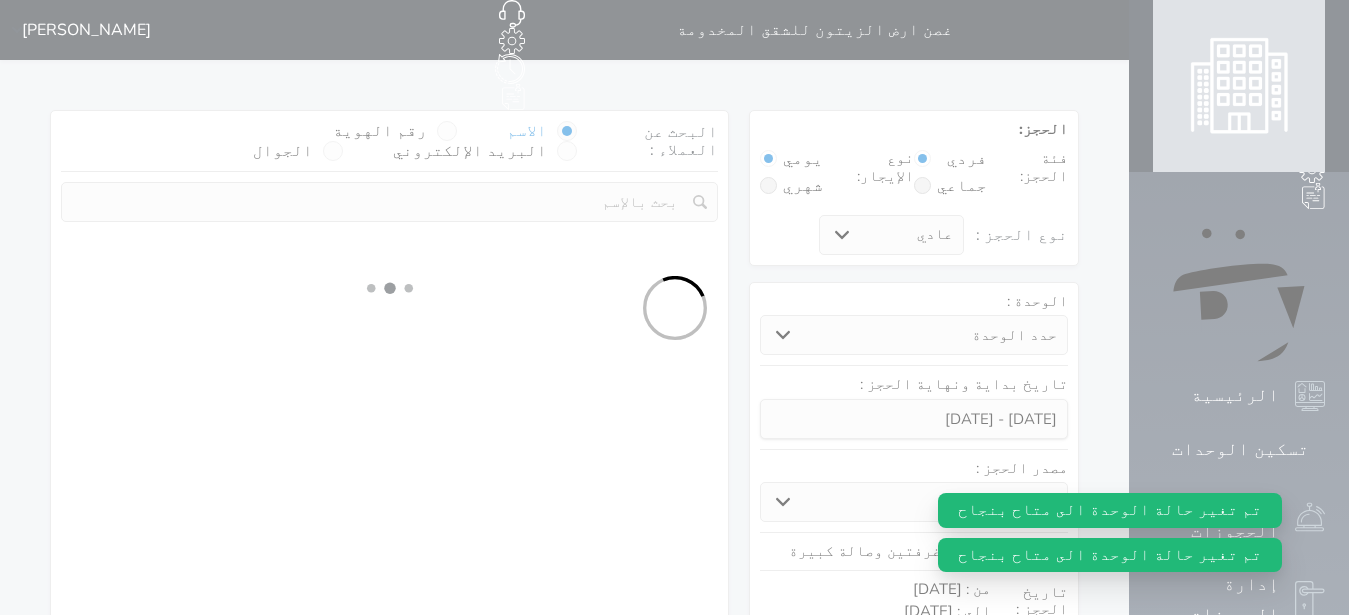 select on "113" 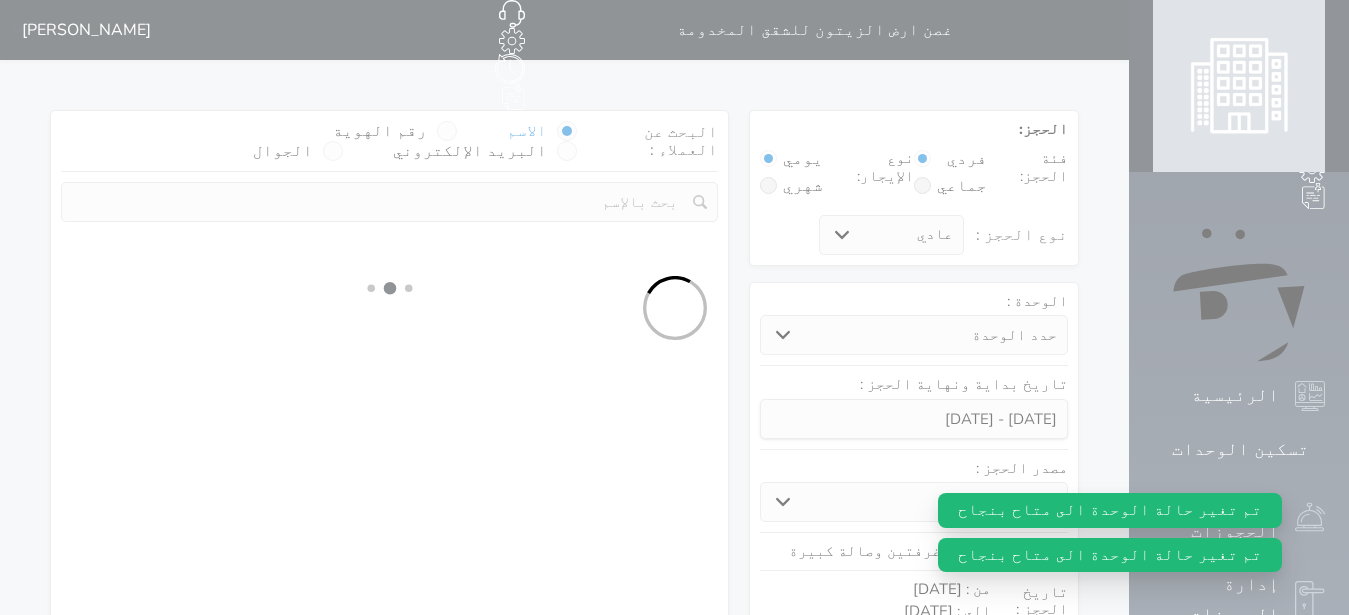 select on "1" 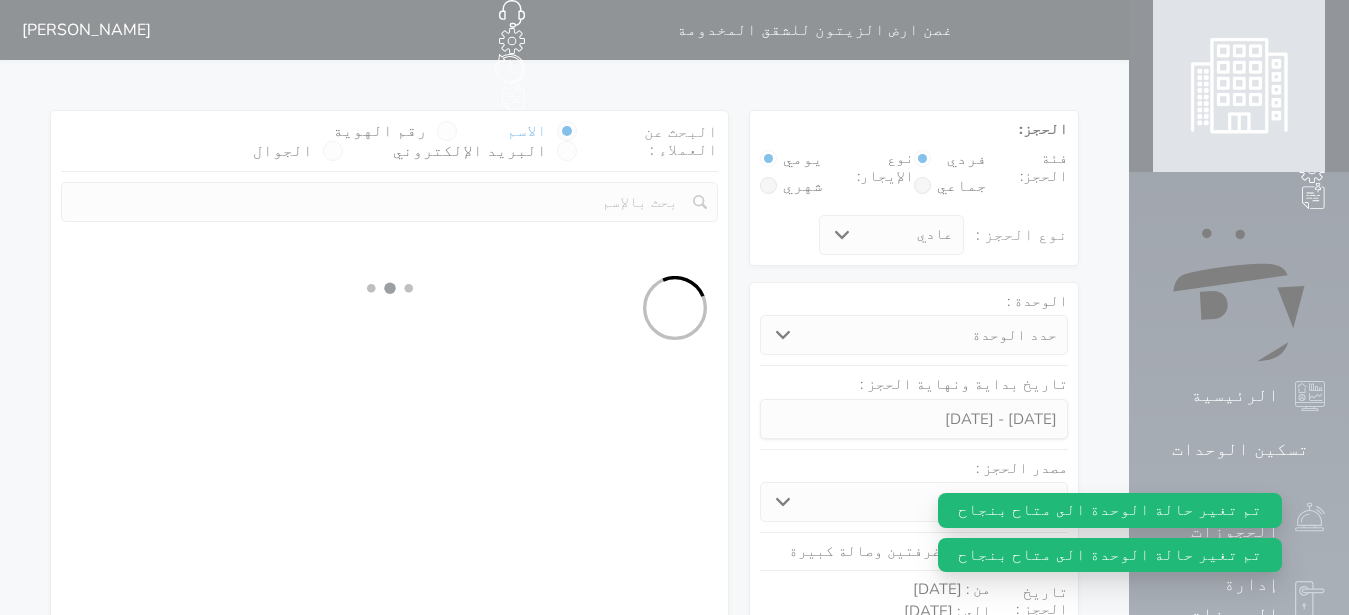 select 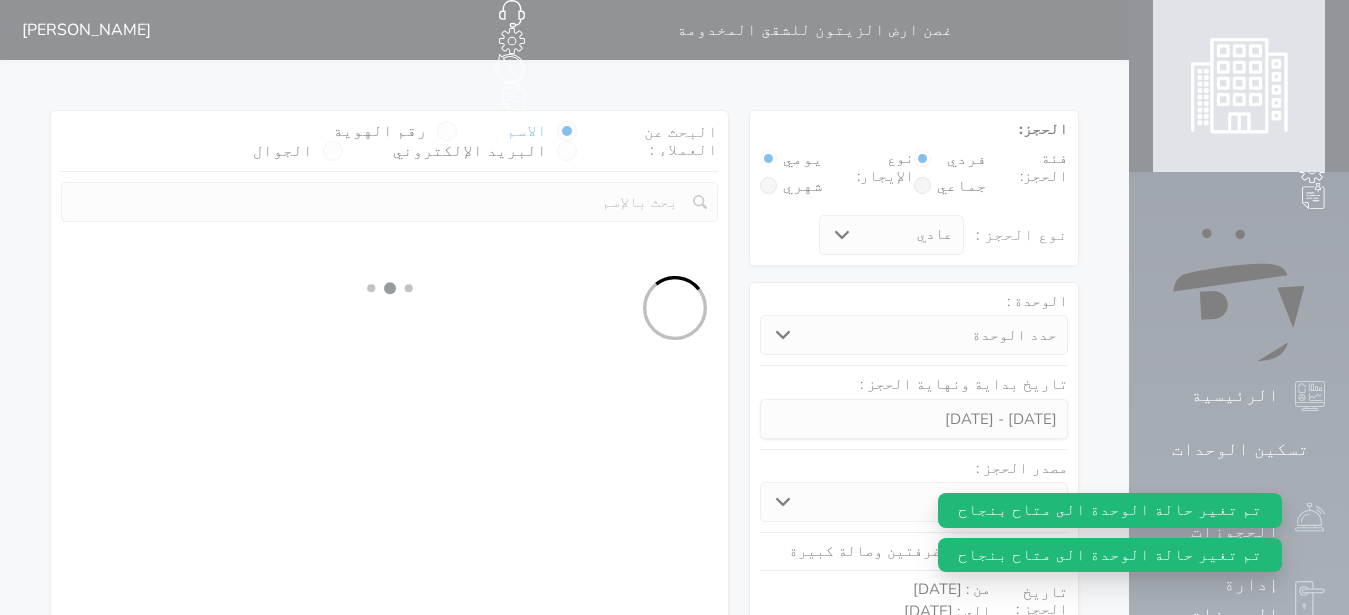 select on "7" 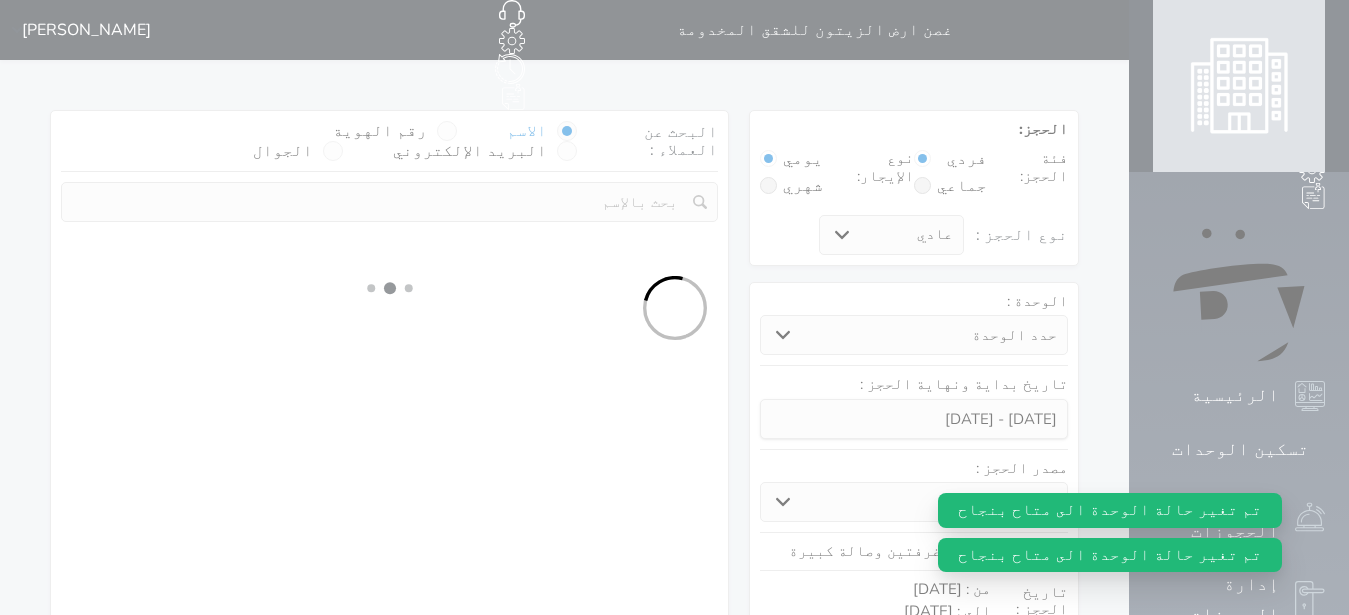 select 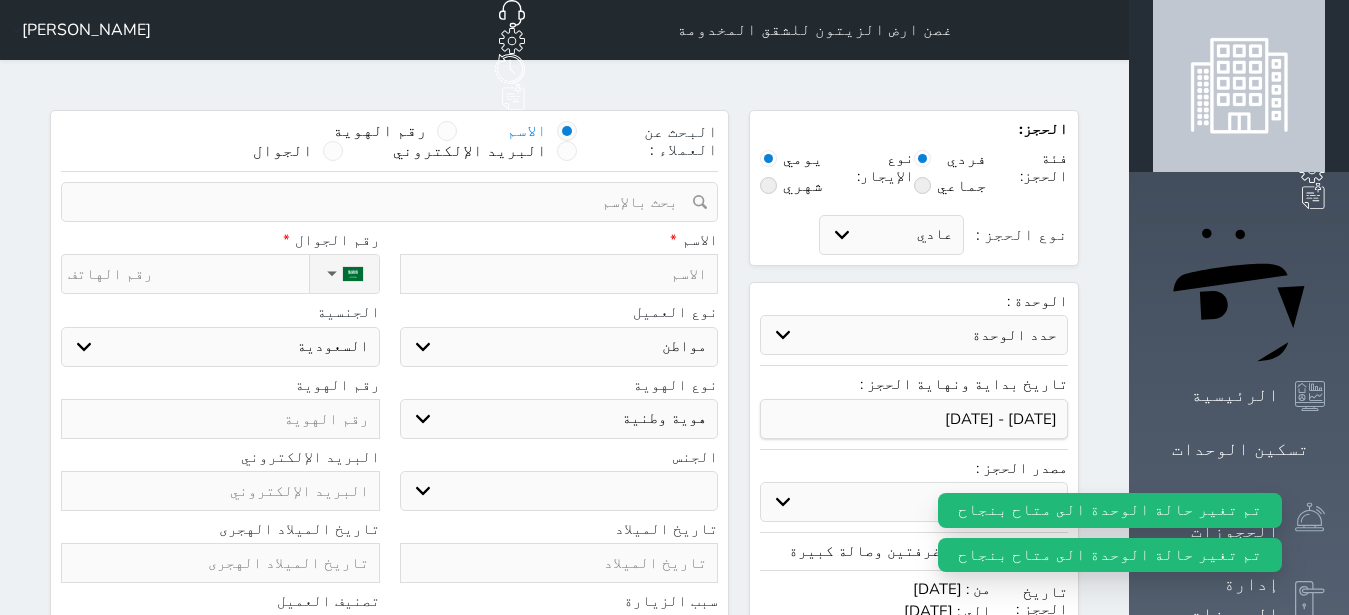 select 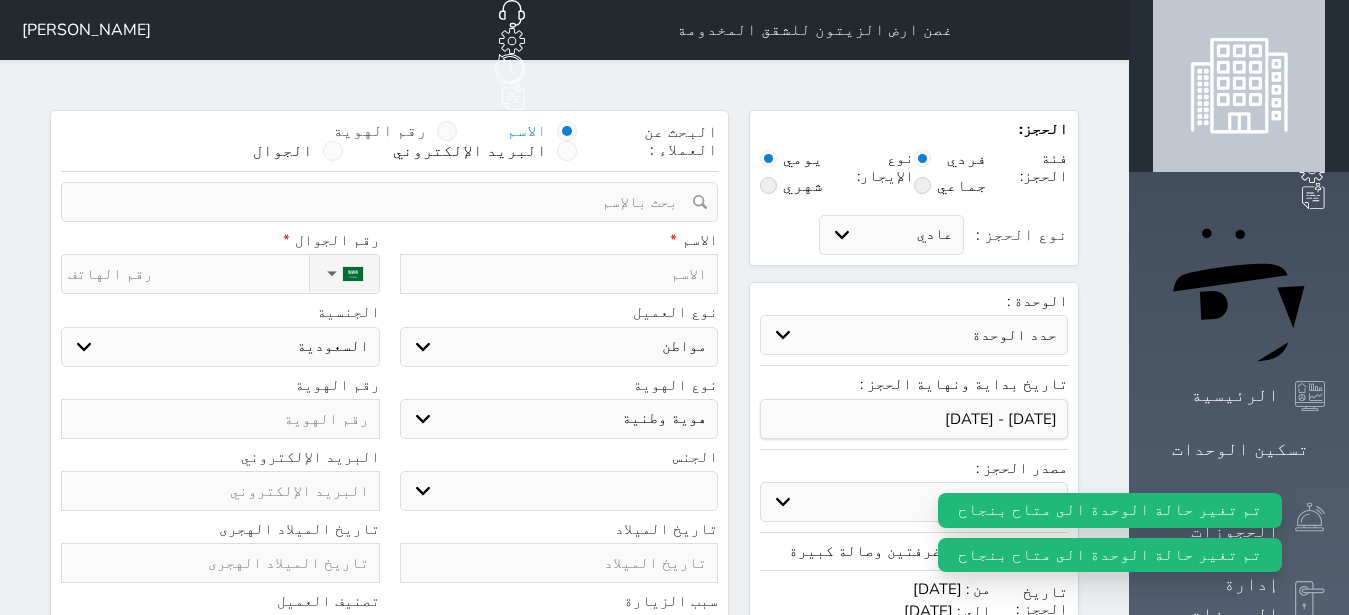click at bounding box center (447, 131) 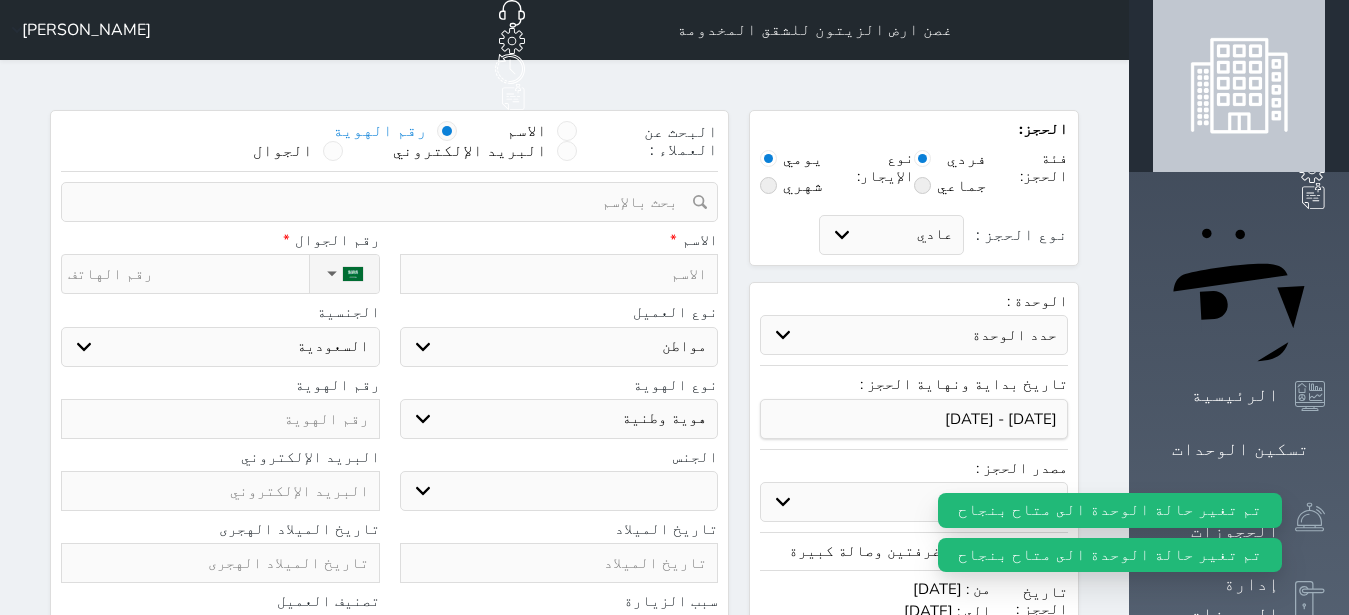 select 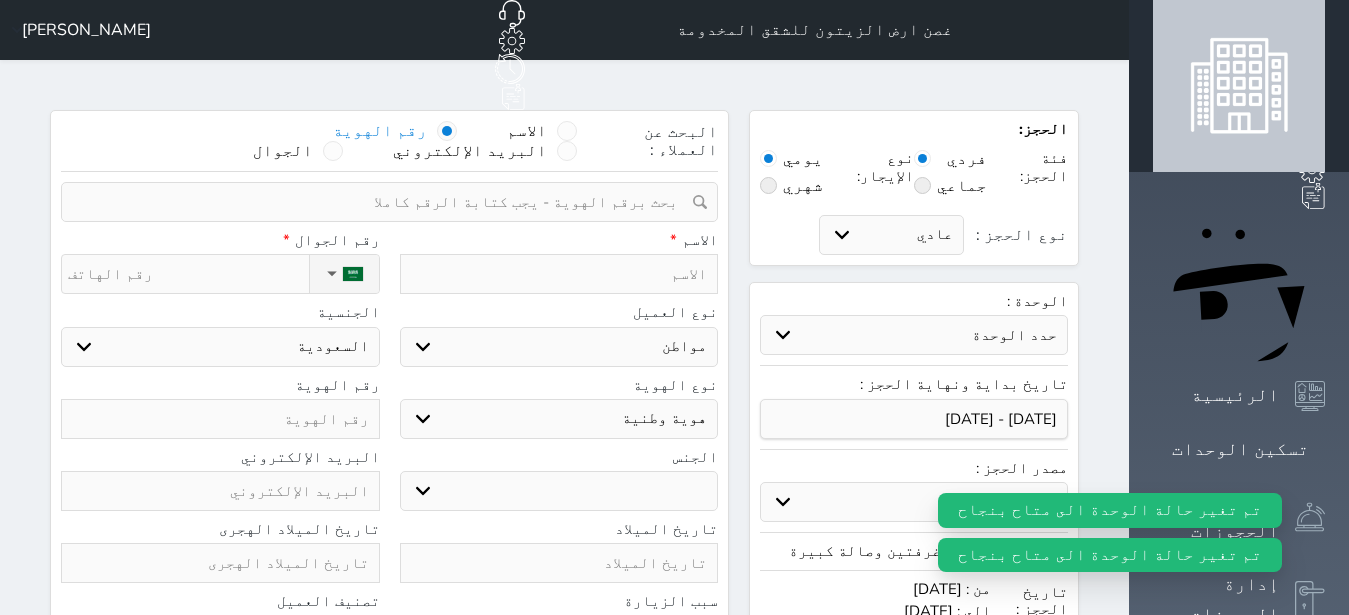 click at bounding box center [382, 202] 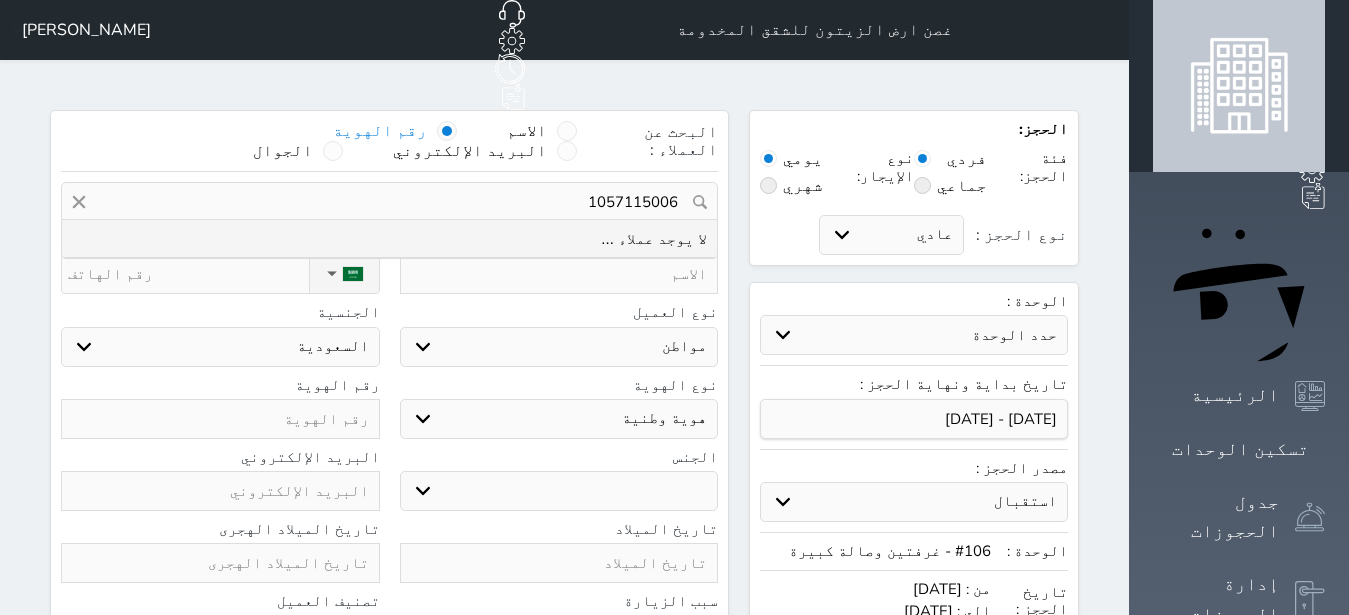 click on "1057115006" at bounding box center (389, 202) 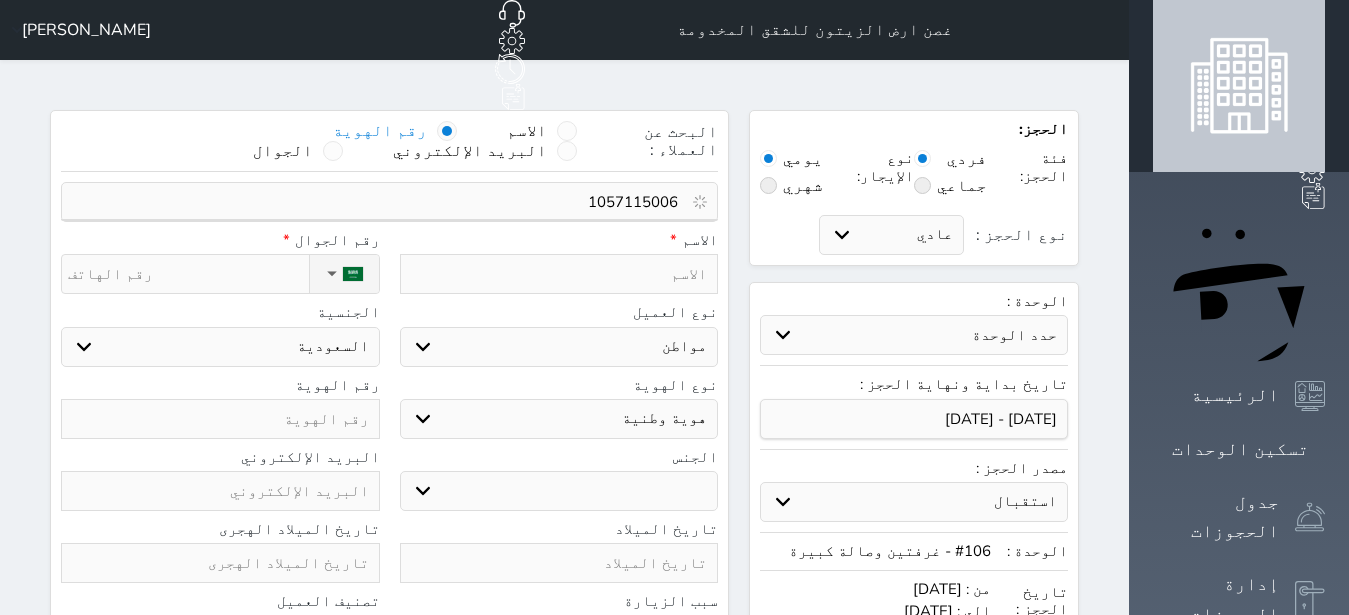 click on "1057115006" at bounding box center [382, 202] 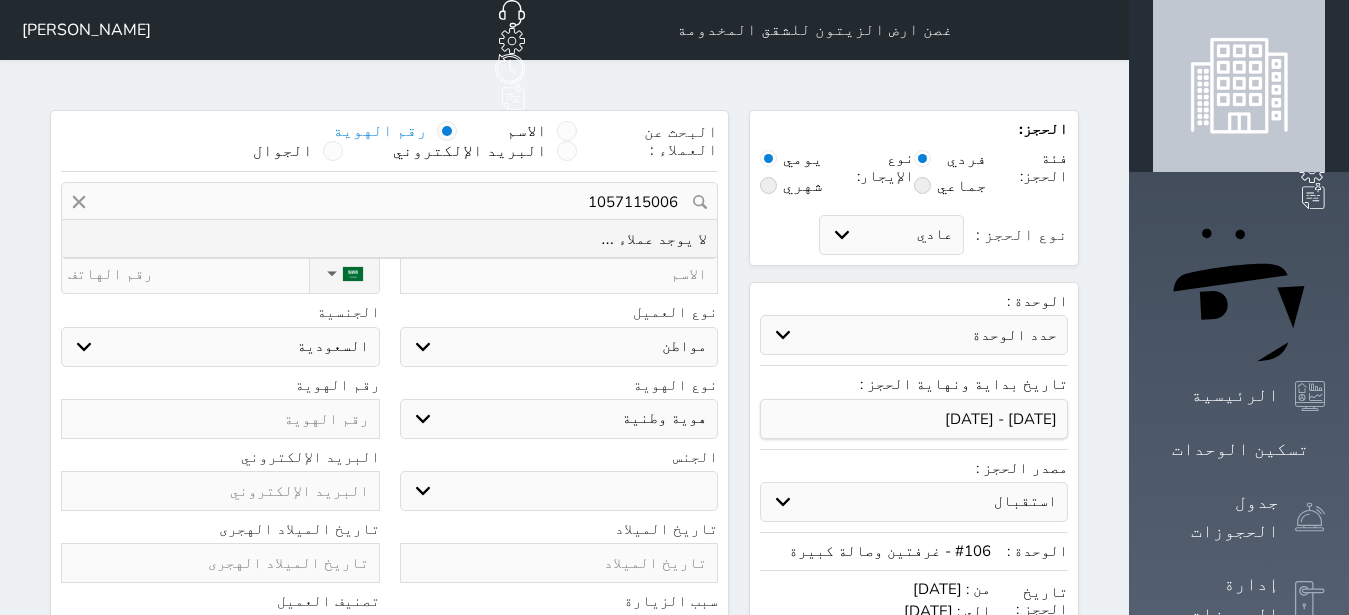 click on "1057115006" at bounding box center (389, 202) 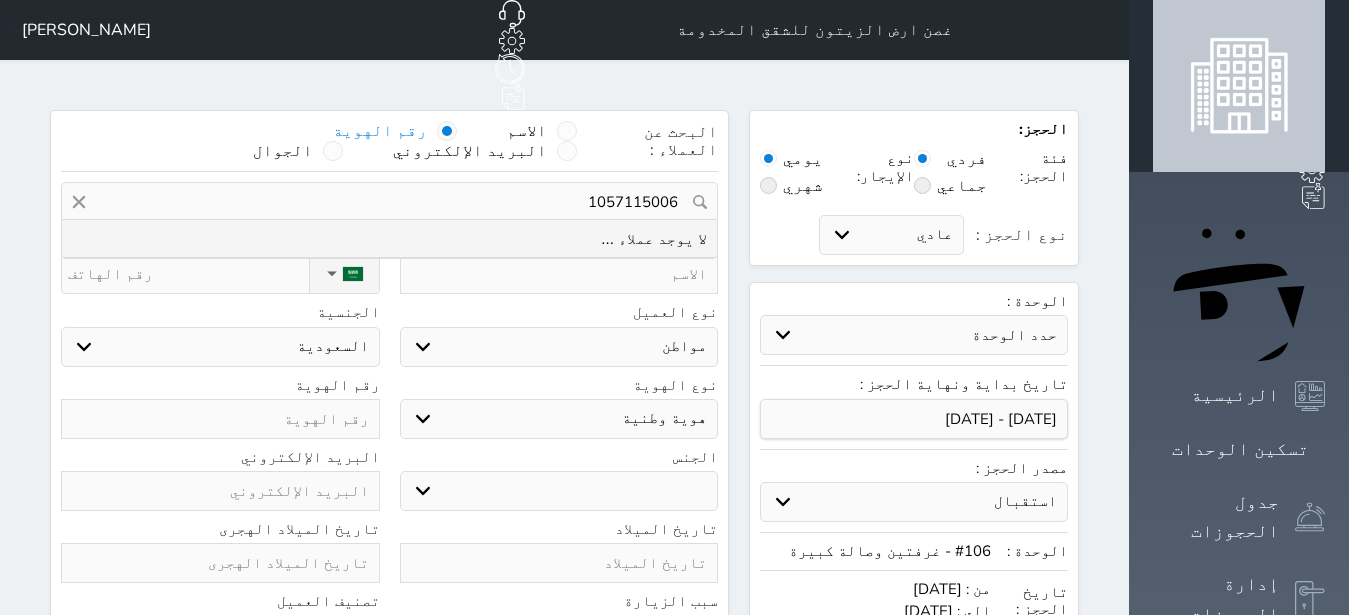 type on "1057115006" 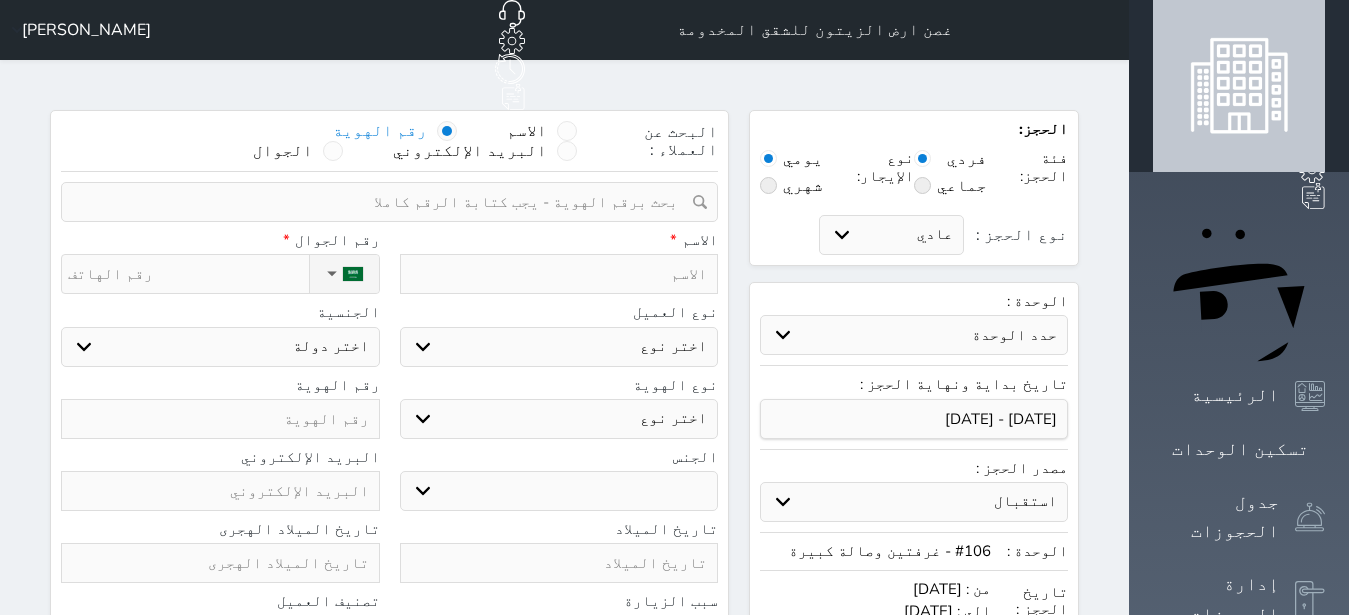 paste on "1057115006" 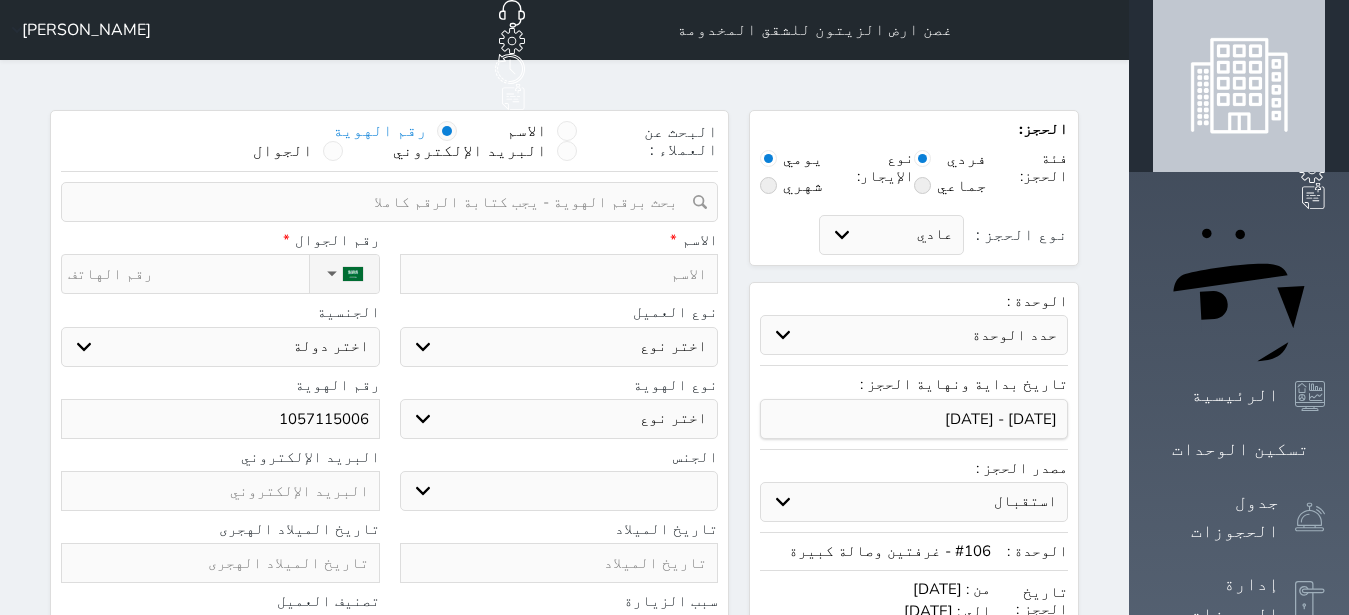 type on "1057115006" 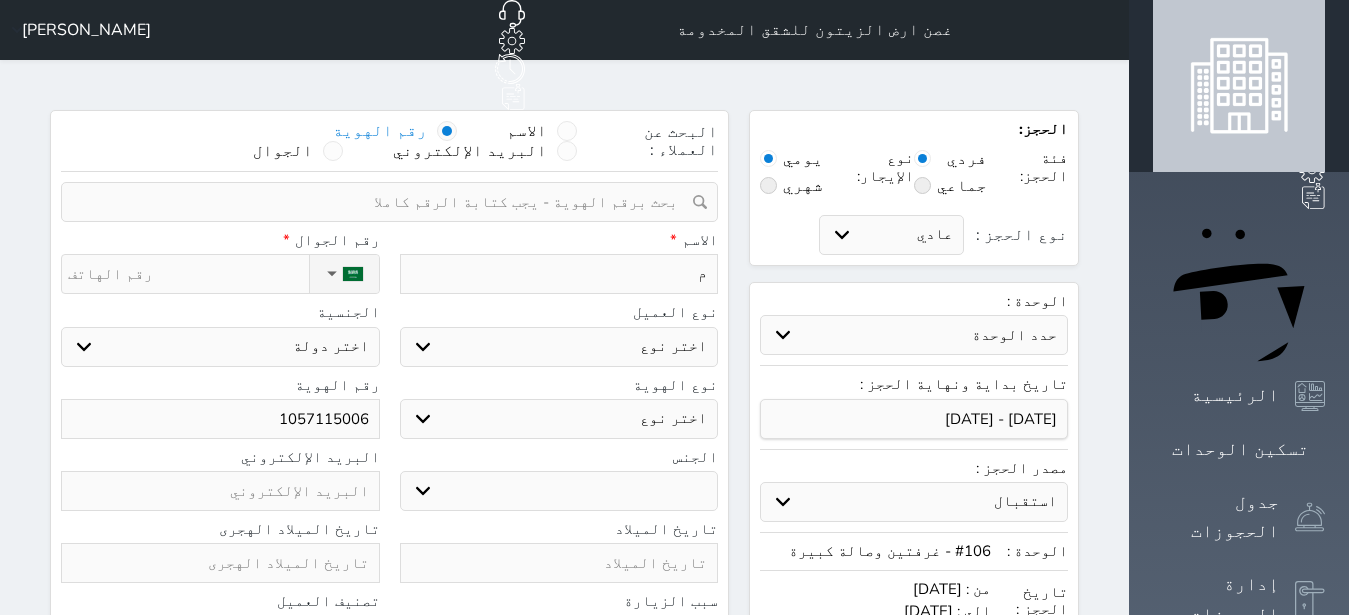 type on "مح" 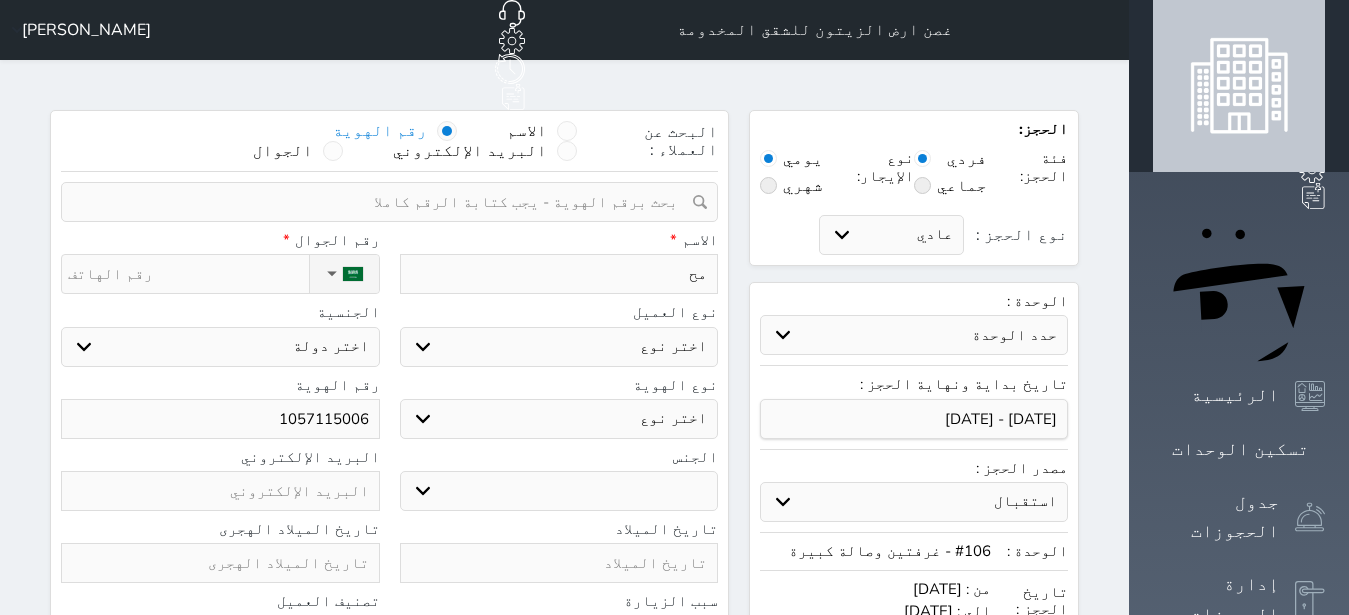 type on "محم" 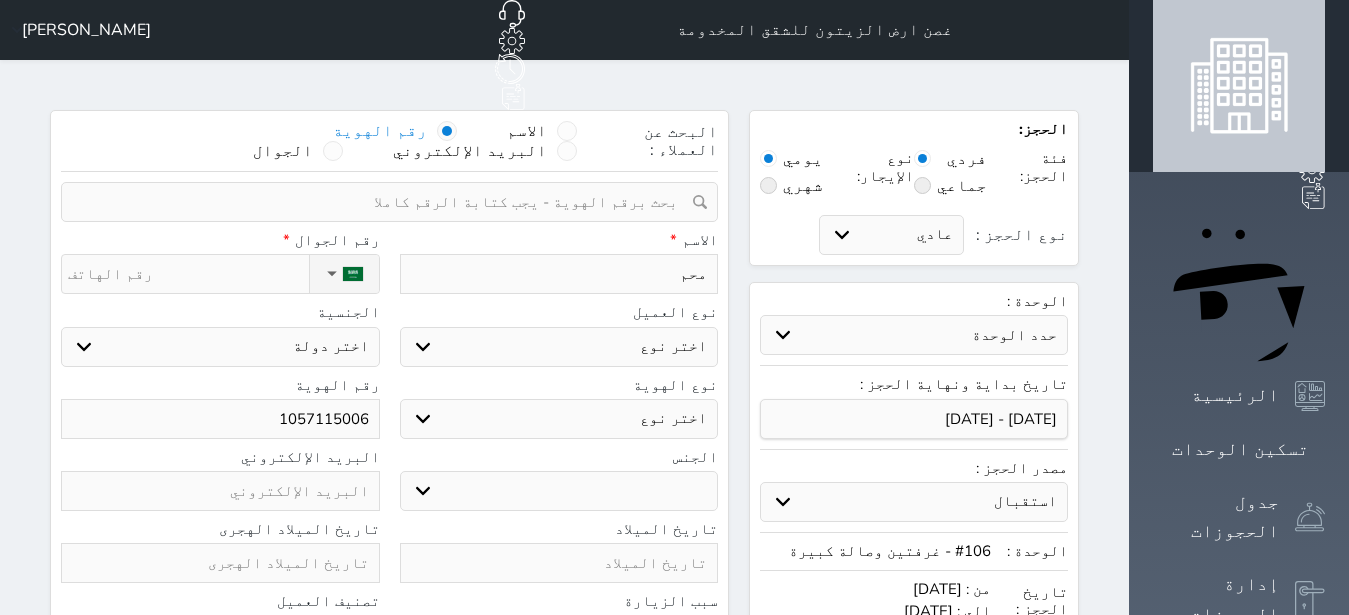 type on "[PERSON_NAME]" 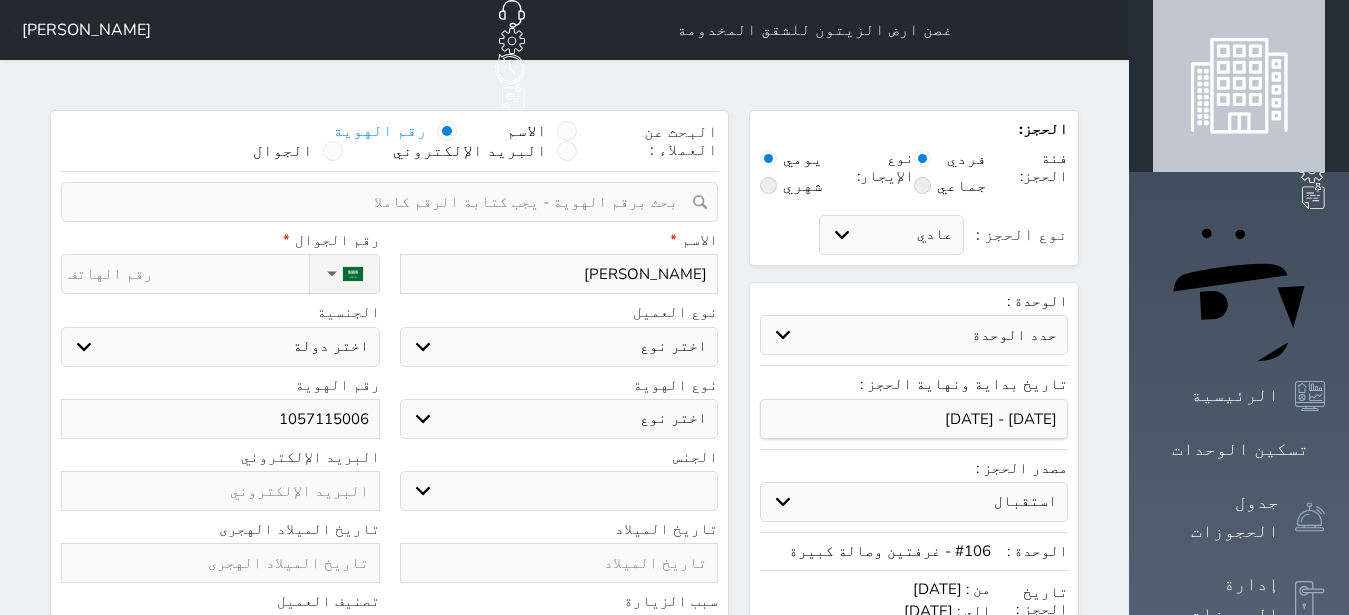 type on "[PERSON_NAME]" 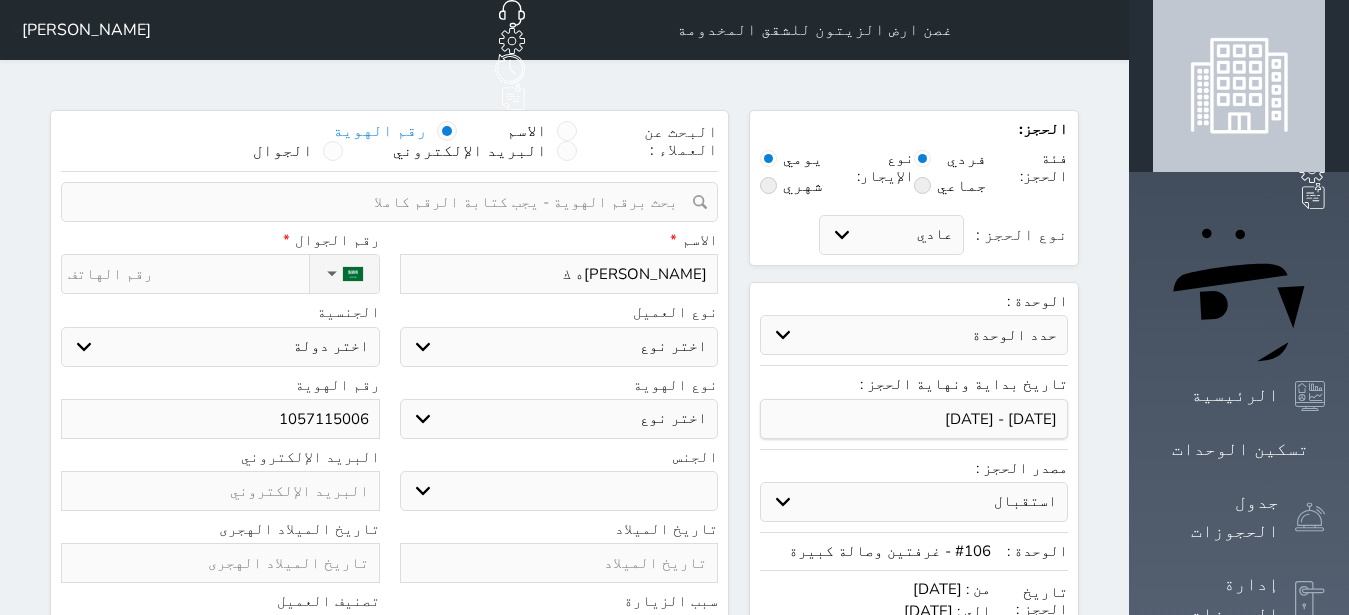 type on "[PERSON_NAME]" 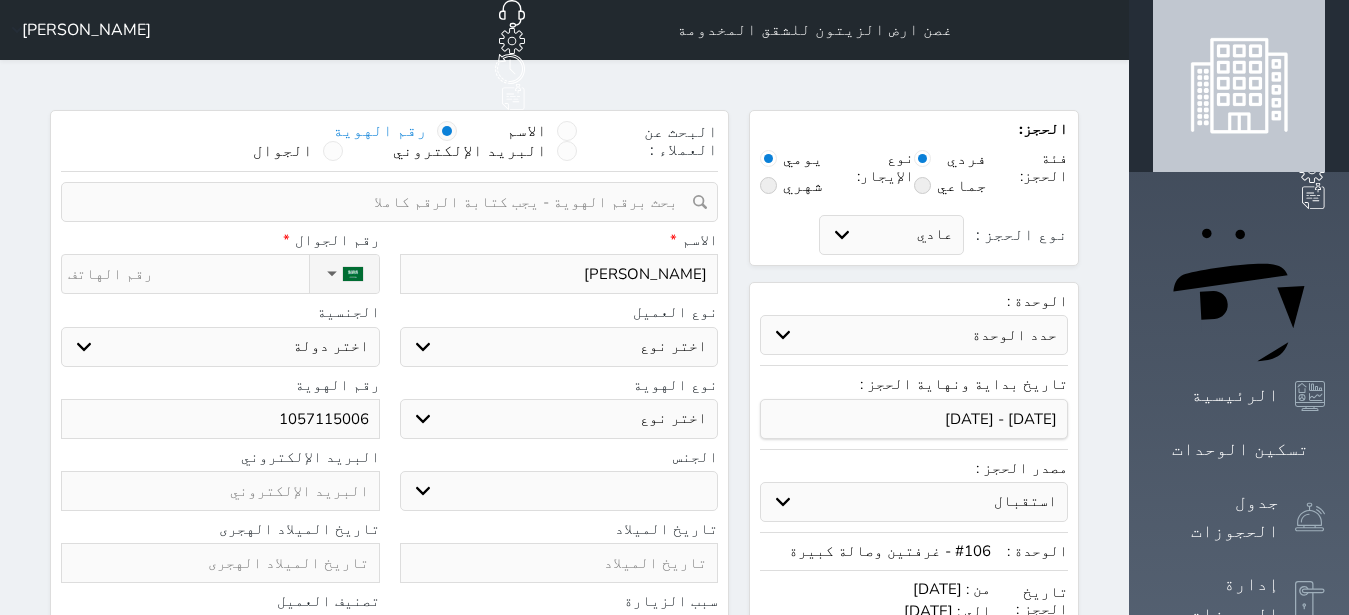 select 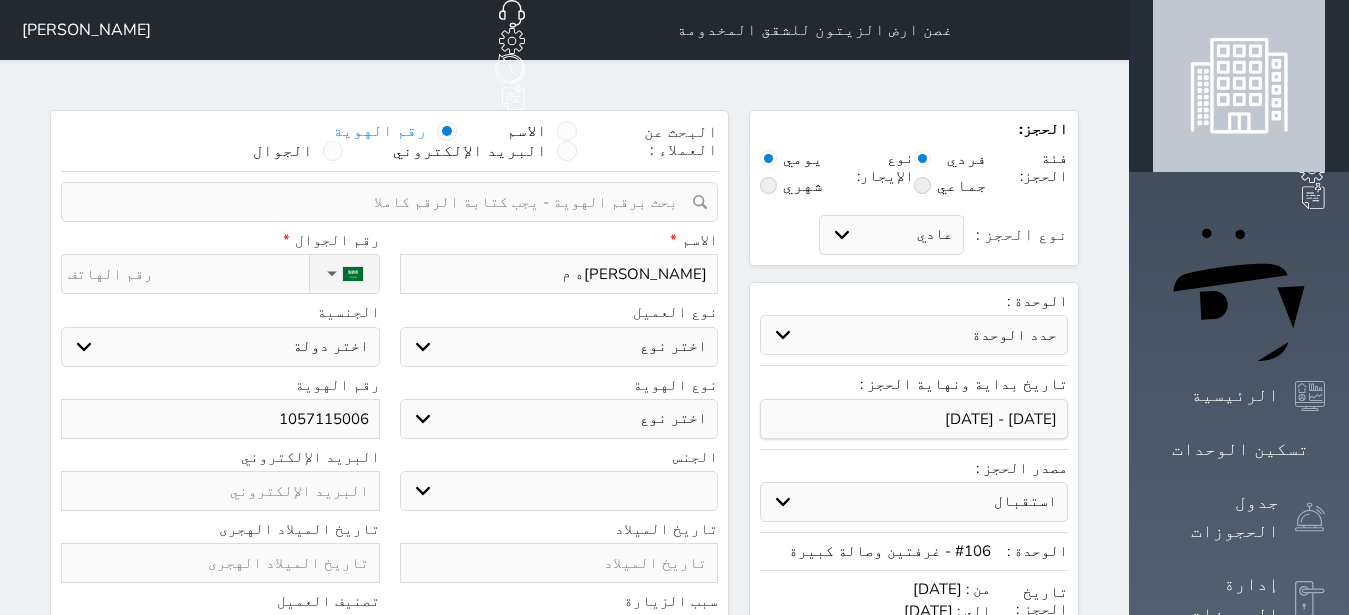 type on "[PERSON_NAME]ه مض" 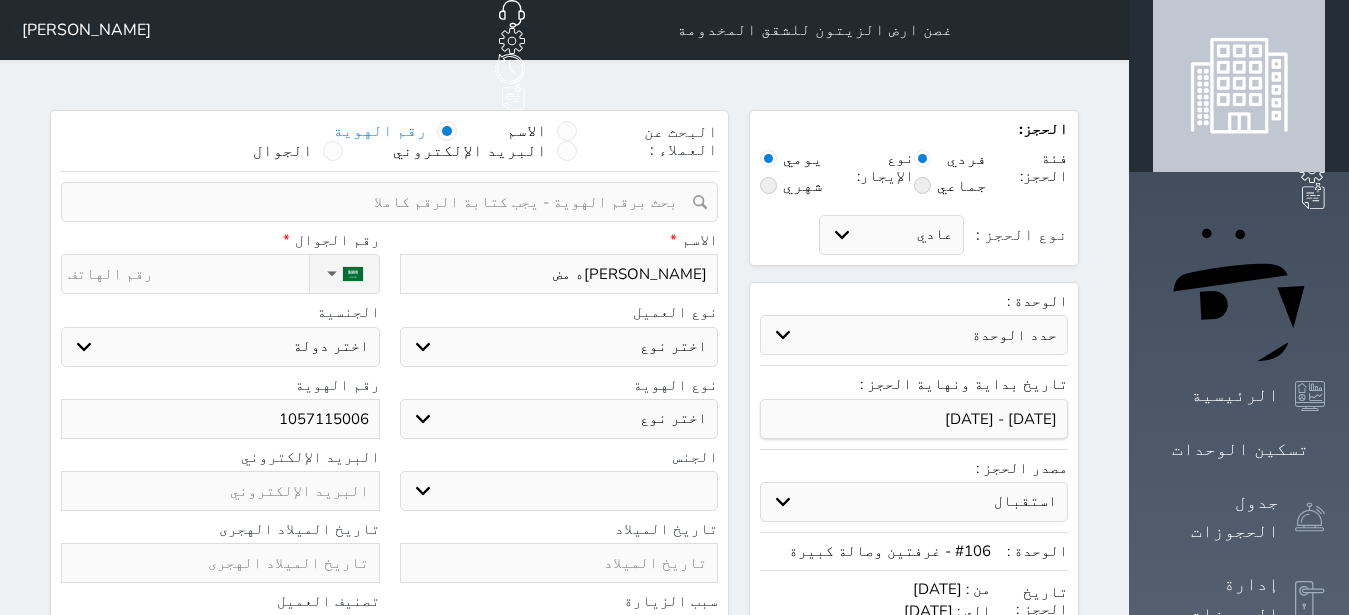 type on "[PERSON_NAME]ه مضح" 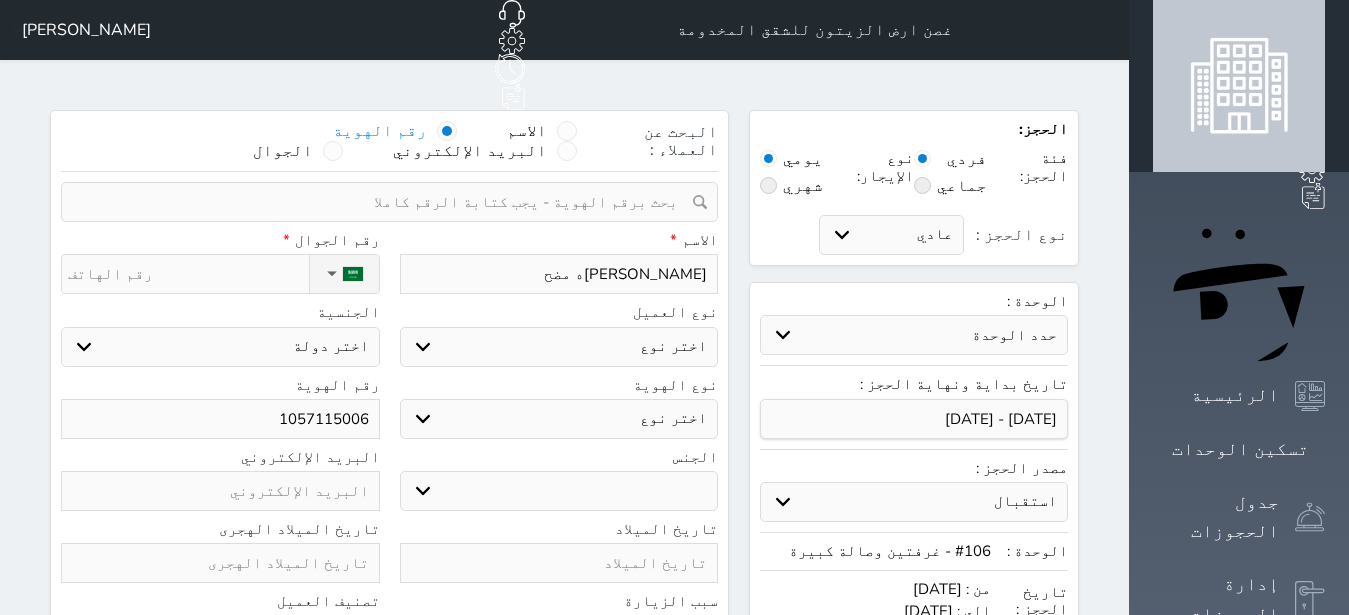 type on "[PERSON_NAME]ه مضحي" 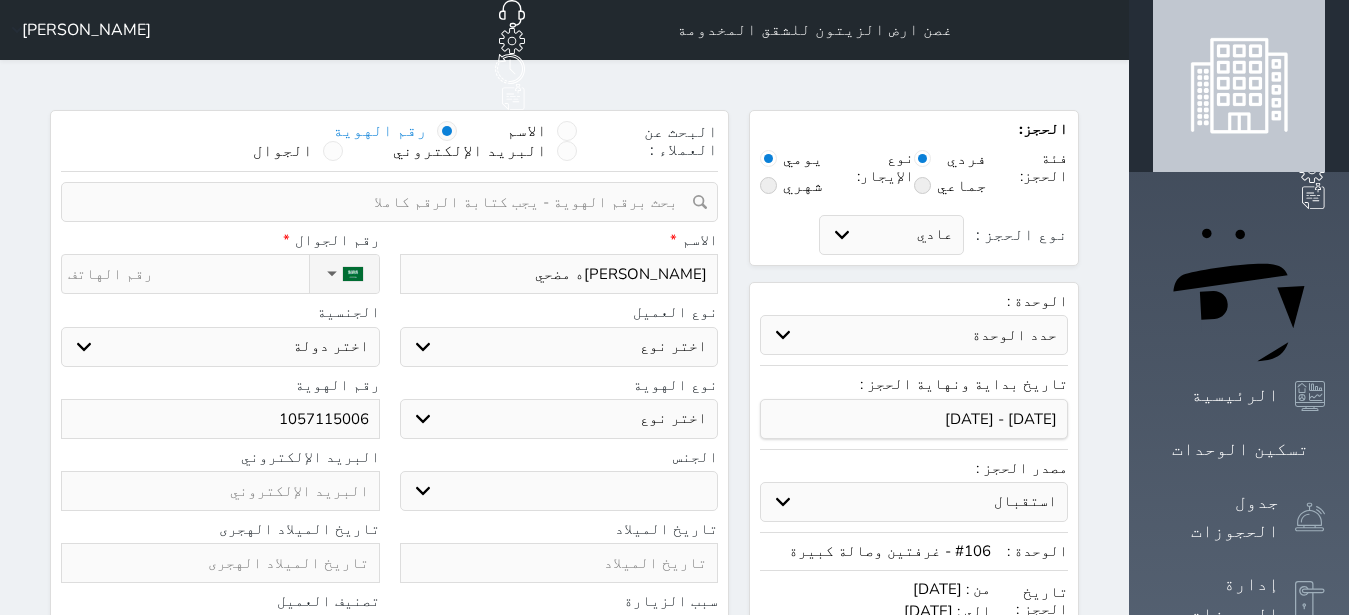 type on "[PERSON_NAME]ه مضحي" 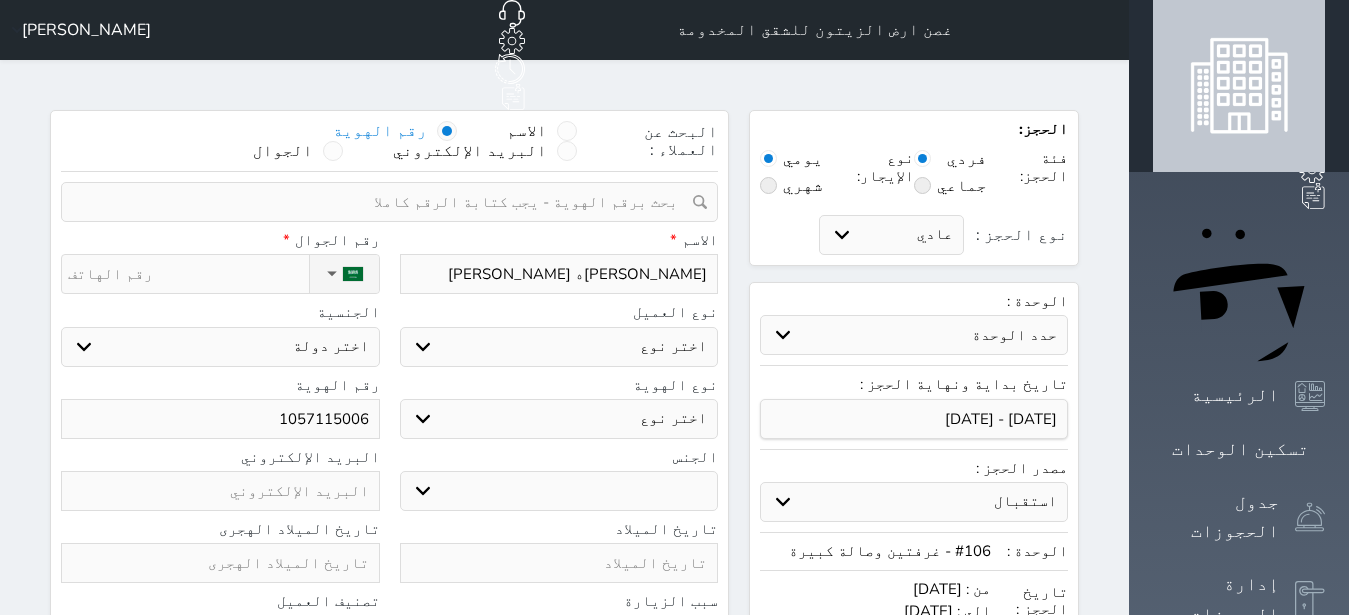 type on "[PERSON_NAME]ه [PERSON_NAME]" 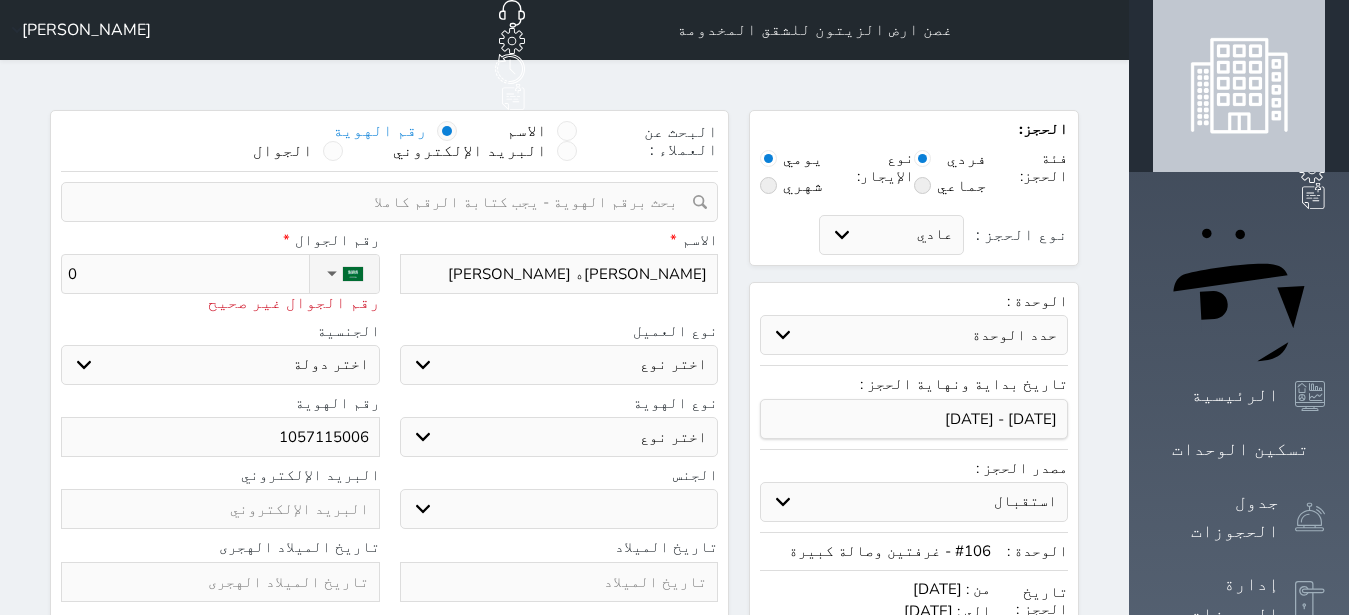 type on "05" 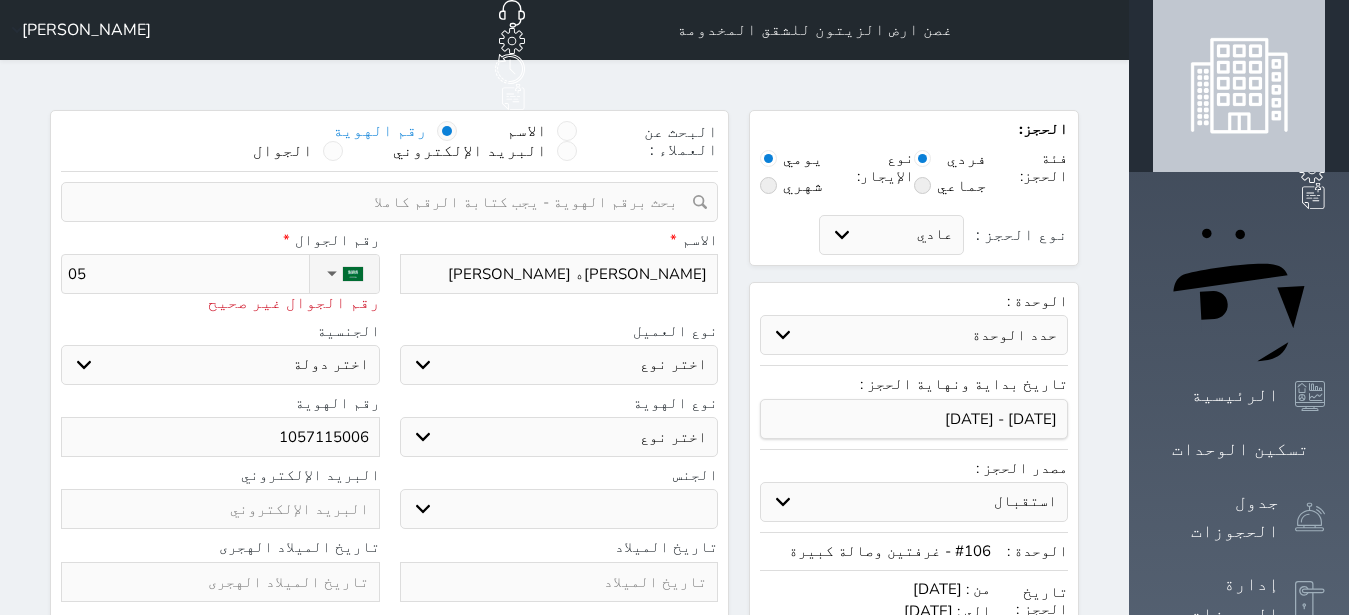 select 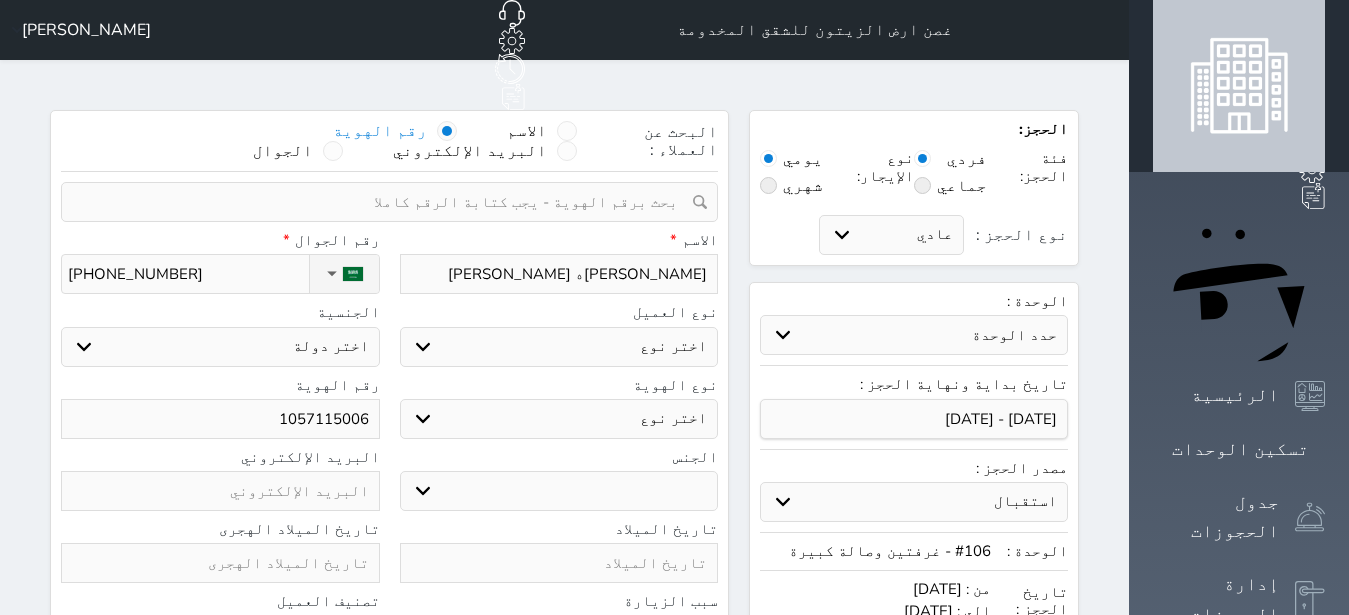 click on "اختر نوع   مواطن مواطن خليجي زائر مقيم" at bounding box center [559, 347] 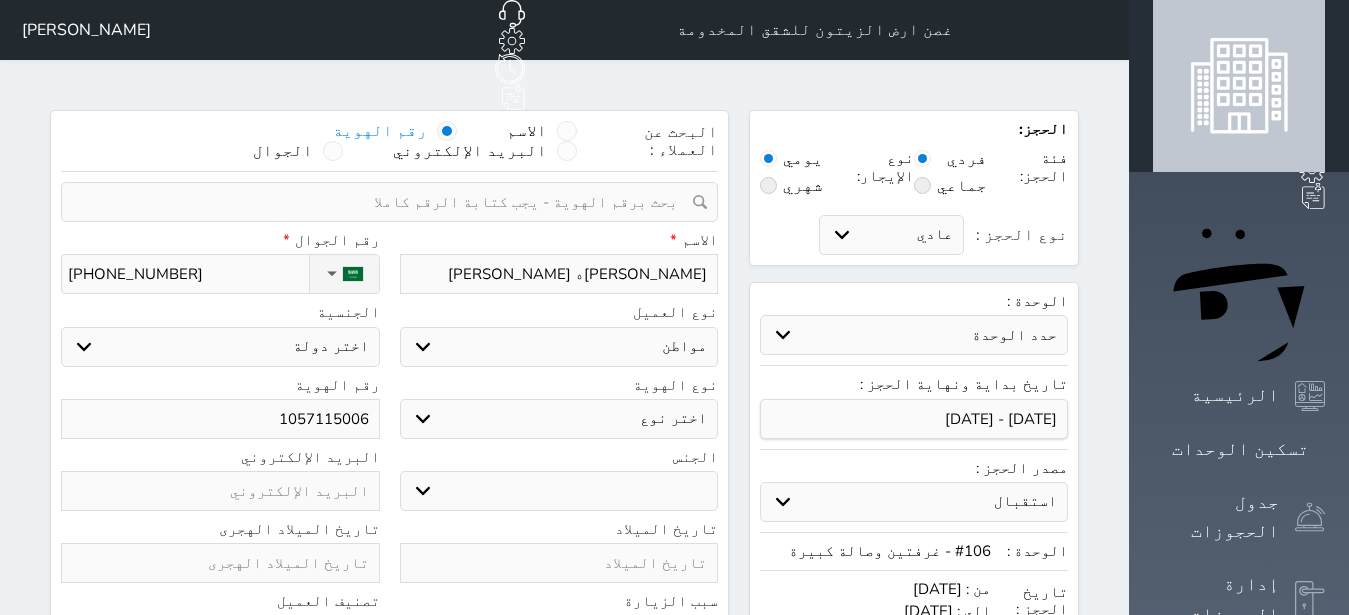 click on "مواطن" at bounding box center (0, 0) 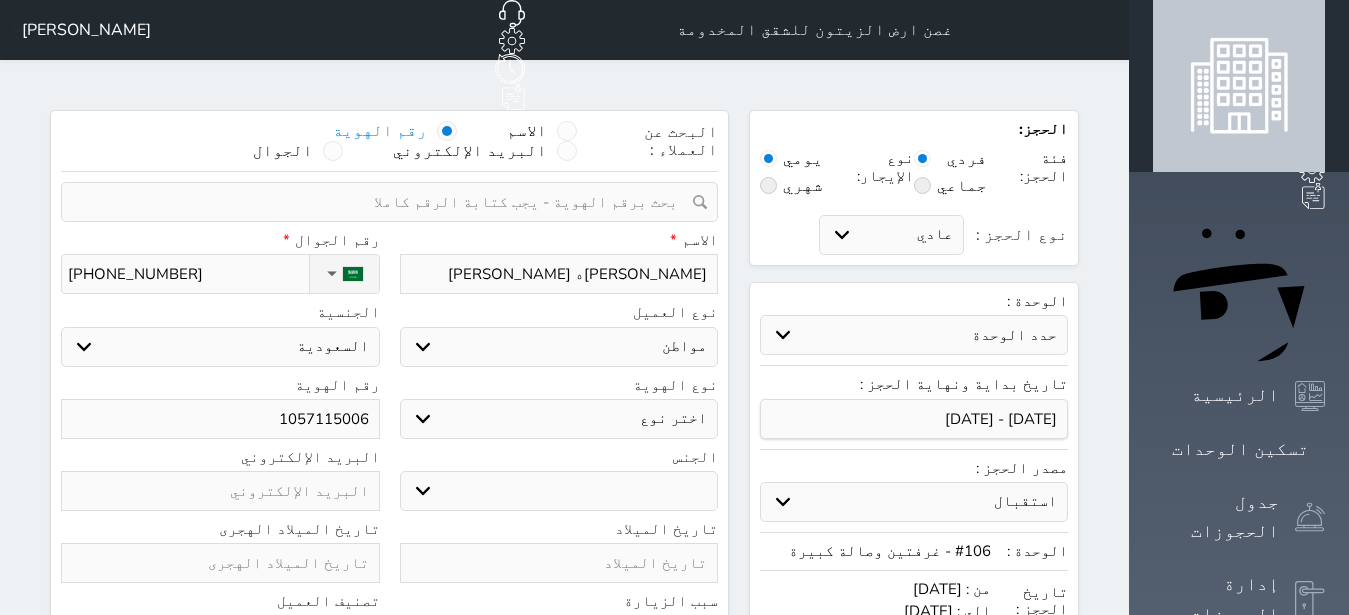 click on "هوية وطنية" at bounding box center (0, 0) 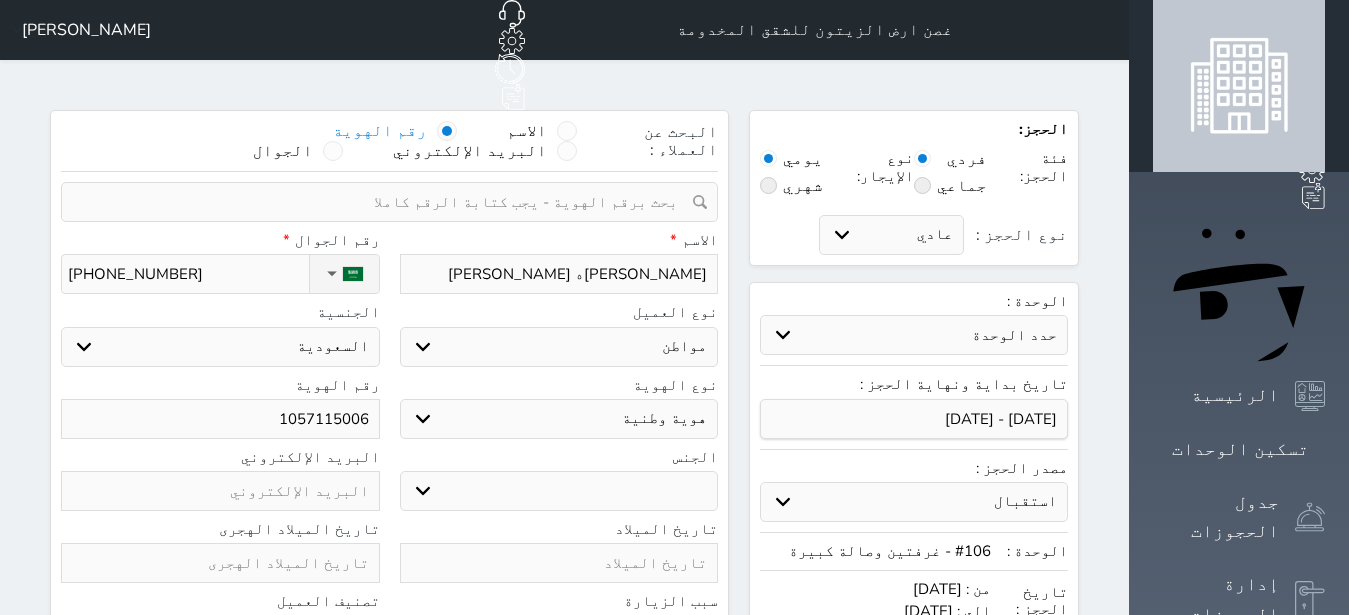 click on "ذكر   انثى" at bounding box center (559, 491) 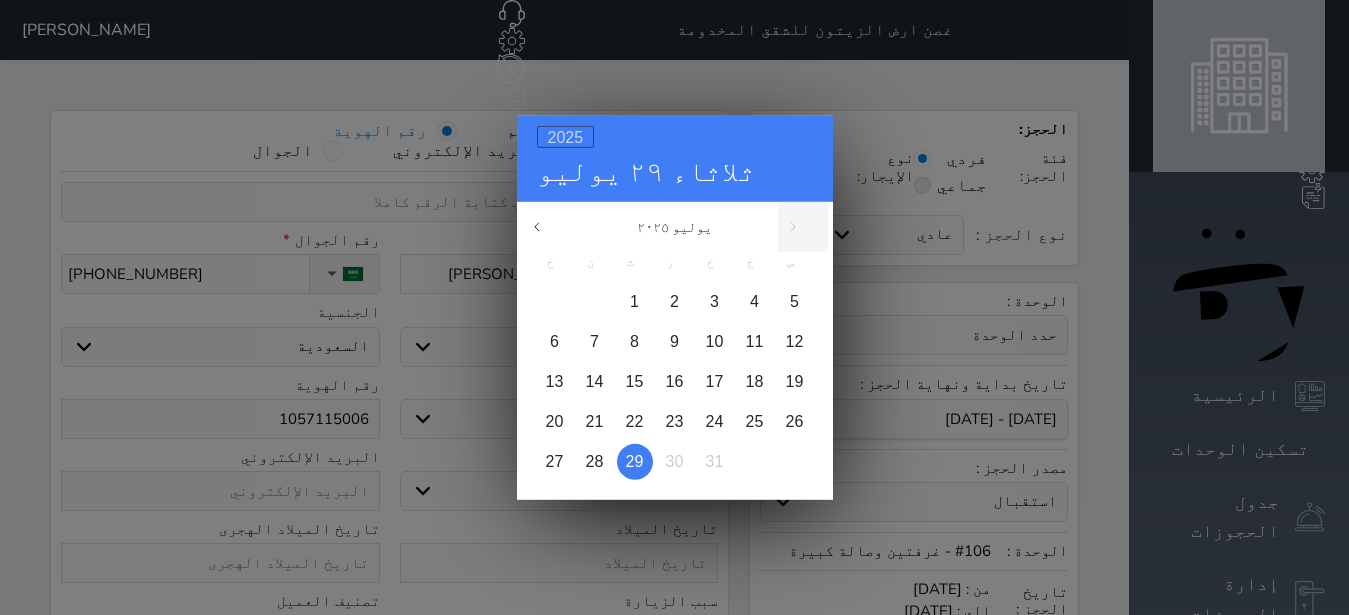 click on "2025" at bounding box center (566, 136) 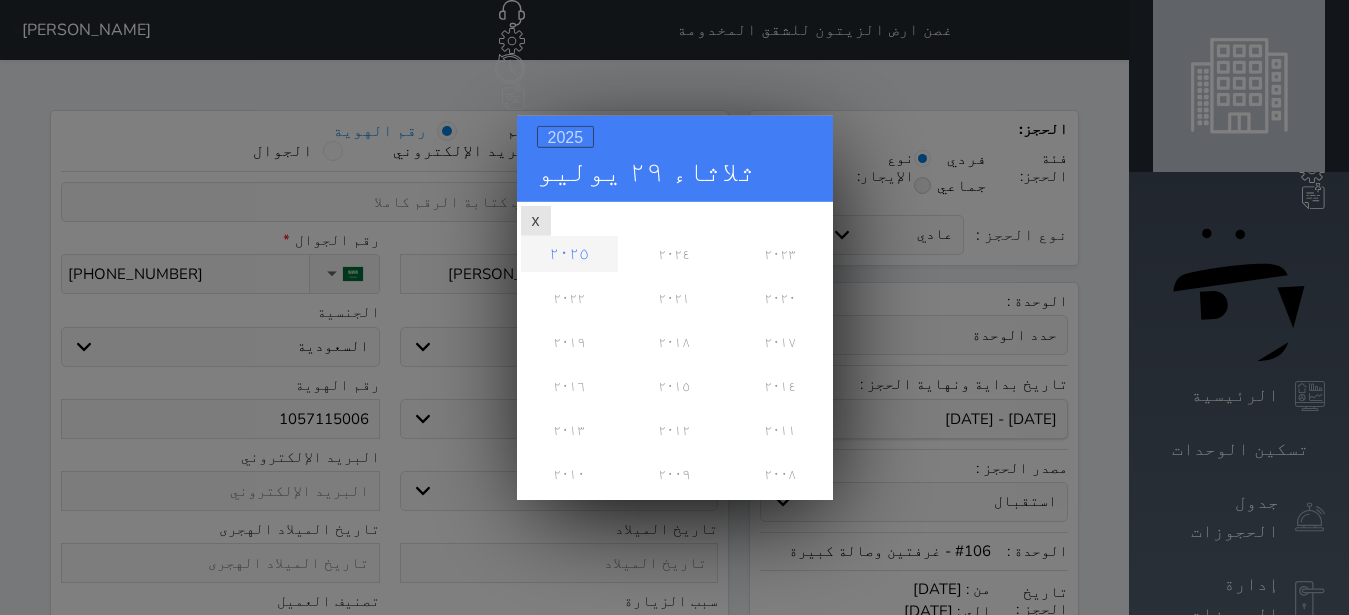 scroll, scrollTop: 0, scrollLeft: 0, axis: both 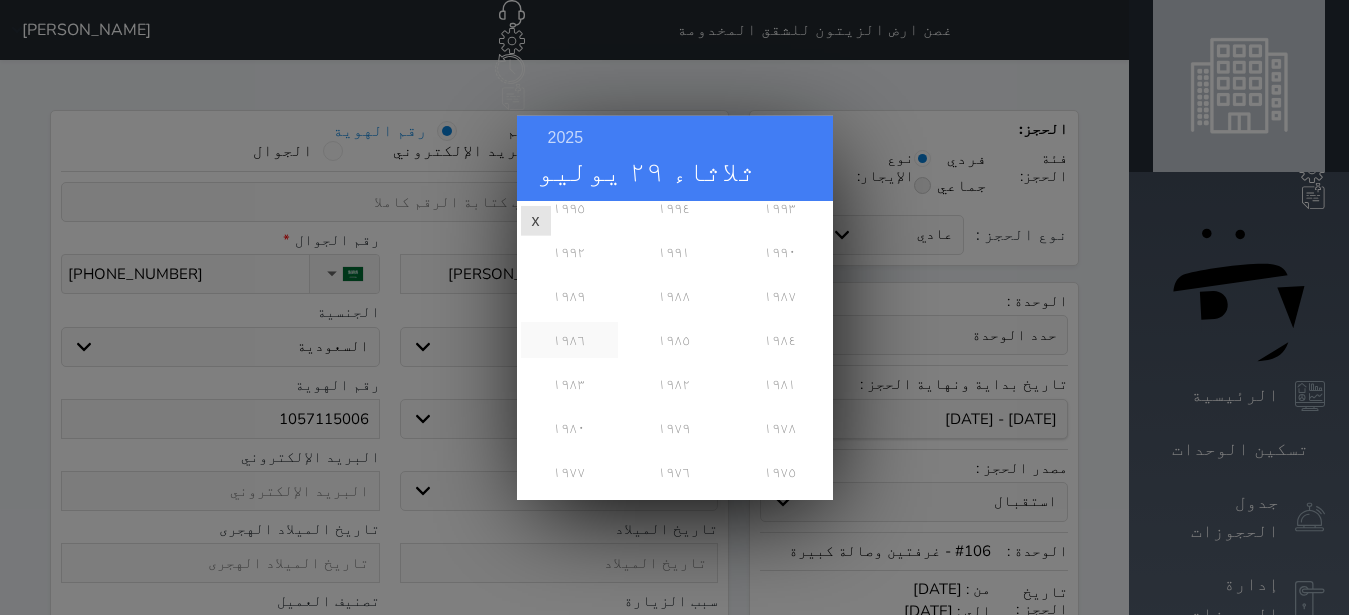 click on "١٩٨٦" at bounding box center [569, 339] 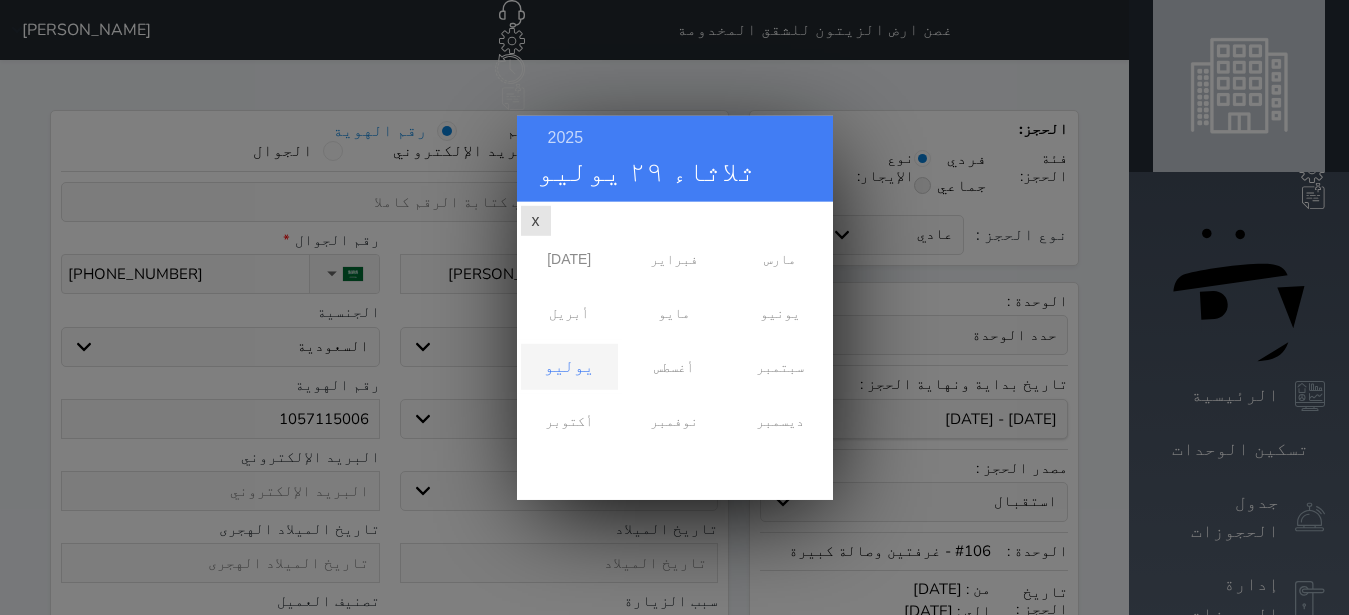 scroll, scrollTop: 0, scrollLeft: 0, axis: both 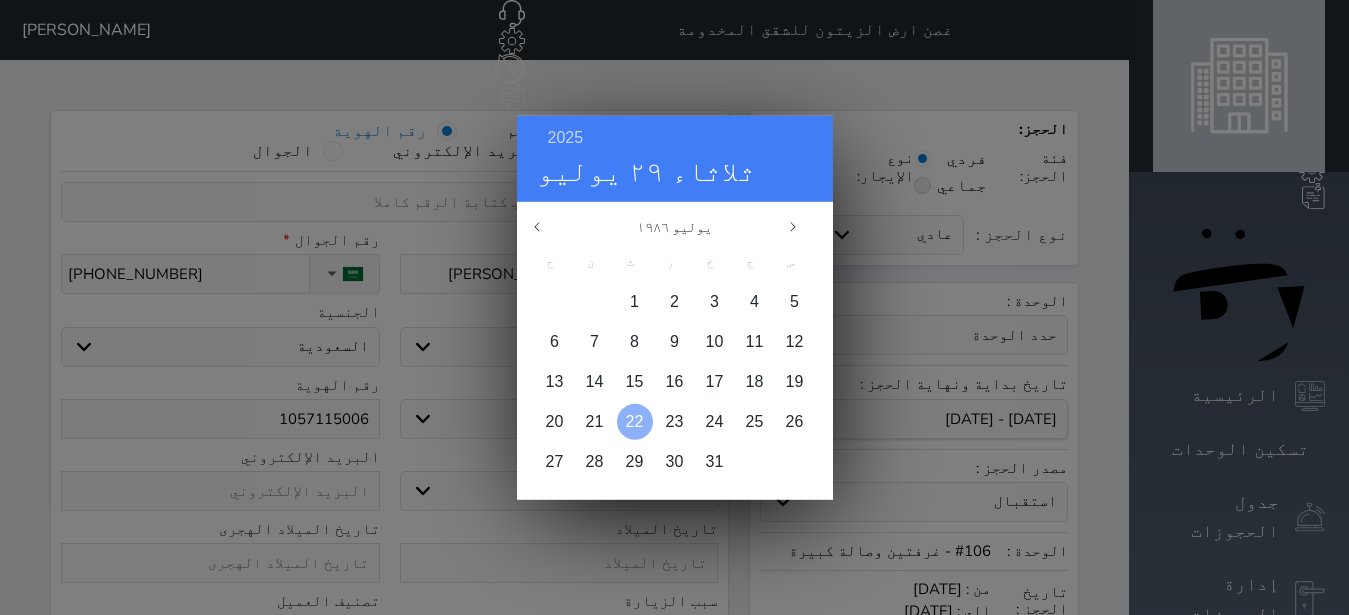 click at bounding box center (635, 421) 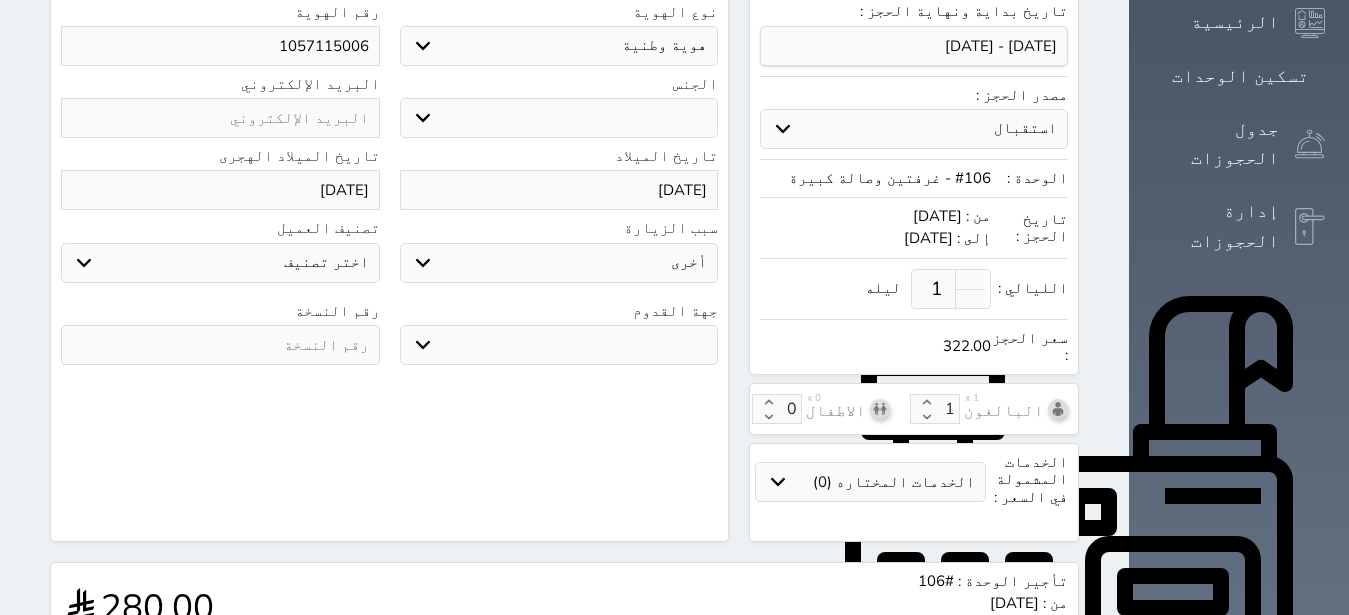 scroll, scrollTop: 378, scrollLeft: 0, axis: vertical 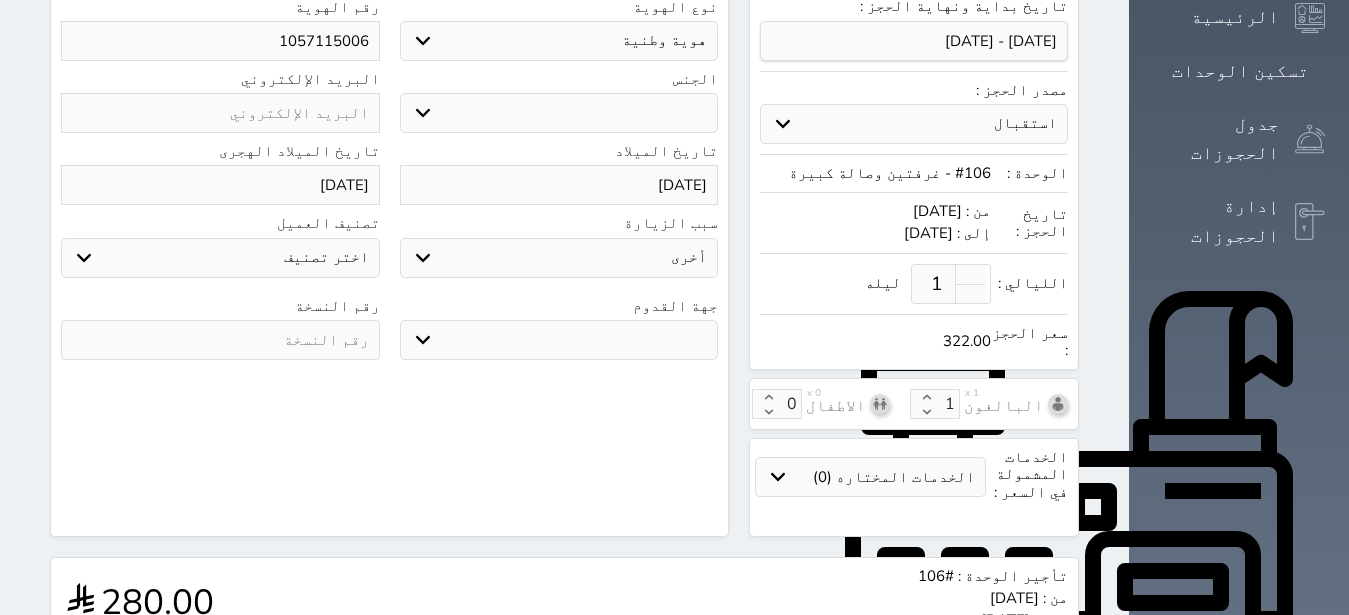 click at bounding box center [220, 340] 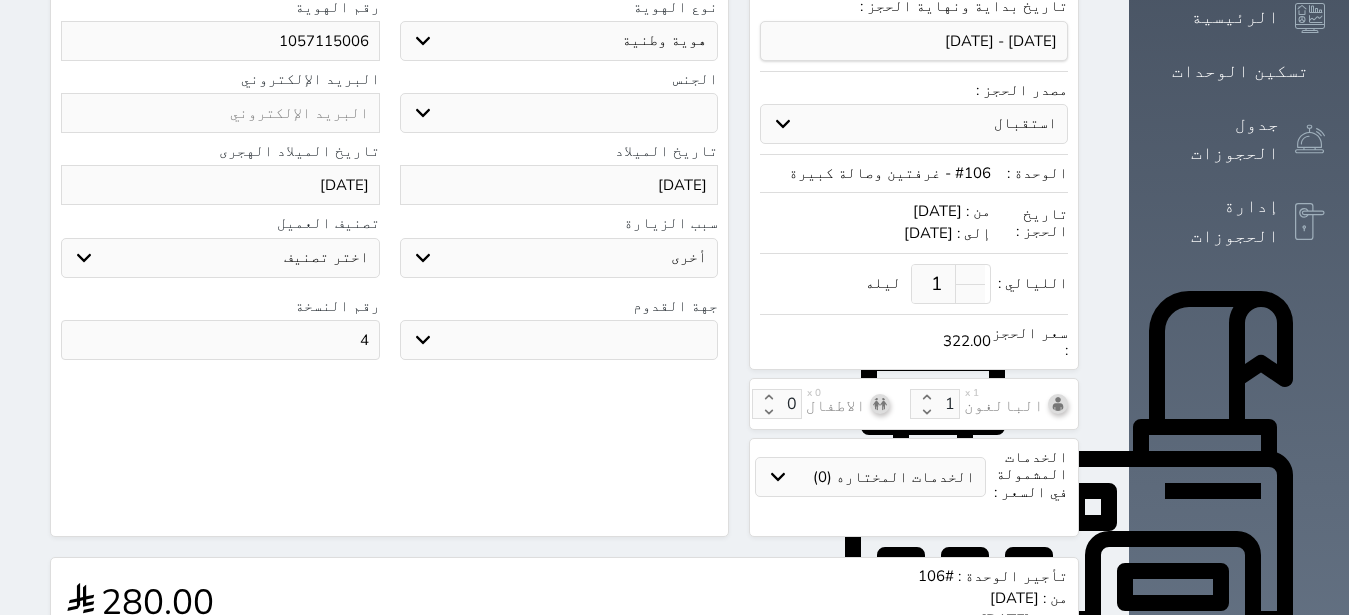 click on "البحث عن العملاء :        الاسم       رقم الهوية       البريد الإلكتروني       الجوال           تغيير العميل                      ملاحظات                           سجل حجوزات العميل [PERSON_NAME]ه [PERSON_NAME]                    إجمالى رصيد العميل : 0 ريال     رقم الحجز   الوحدة   من   إلى   نوع الحجز   الرصيد   الاجرائات         النتائج  : من (  ) - إلى  (  )   العدد  :              سجل الكمبيالات الغير محصلة على العميل [PERSON_NAME]ه [PERSON_NAME]                  رقم الحجز   المبلغ الكلى    المبلغ المحصل    المبلغ المتبقى    تاريخ الإستحقاق         النتائج  : من (  ) - إلى  (  )   العدد  :      الاسم *   [PERSON_NAME]ه [PERSON_NAME]   رقم الجوال *       ▼       +93     +355" at bounding box center [389, 134] 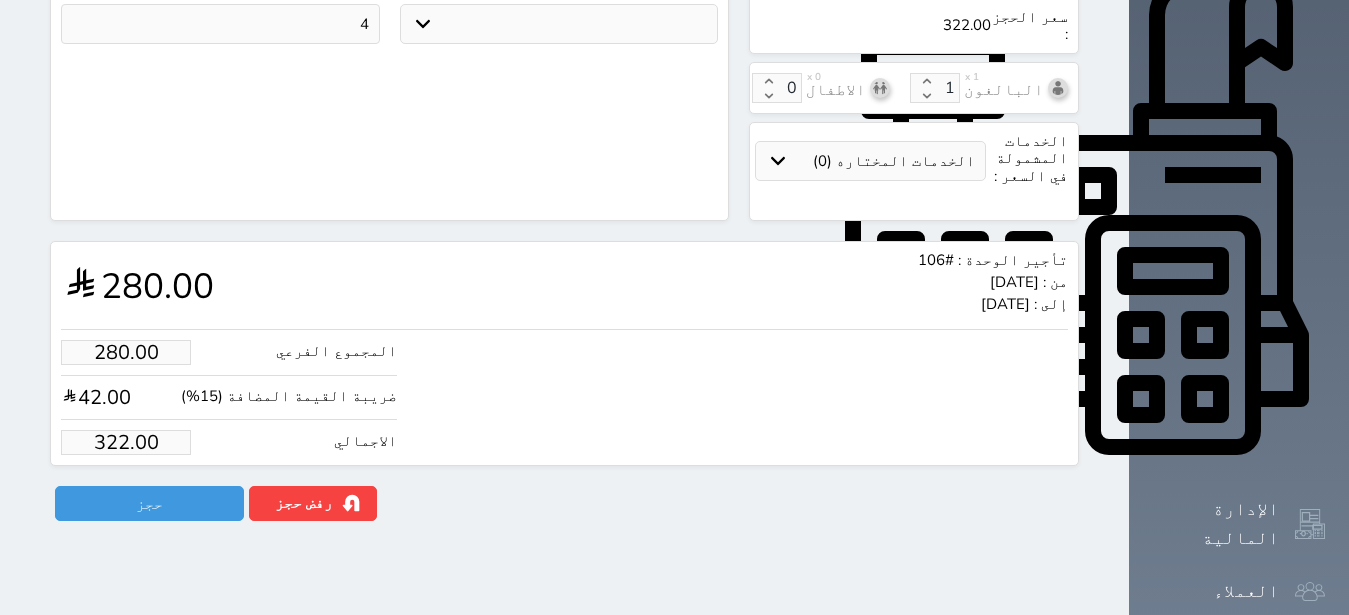 drag, startPoint x: 56, startPoint y: 416, endPoint x: 150, endPoint y: 409, distance: 94.26028 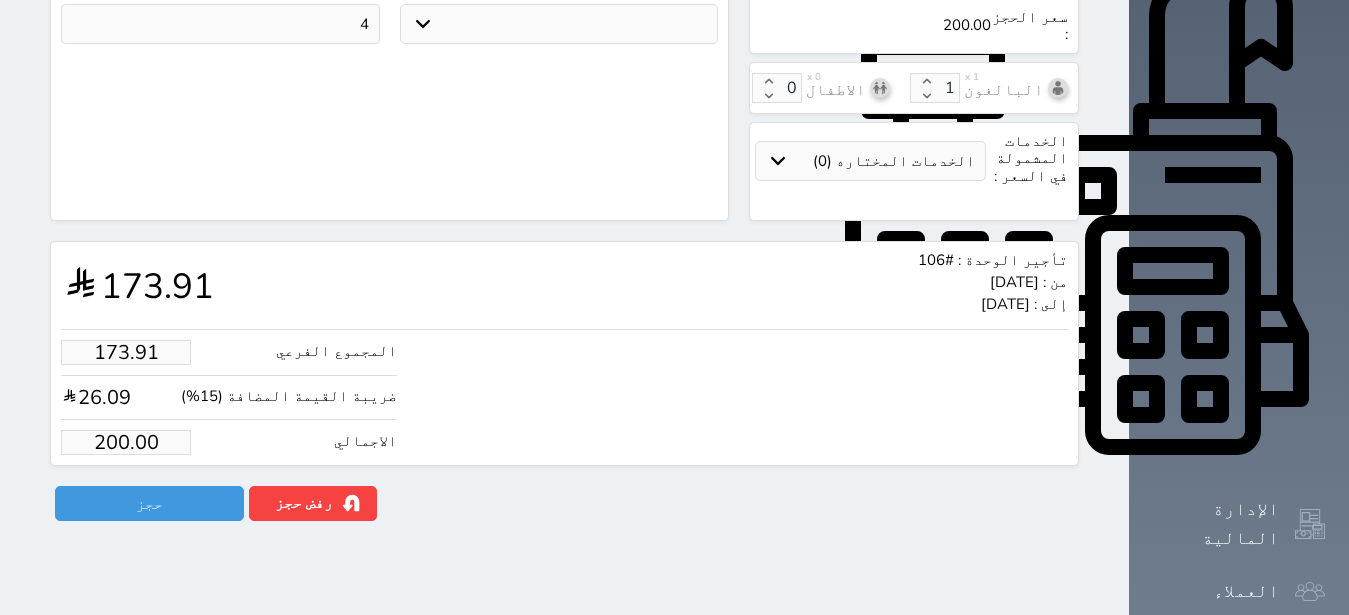 click on "المجموع الفرعي   173.91     ضريبة القيمة المضافة (15%)    26.09      الاجمالي   200.00" at bounding box center (564, 392) 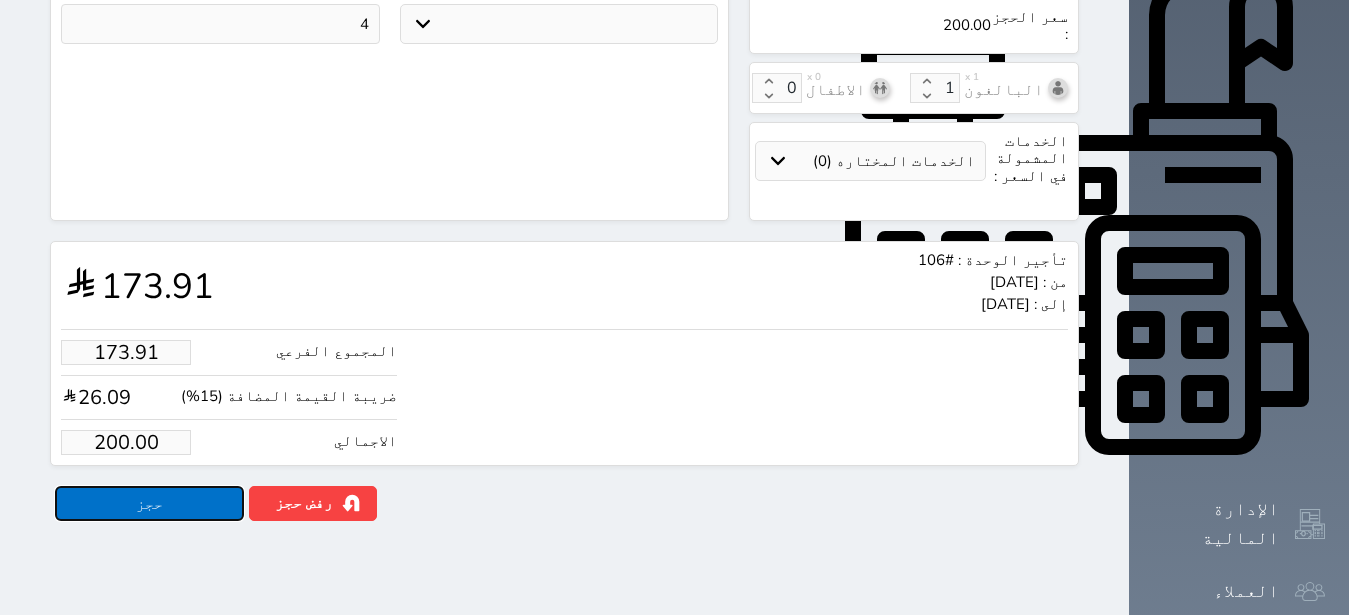 click on "حجز" at bounding box center (149, 503) 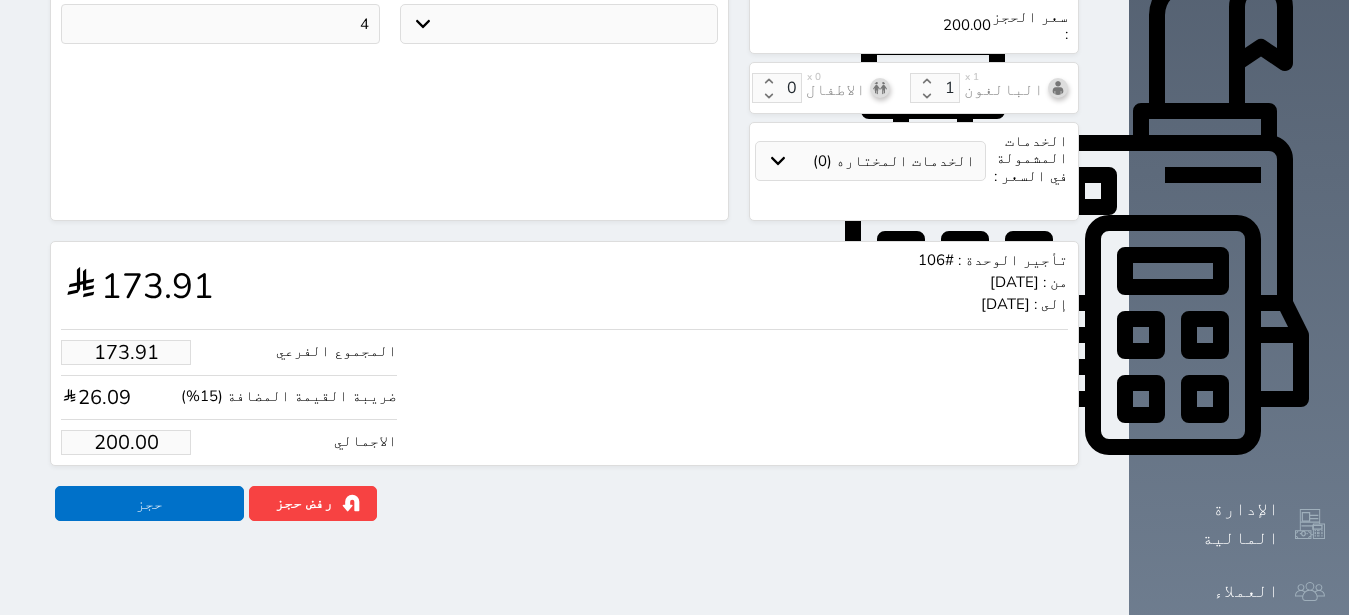 click at bounding box center [0, 0] 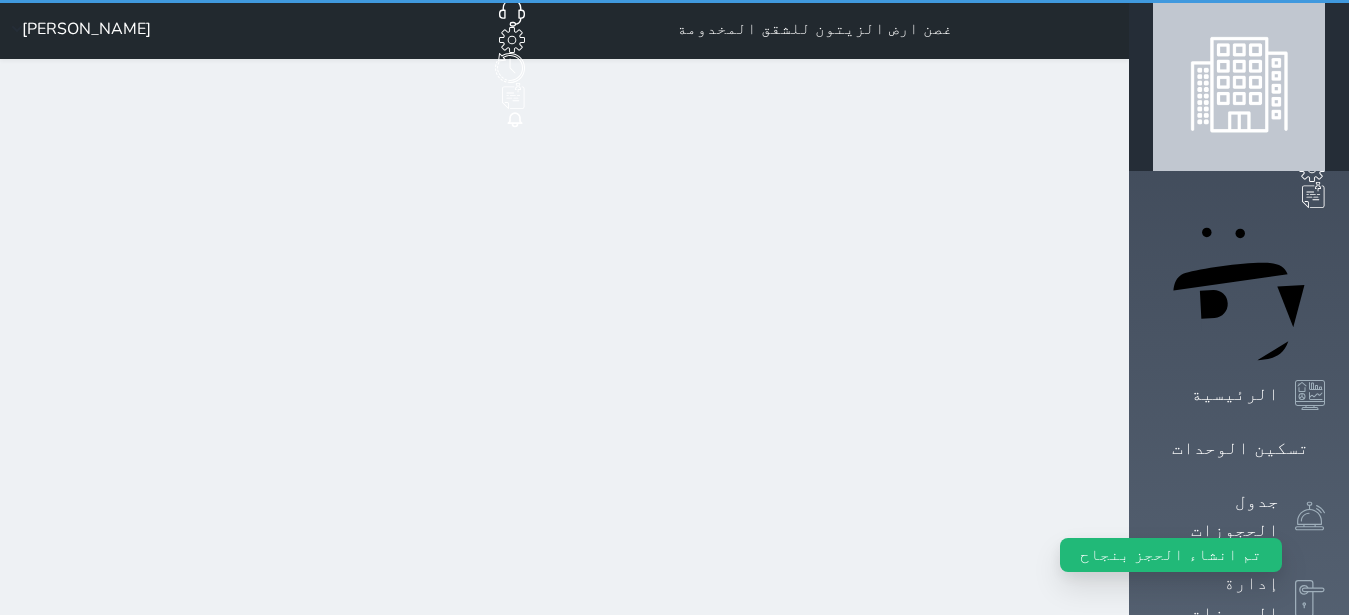 scroll, scrollTop: 0, scrollLeft: 0, axis: both 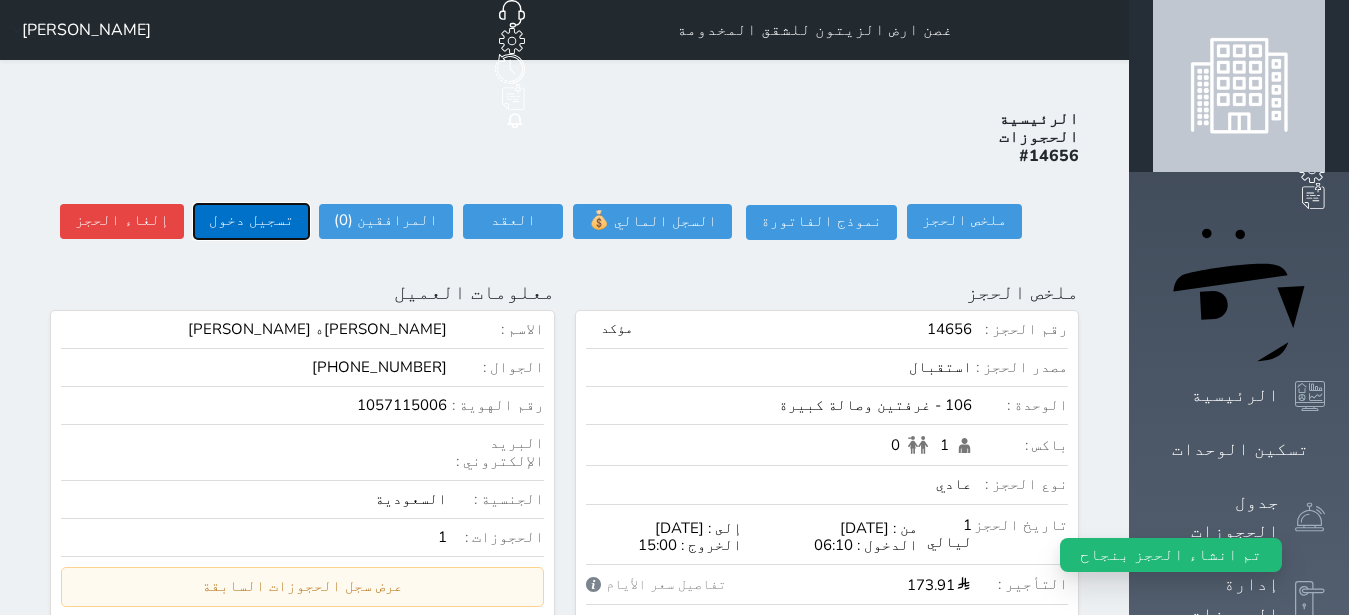 click on "تسجيل دخول" at bounding box center [251, 221] 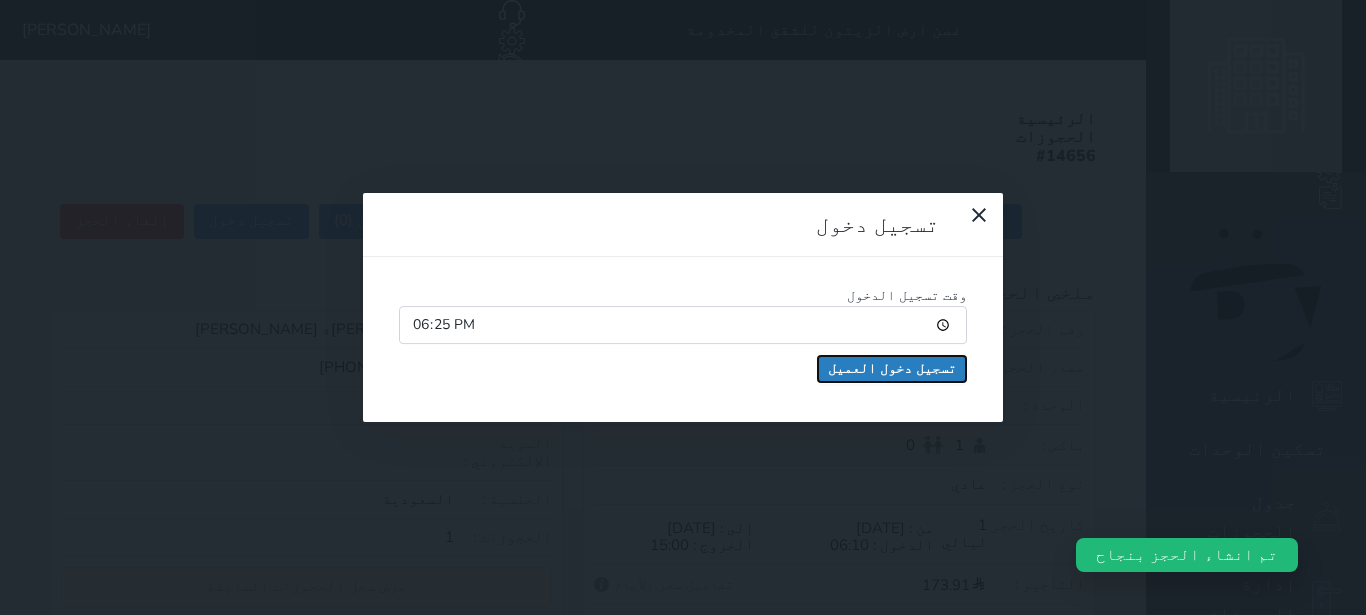 click on "تسجيل دخول العميل" at bounding box center [892, 369] 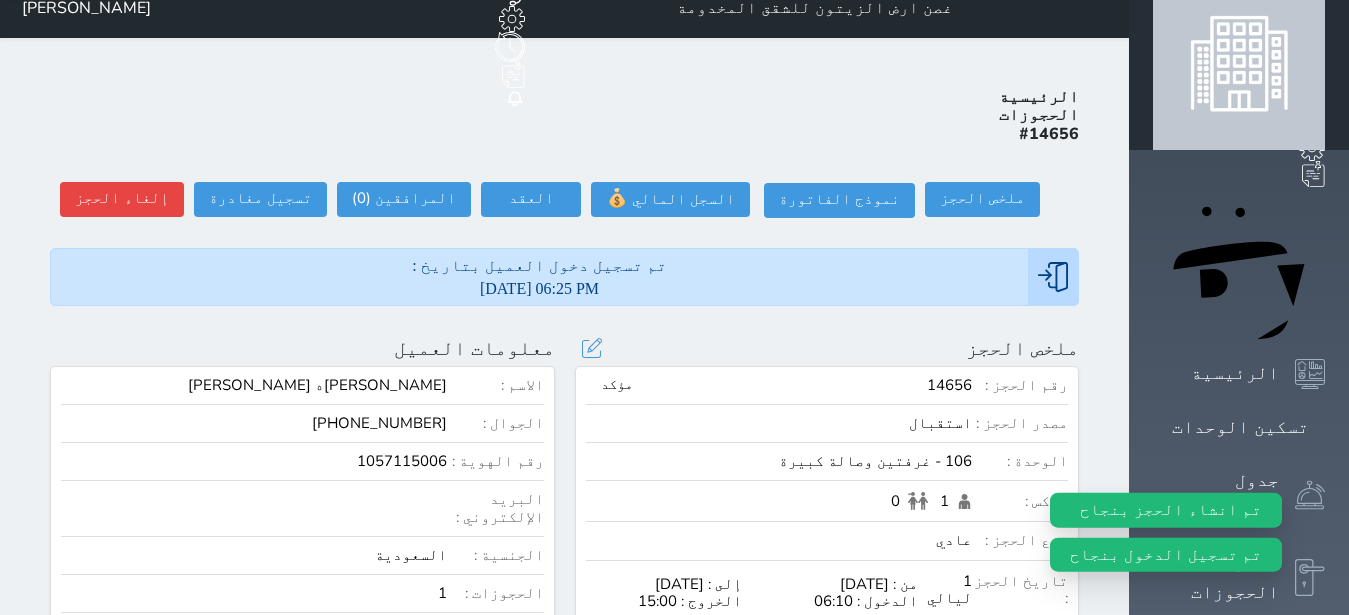 scroll, scrollTop: 0, scrollLeft: 0, axis: both 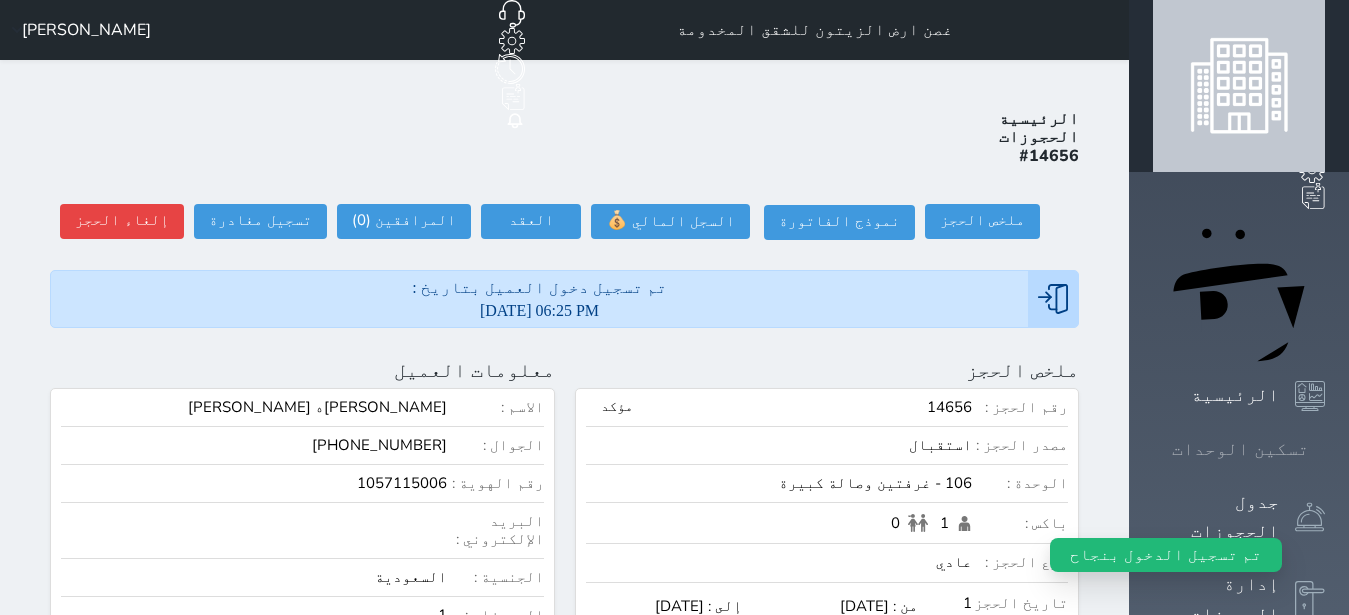 click at bounding box center [1325, 449] 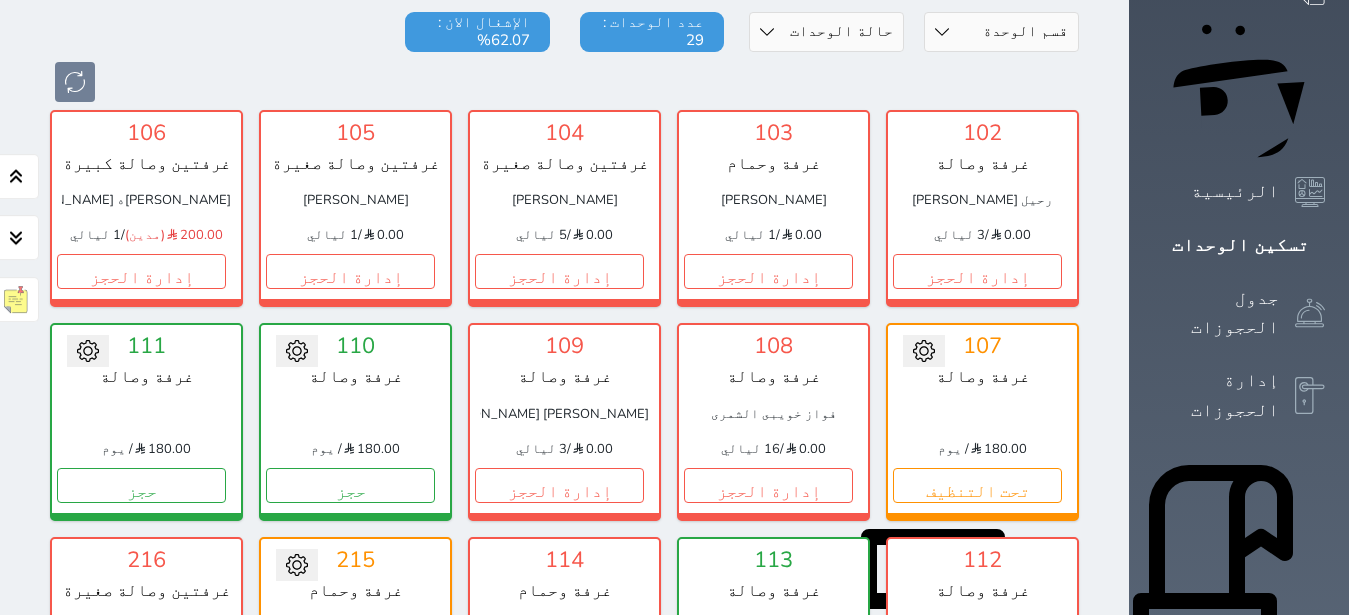 scroll, scrollTop: 78, scrollLeft: 0, axis: vertical 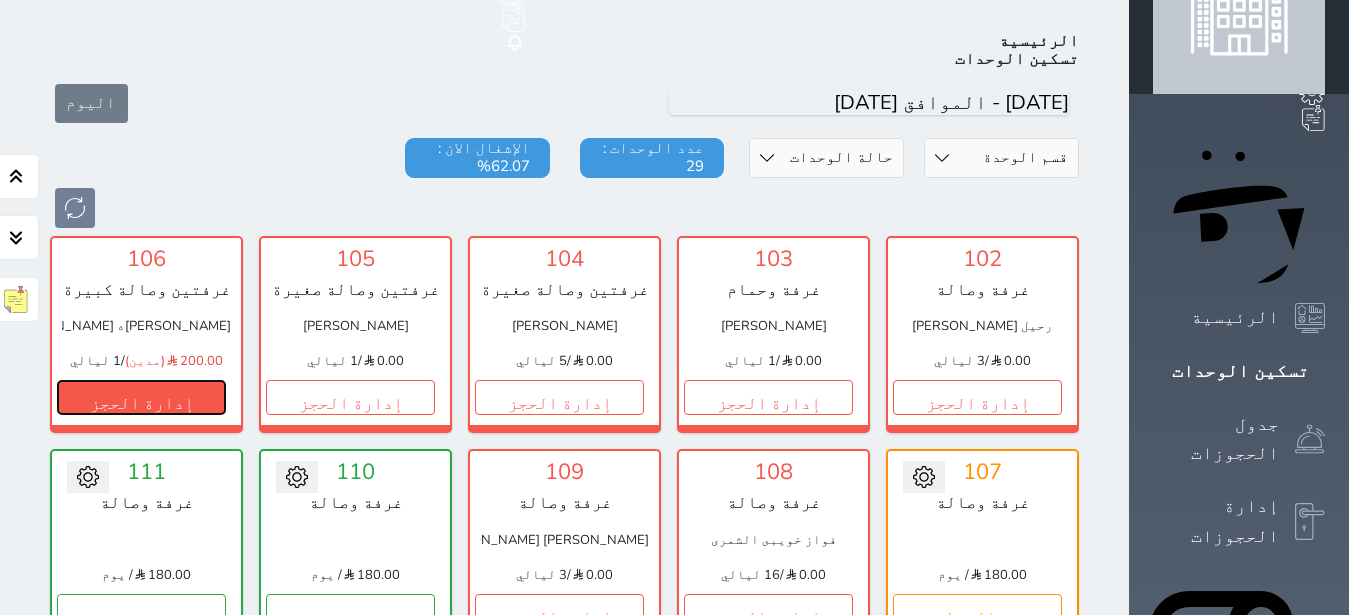 click on "إدارة الحجز" at bounding box center [141, 397] 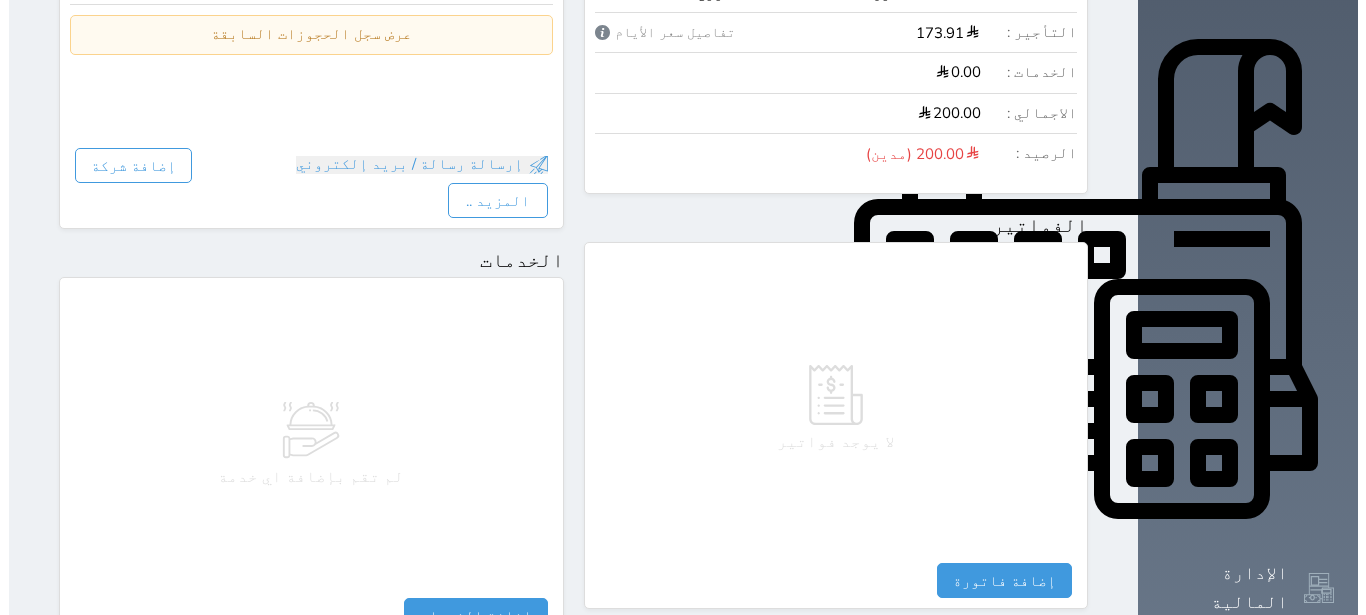 scroll, scrollTop: 1134, scrollLeft: 0, axis: vertical 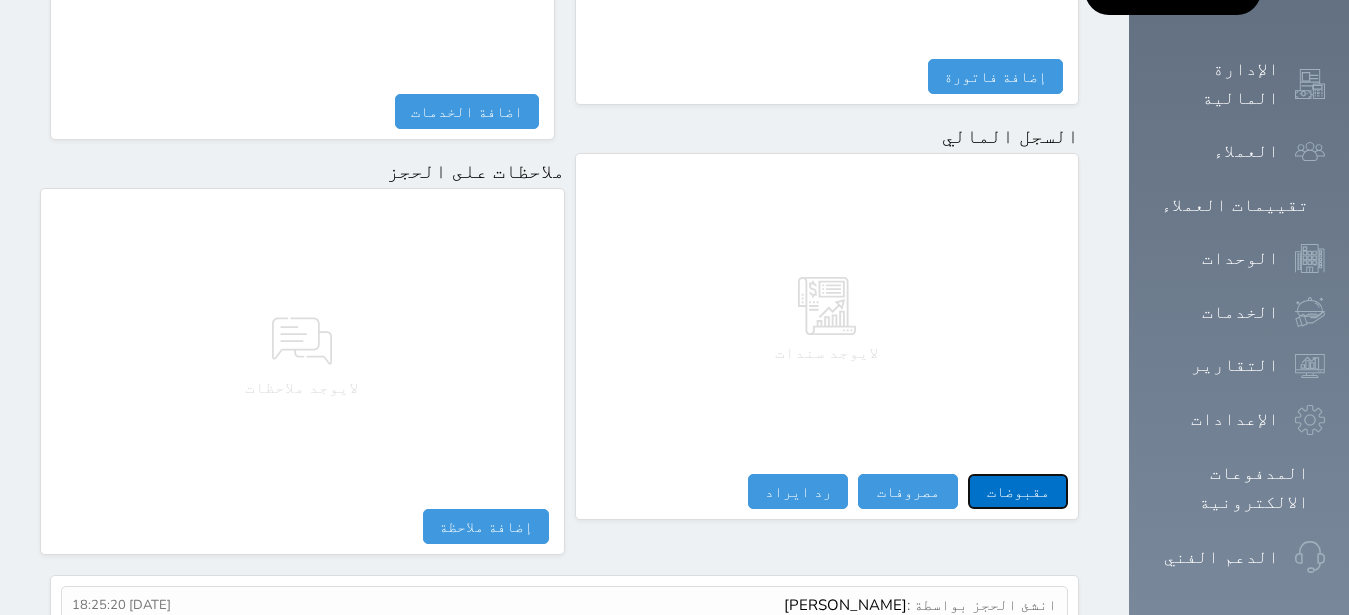 click on "مقبوضات" at bounding box center (1018, 491) 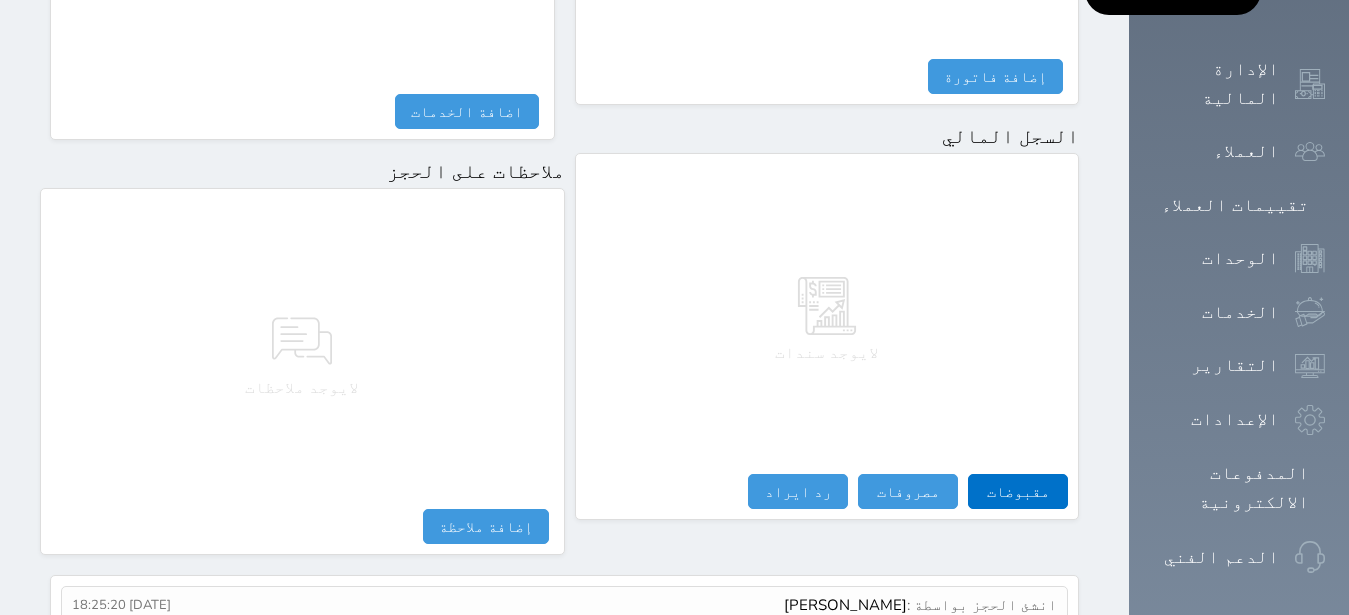 click on "مقبوضات                 النوع  *    اختيار     التاريخ *   [DATE] 18:25   من *   [PERSON_NAME]ه [PERSON_NAME]   المبلغ *   200.00   لأجل *     طريقة الدفع *   اختر طريقة الدفع   دفع نقدى   تحويل بنكى   مدى   بطاقة ائتمان   آجل   ملاحظات         حفظ" at bounding box center (0, 0) 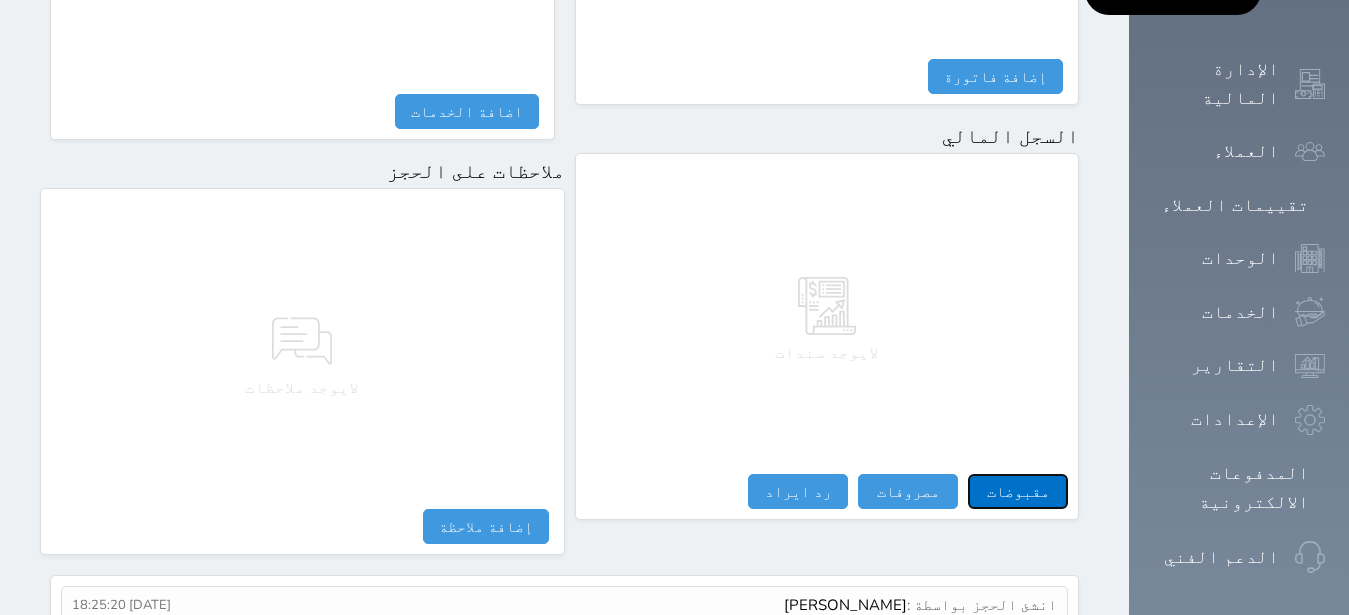 click on "مقبوضات" at bounding box center (1018, 491) 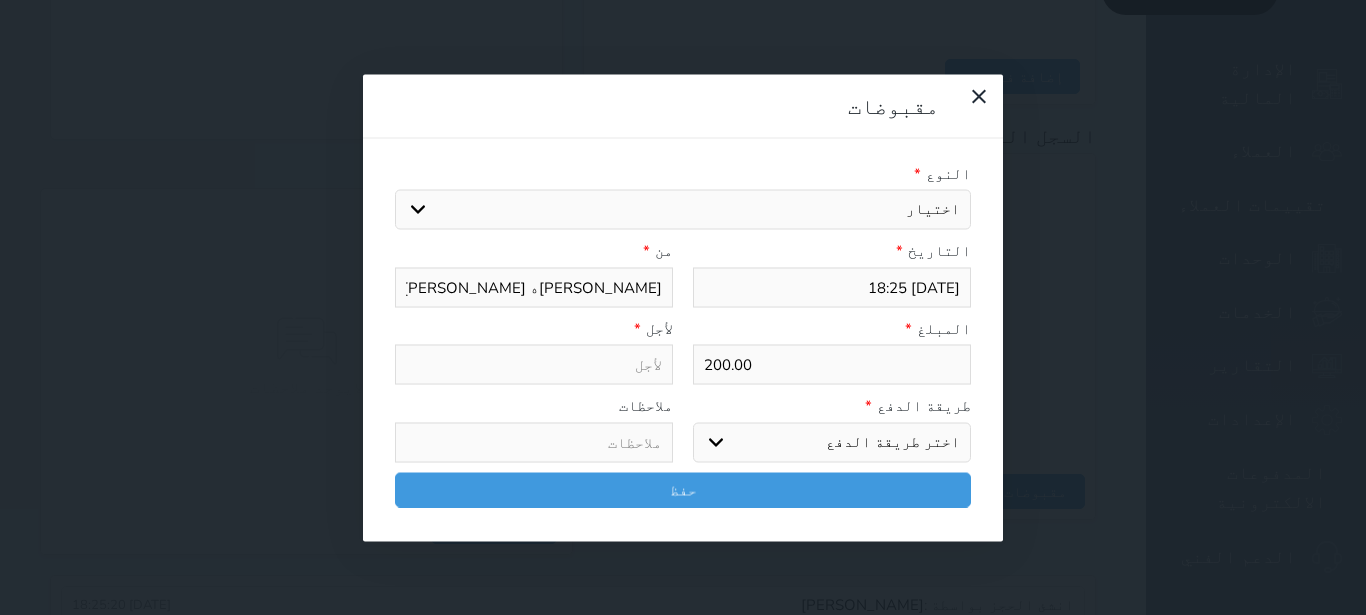 click on "200.00" at bounding box center [832, 365] 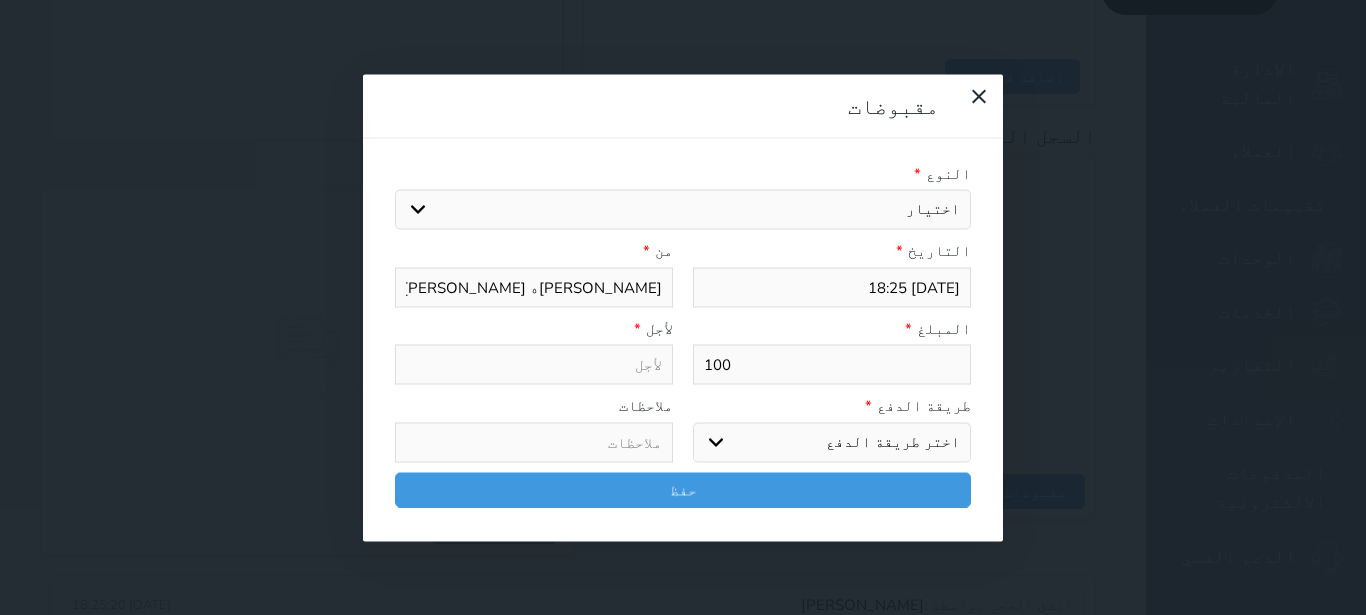 click on "اختيار   مقبوضات عامة قيمة إيجار فواتير تامين عربون لا ينطبق آخر مغسلة واي فاي - الإنترنت مواقف السيارات طعام الأغذية والمشروبات مشروبات المشروبات الباردة المشروبات الساخنة الإفطار غداء عشاء مخبز و كعك حمام سباحة الصالة الرياضية سبا و خدمات الجمال اختيار وإسقاط (خدمات النقل) ميني بار كابل - تلفزيون سرير إضافي تصفيف الشعر التسوق خدمات الجولات السياحية المنظمة خدمات الدليل السياحي" at bounding box center (683, 210) 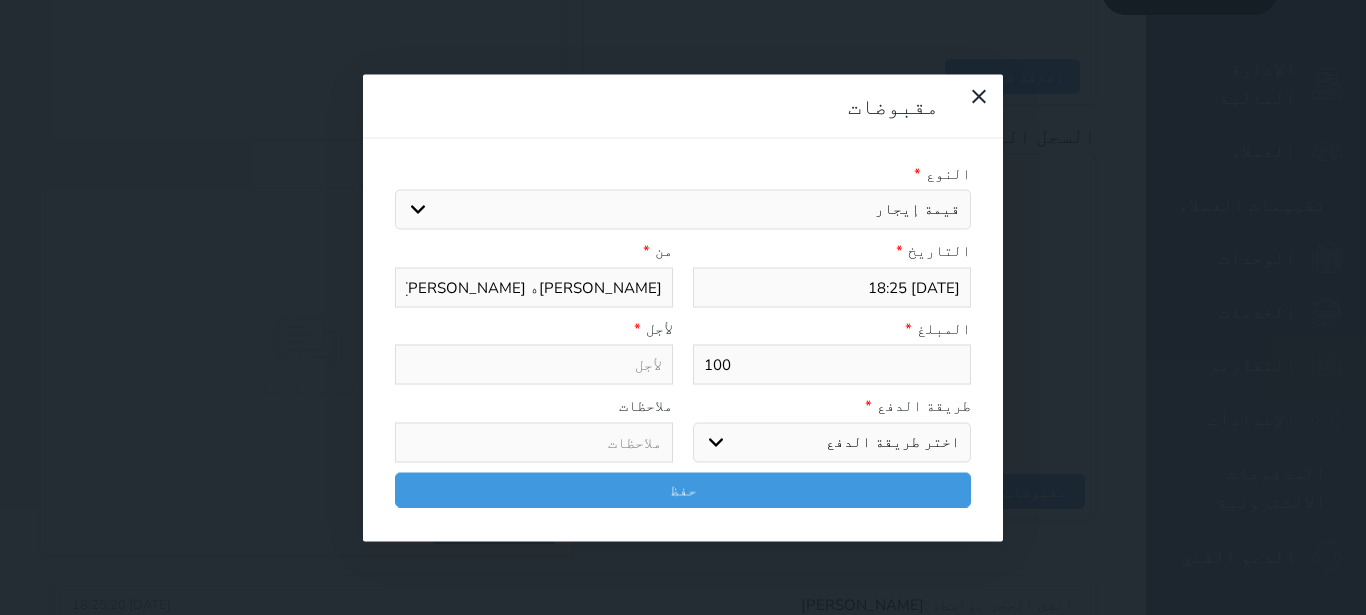 click on "قيمة إيجار" at bounding box center (0, 0) 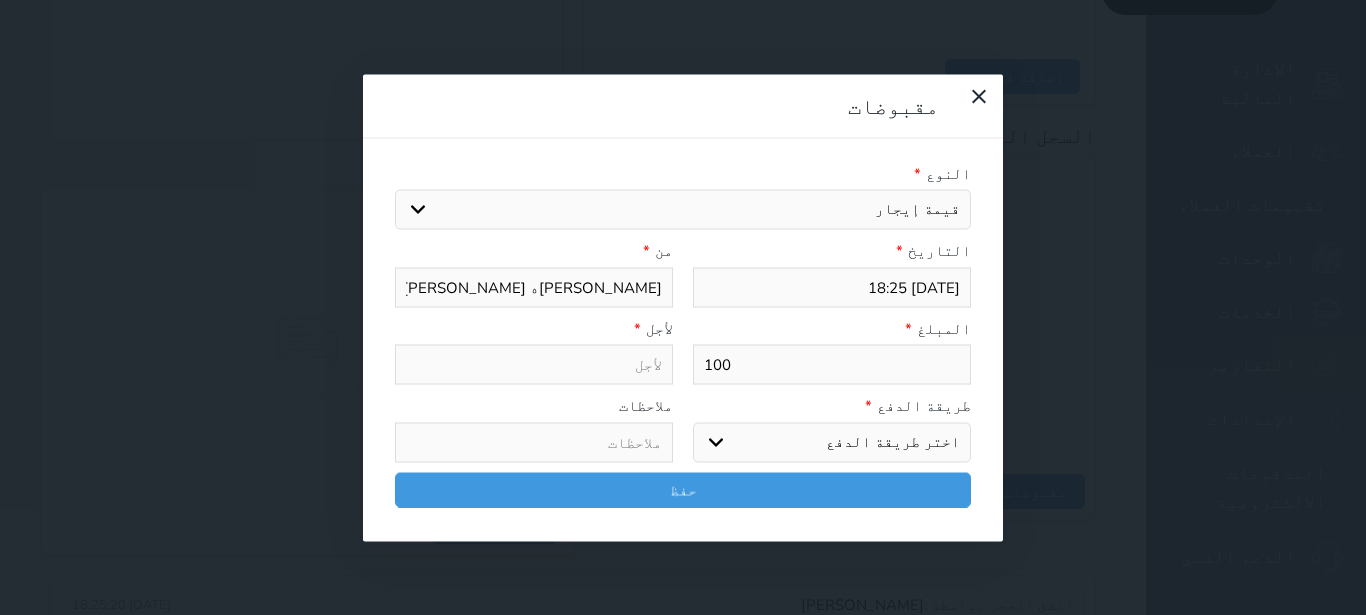 click on "[DATE] 18:25" at bounding box center (832, 287) 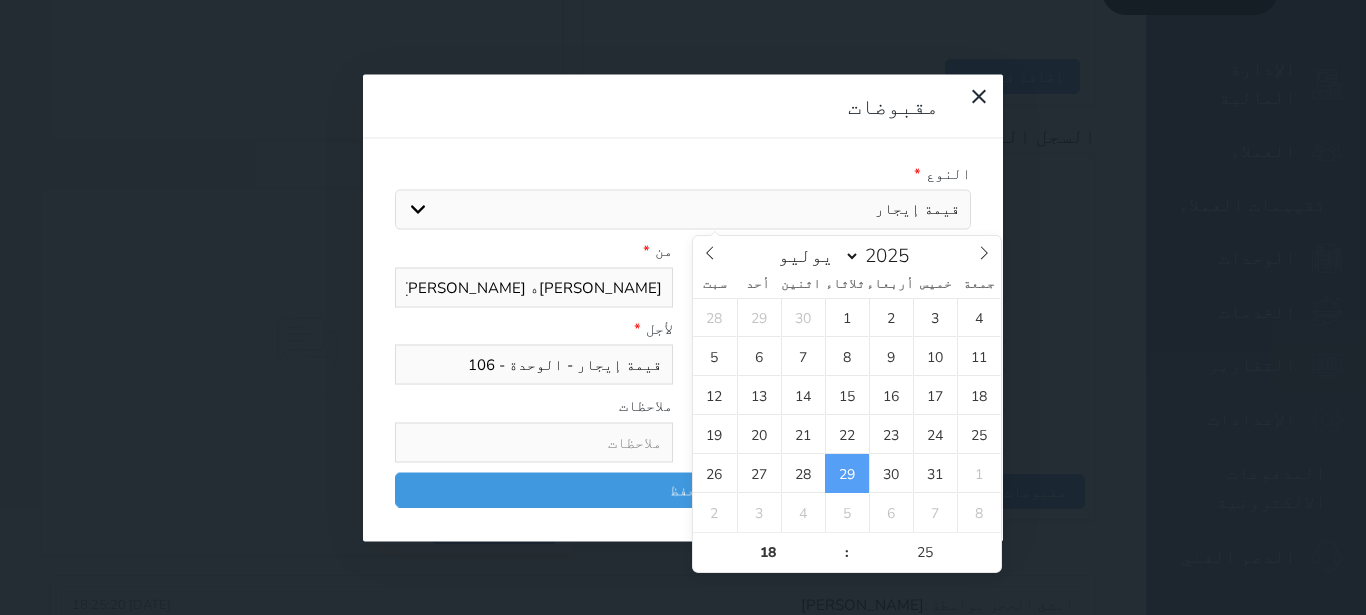 click on "*" at bounding box center (646, 251) 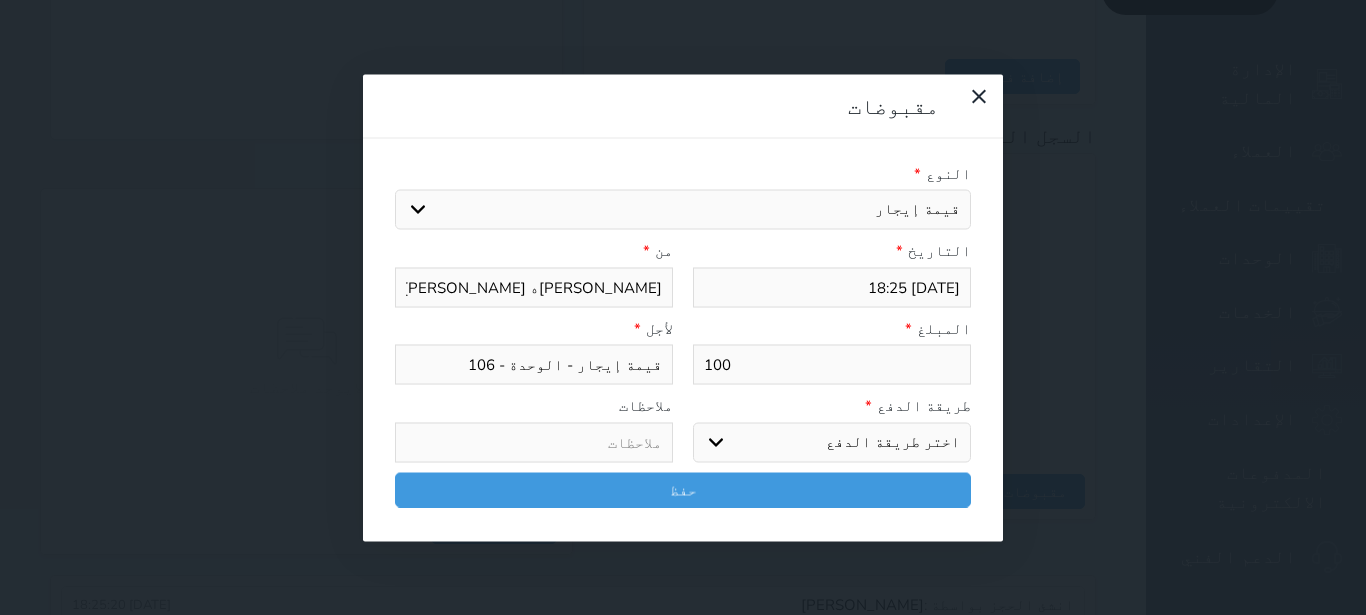 click on "اختر طريقة الدفع   دفع نقدى   تحويل بنكى   مدى   بطاقة ائتمان   آجل" at bounding box center [832, 442] 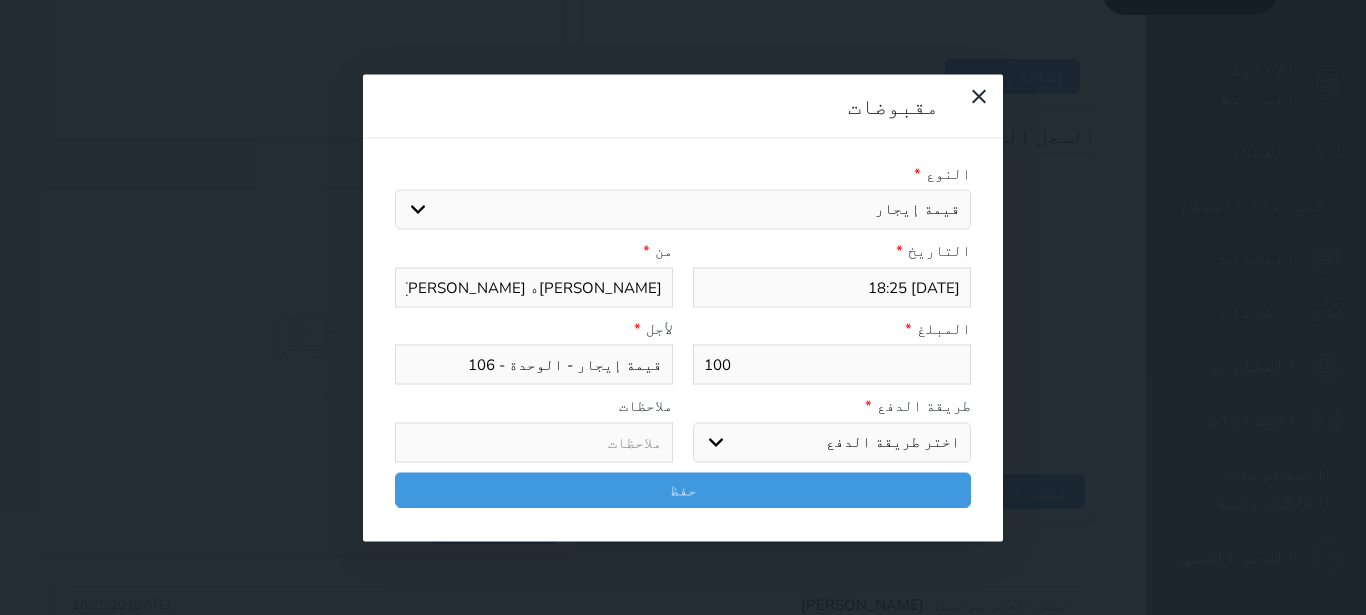 click on "اختر طريقة الدفع   دفع نقدى   تحويل بنكى   مدى   بطاقة ائتمان   آجل" at bounding box center (832, 442) 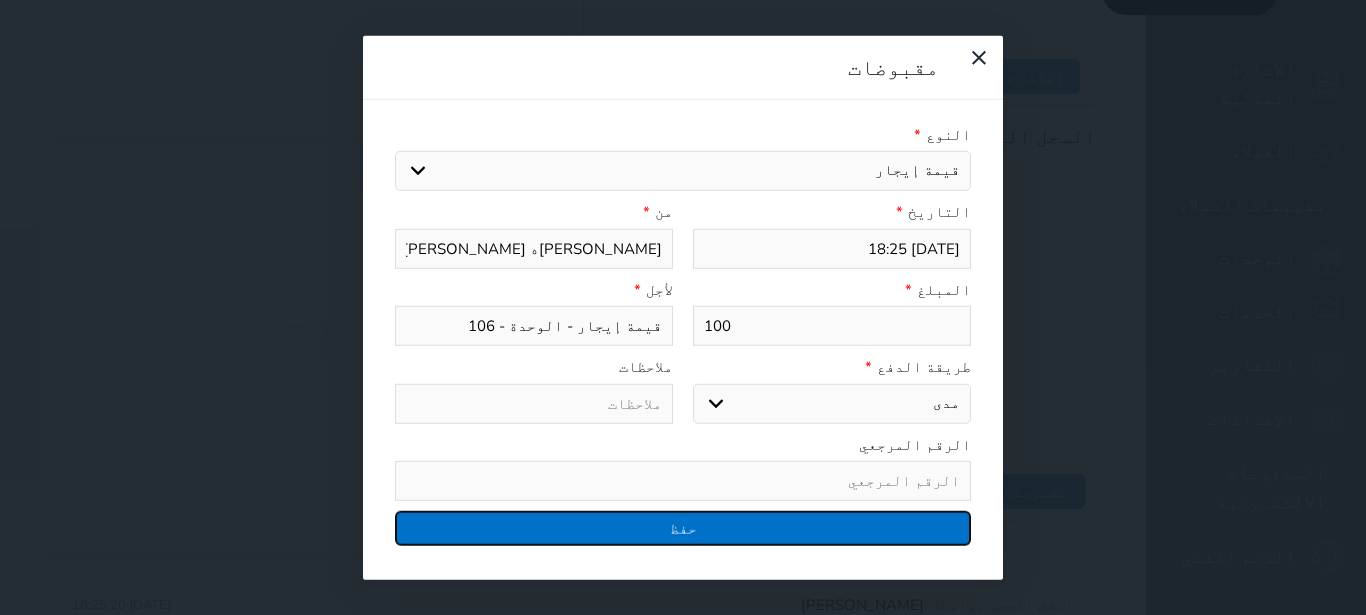 click on "حفظ" at bounding box center [683, 528] 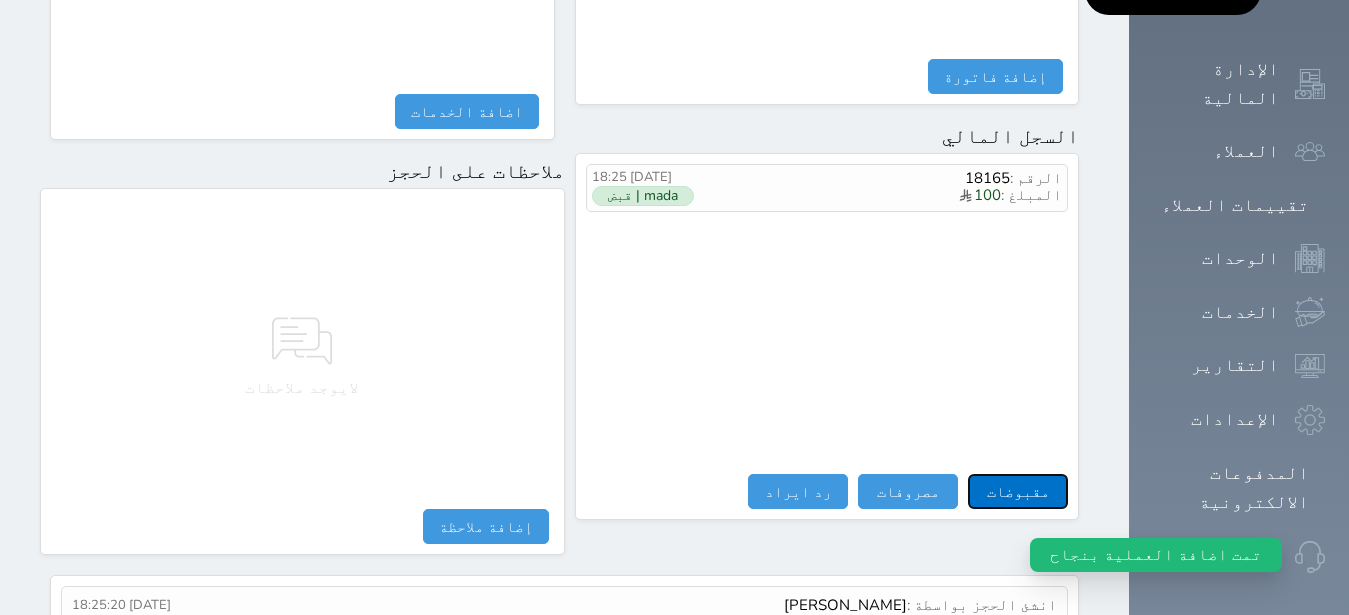 click on "مقبوضات" at bounding box center [1018, 491] 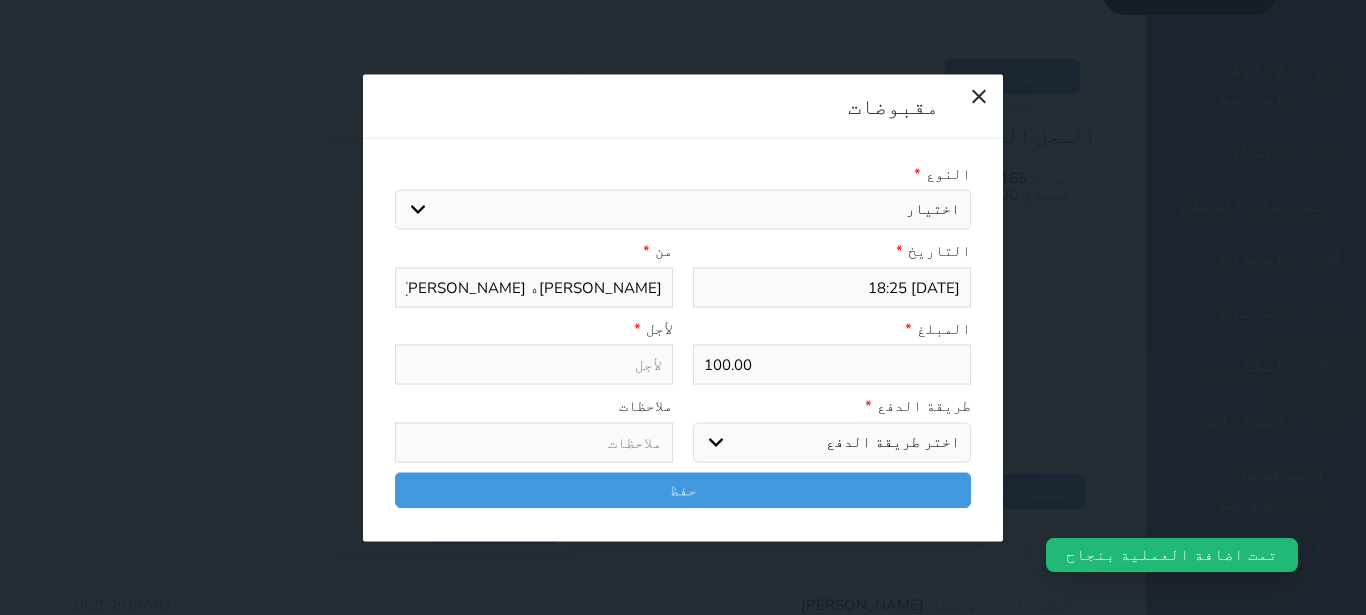 click on "اختيار   مقبوضات عامة قيمة إيجار فواتير تامين عربون لا ينطبق آخر مغسلة واي فاي - الإنترنت مواقف السيارات طعام الأغذية والمشروبات مشروبات المشروبات الباردة المشروبات الساخنة الإفطار غداء عشاء مخبز و كعك حمام سباحة الصالة الرياضية سبا و خدمات الجمال اختيار وإسقاط (خدمات النقل) ميني بار كابل - تلفزيون سرير إضافي تصفيف الشعر التسوق خدمات الجولات السياحية المنظمة خدمات الدليل السياحي" at bounding box center (683, 210) 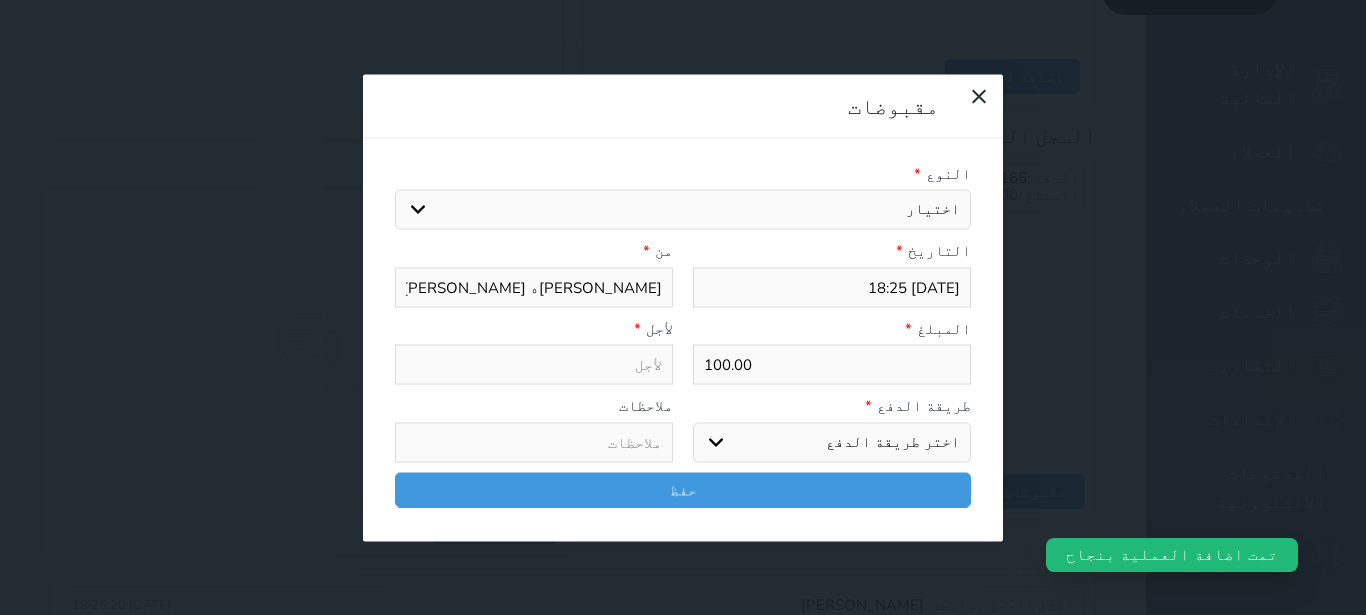 click on "قيمة إيجار" at bounding box center [0, 0] 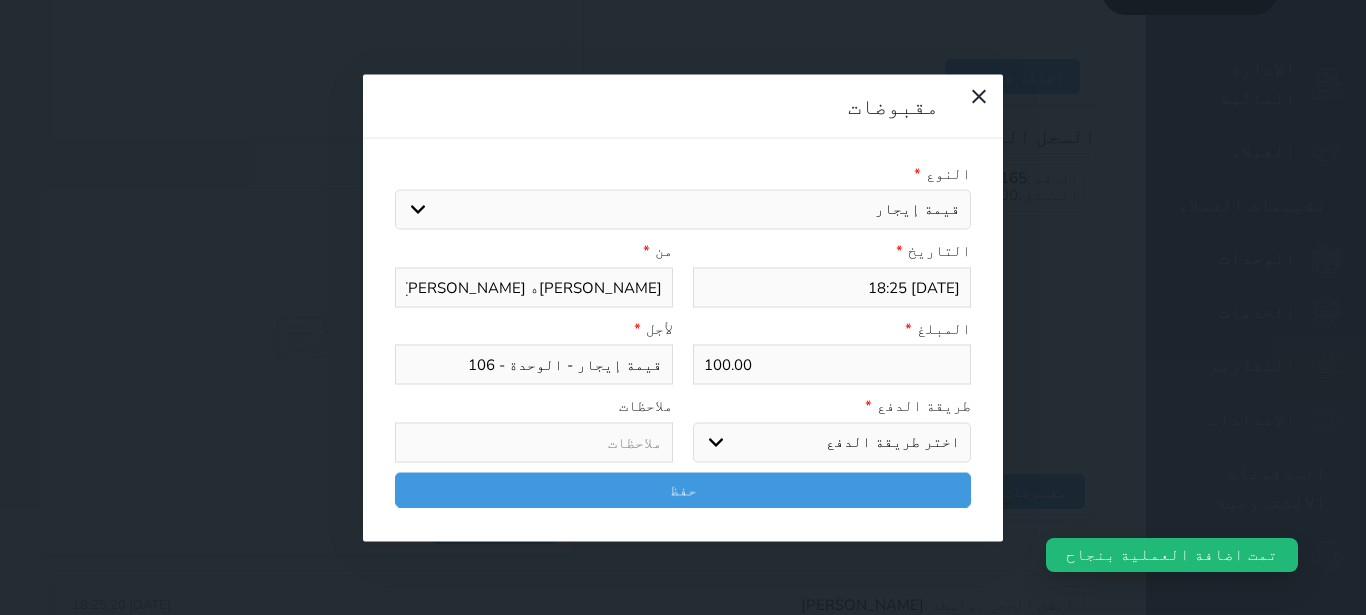 click on "اختر طريقة الدفع   دفع نقدى   تحويل بنكى   مدى   بطاقة ائتمان   آجل" at bounding box center [832, 442] 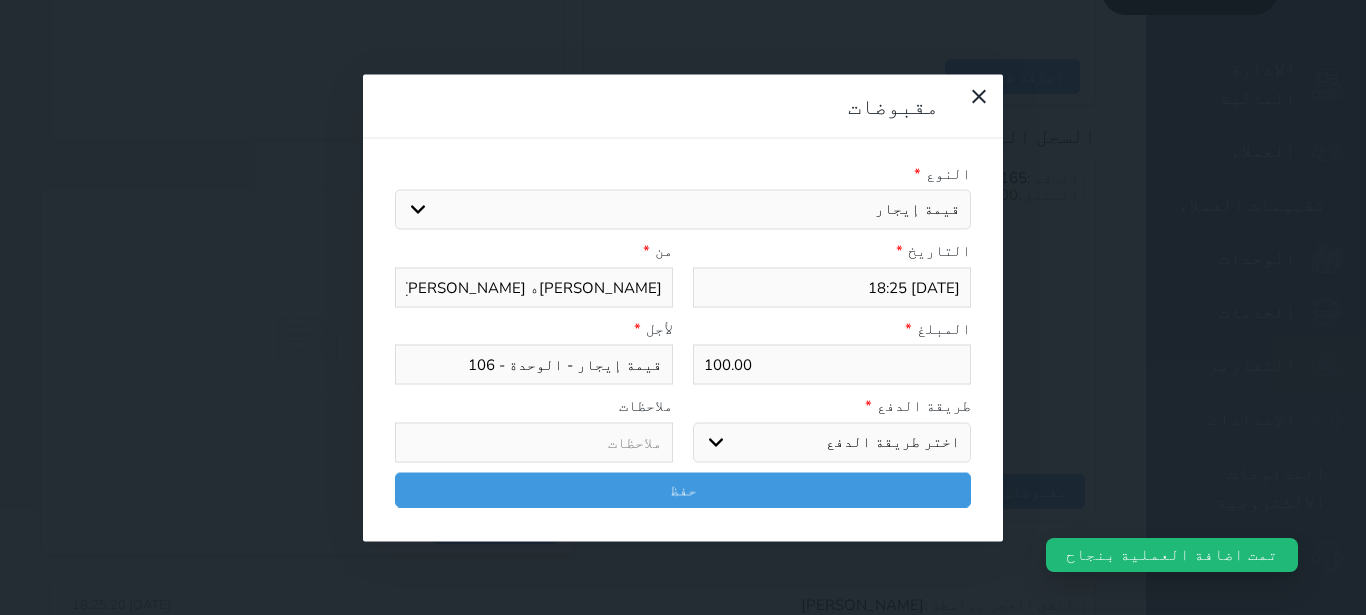 click on "اختر طريقة الدفع   دفع نقدى   تحويل بنكى   مدى   بطاقة ائتمان   آجل" at bounding box center [832, 442] 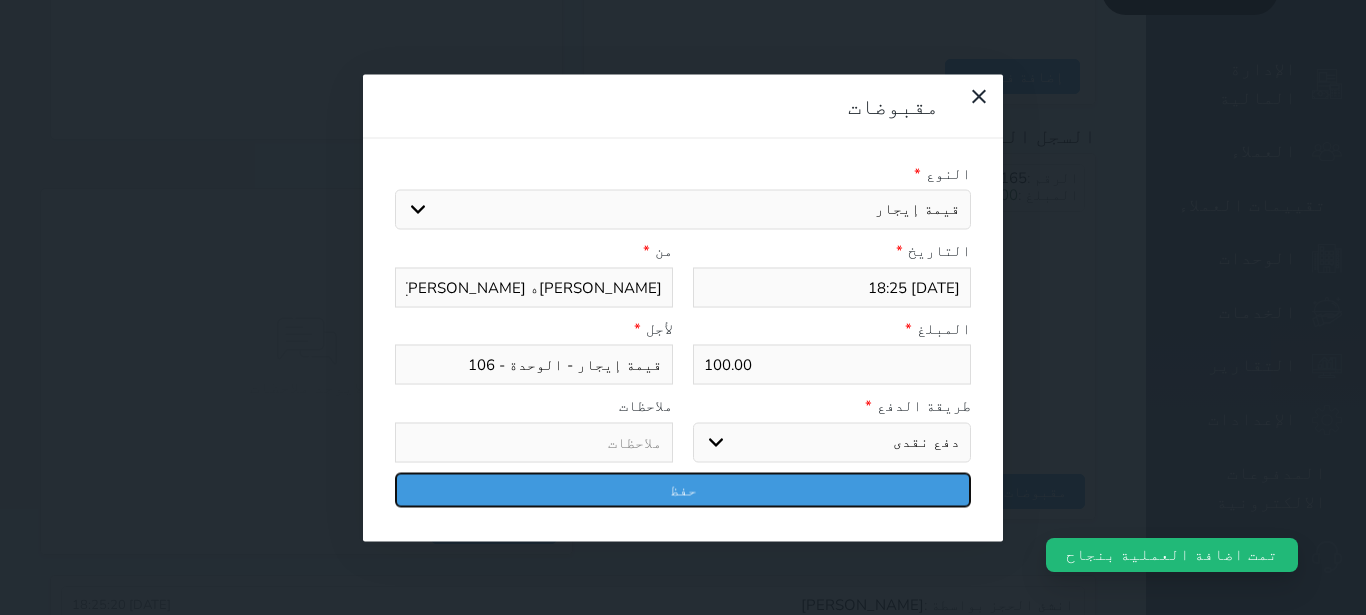 click on "حفظ" at bounding box center (683, 489) 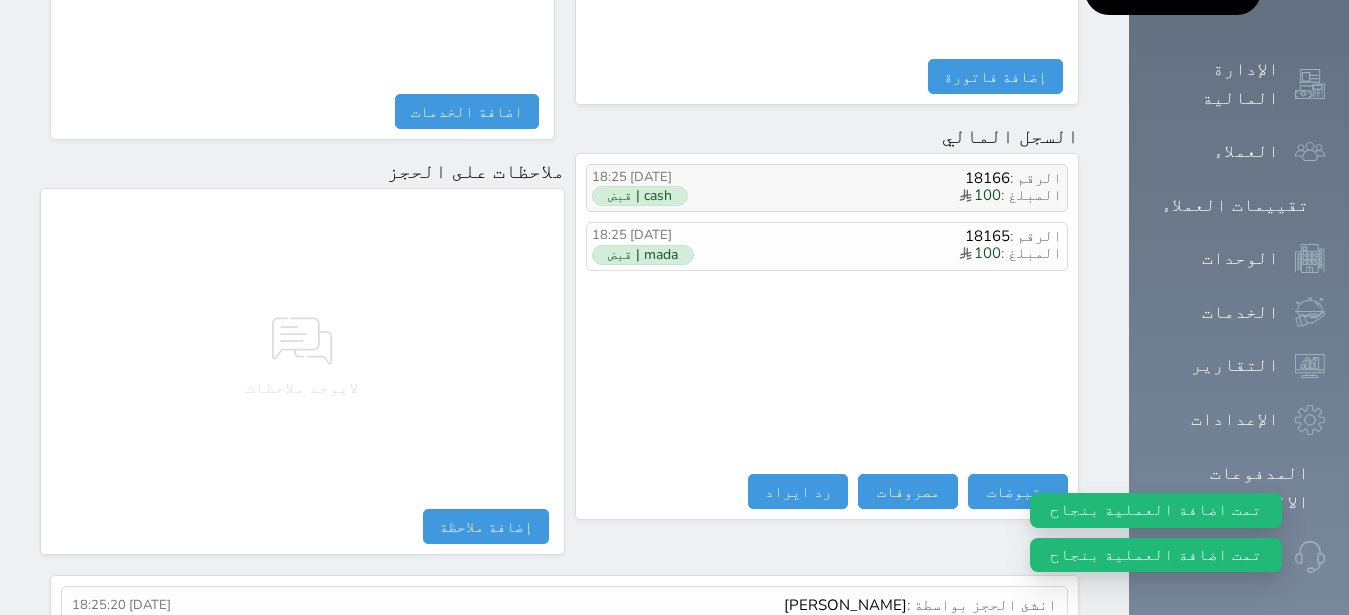 click on "المبلغ :  100" at bounding box center [897, 196] 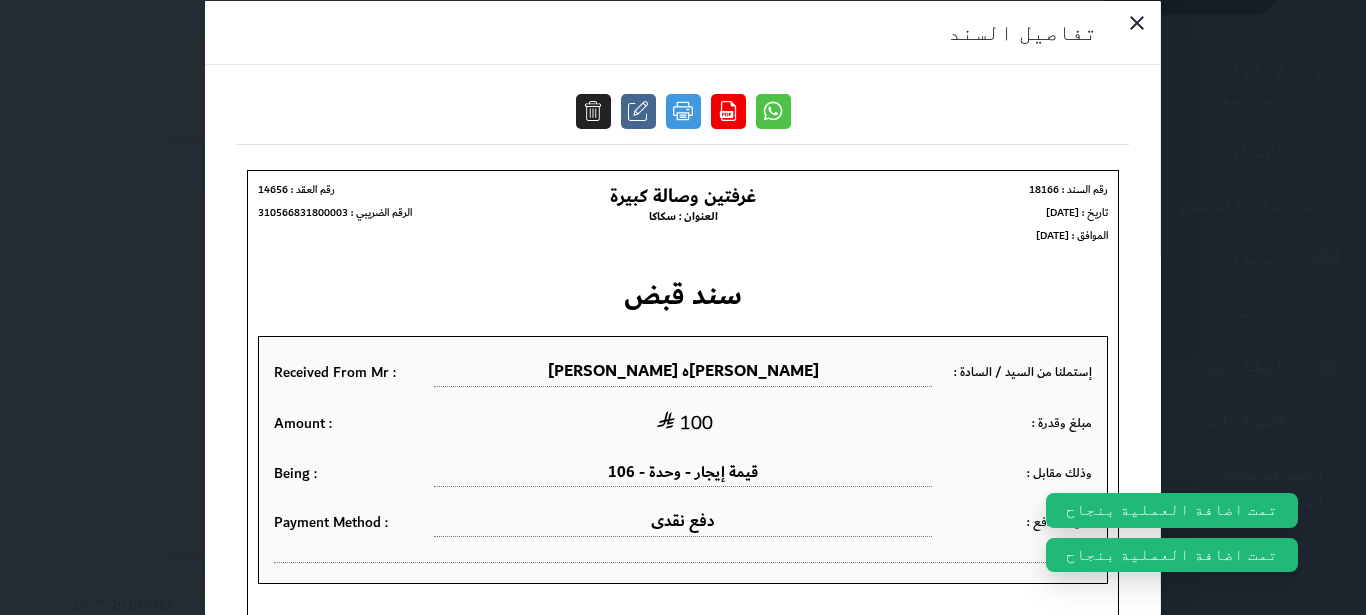 scroll, scrollTop: 0, scrollLeft: 0, axis: both 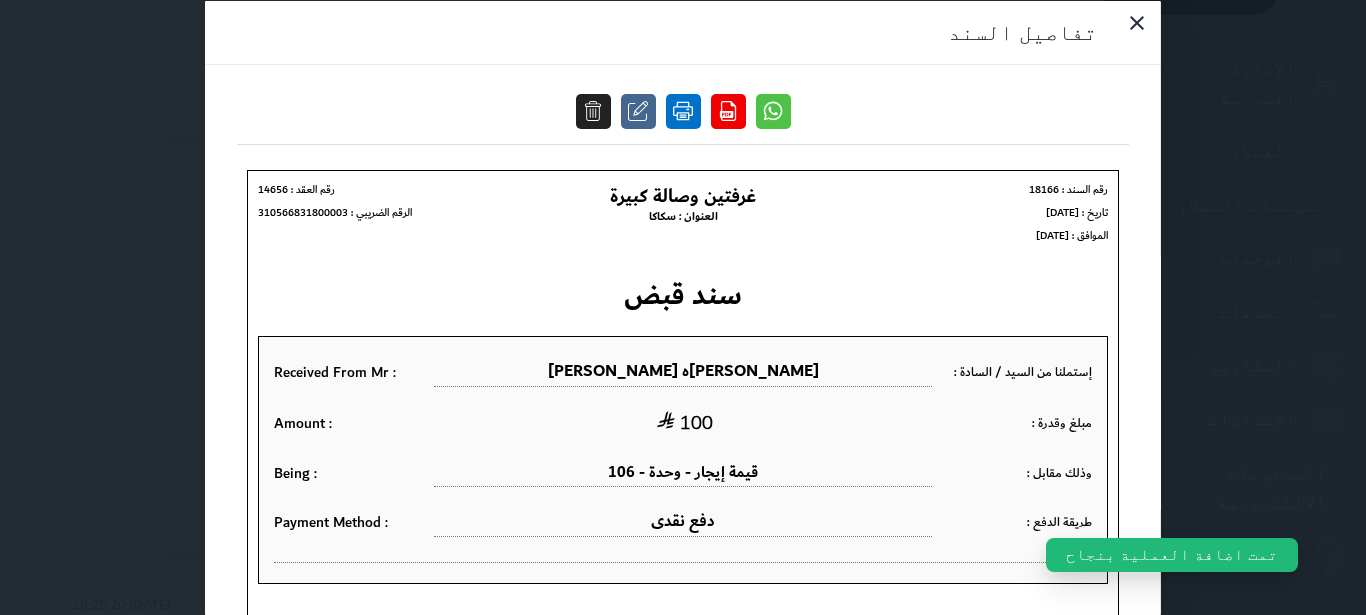 click at bounding box center (683, 110) 